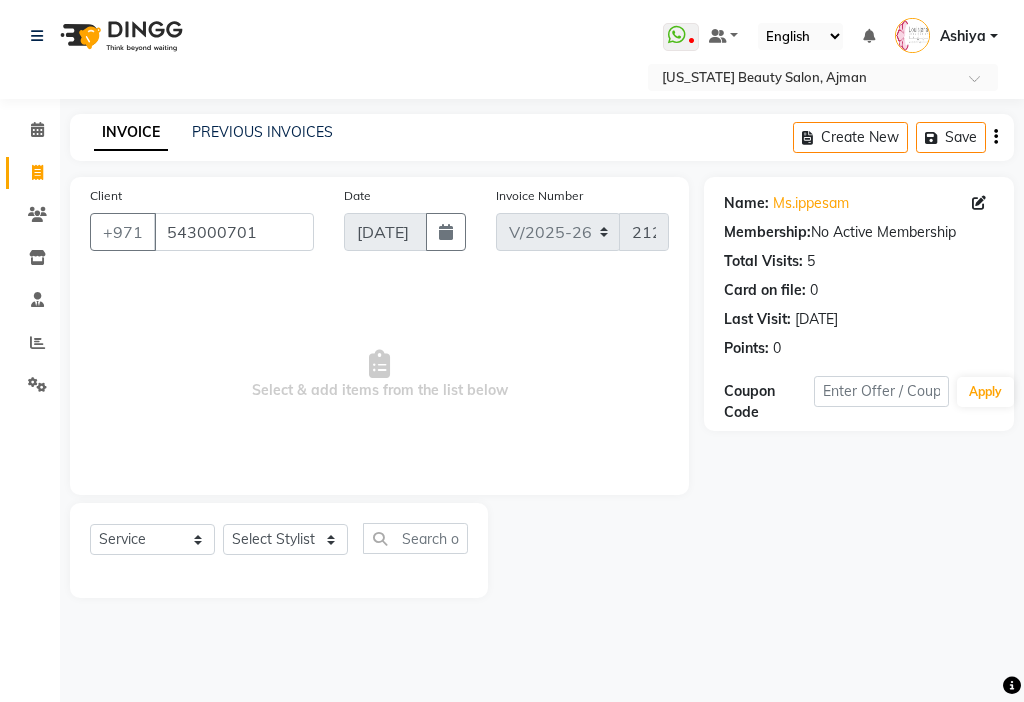 select on "637" 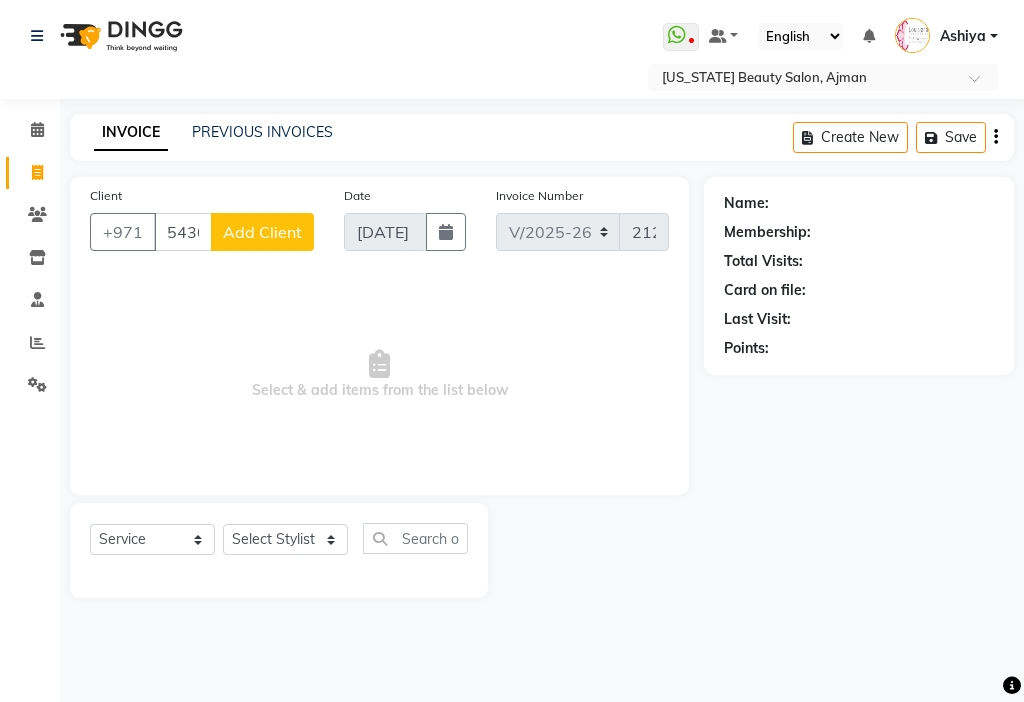 type on "543003093" 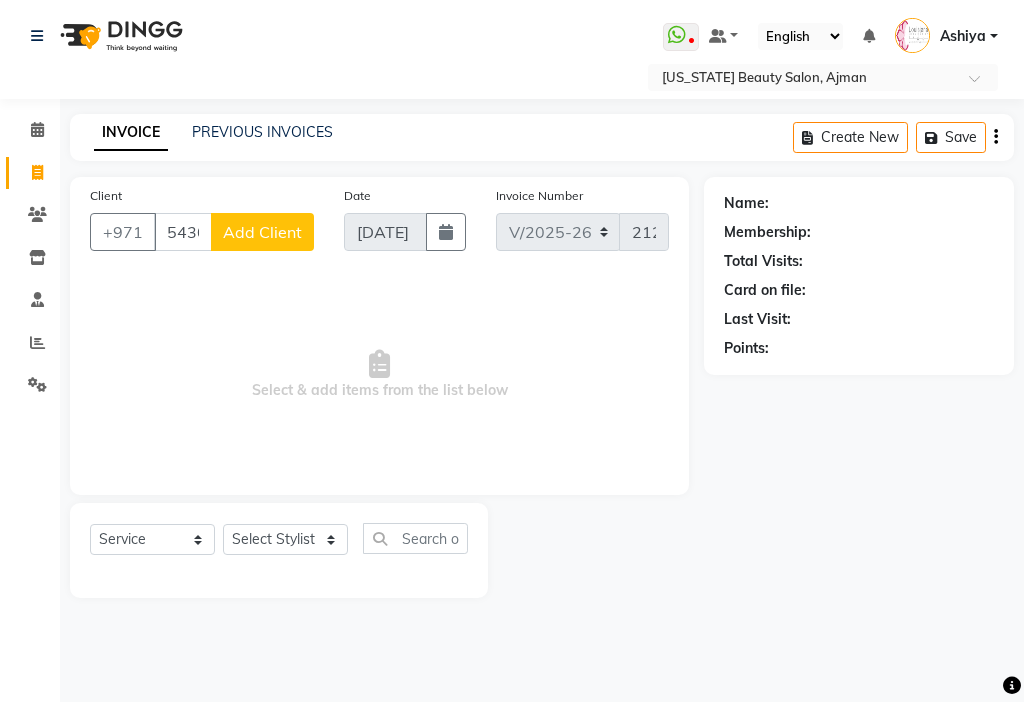 click on "Add Client" 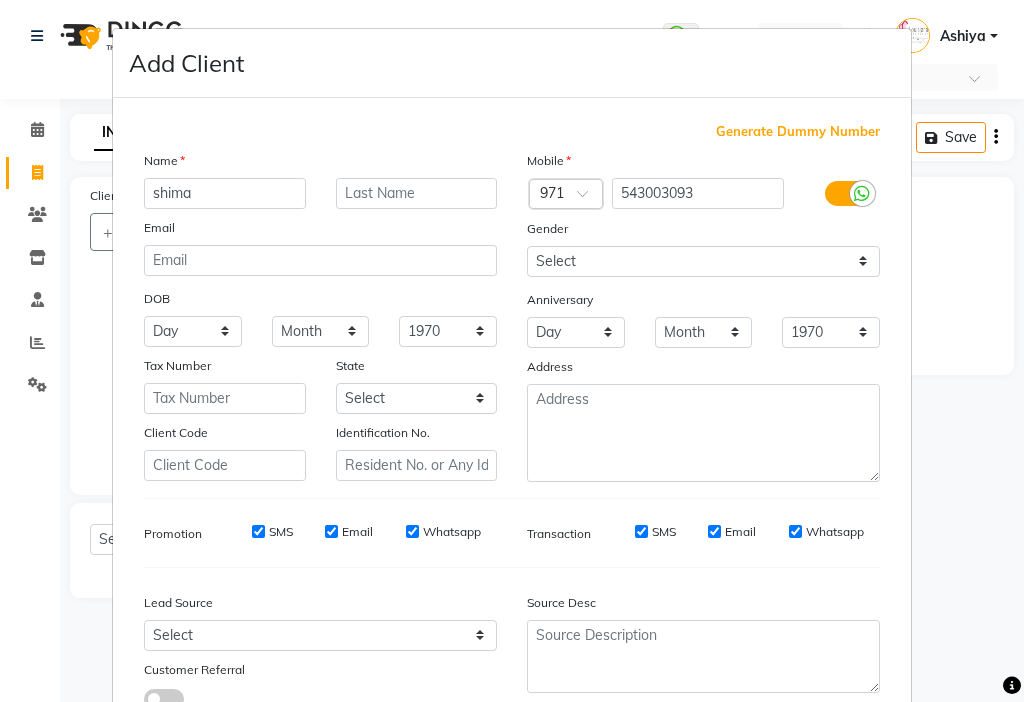 type on "shima" 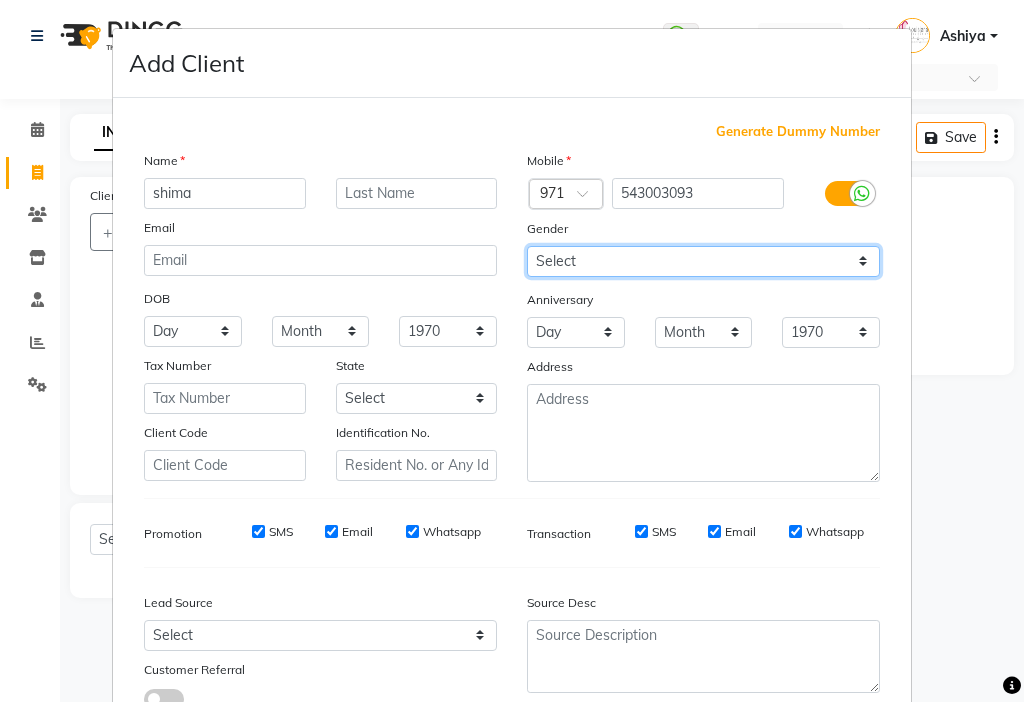 click on "Select [DEMOGRAPHIC_DATA] [DEMOGRAPHIC_DATA] Other Prefer Not To Say" at bounding box center (703, 261) 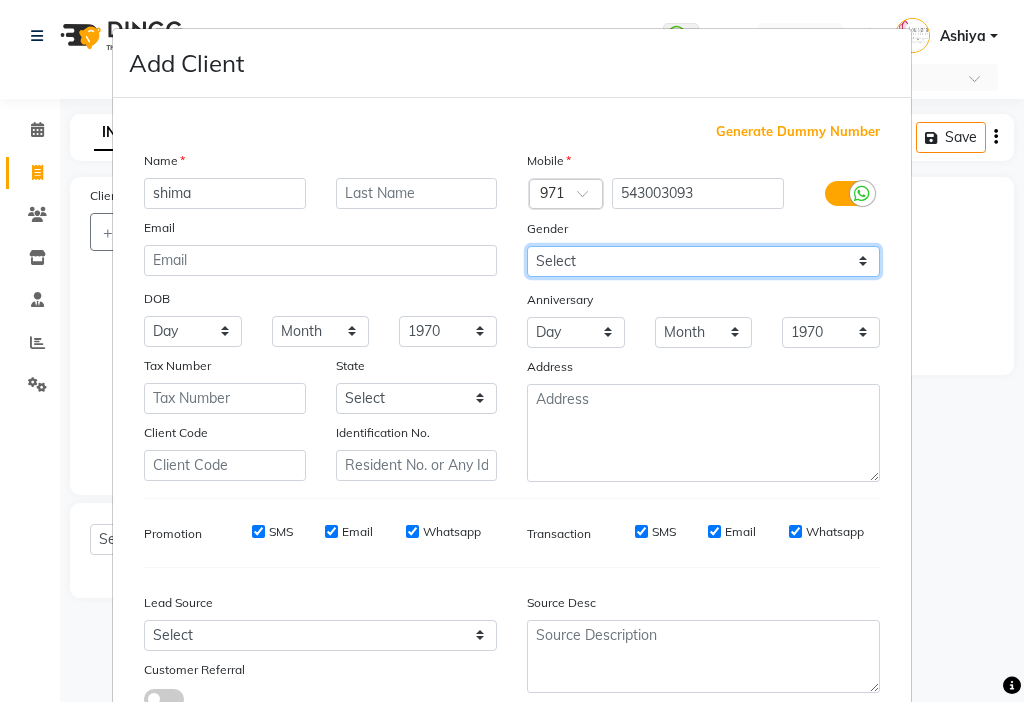 click on "Select [DEMOGRAPHIC_DATA] [DEMOGRAPHIC_DATA] Other Prefer Not To Say" at bounding box center [703, 261] 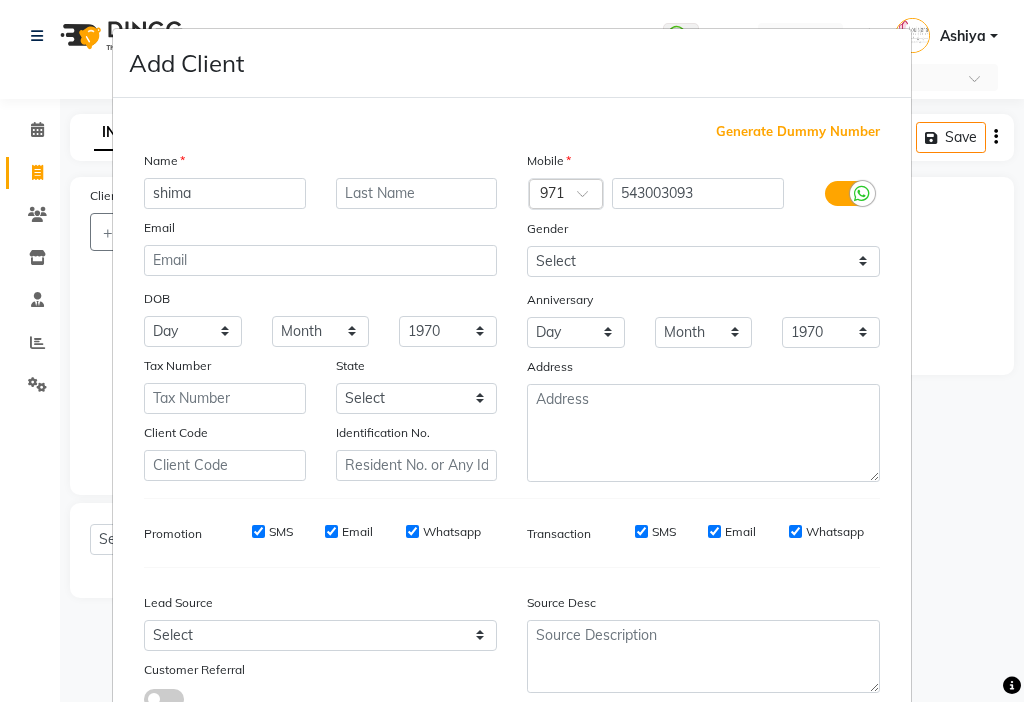 click on "SMS" at bounding box center (258, 531) 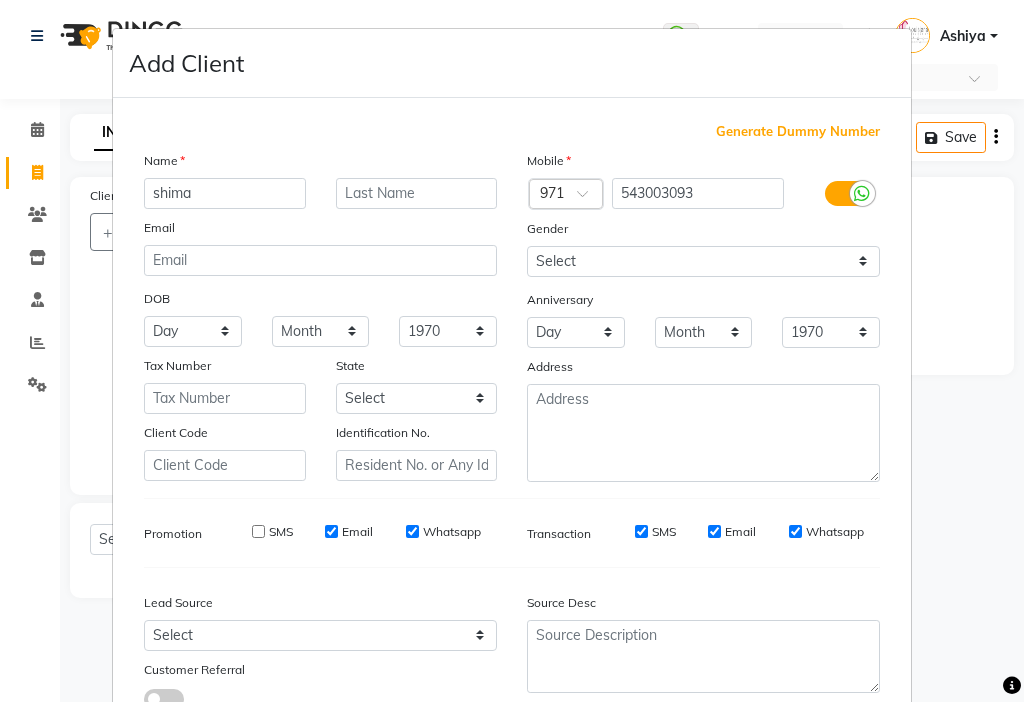 click on "Email" at bounding box center (331, 531) 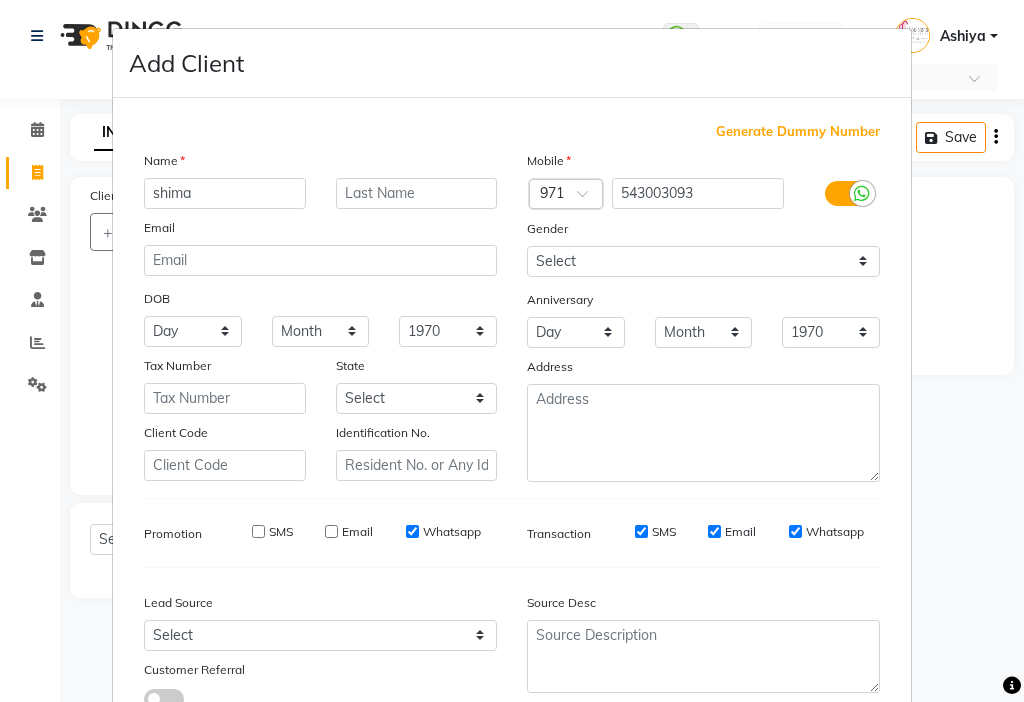 click on "SMS" at bounding box center [664, 532] 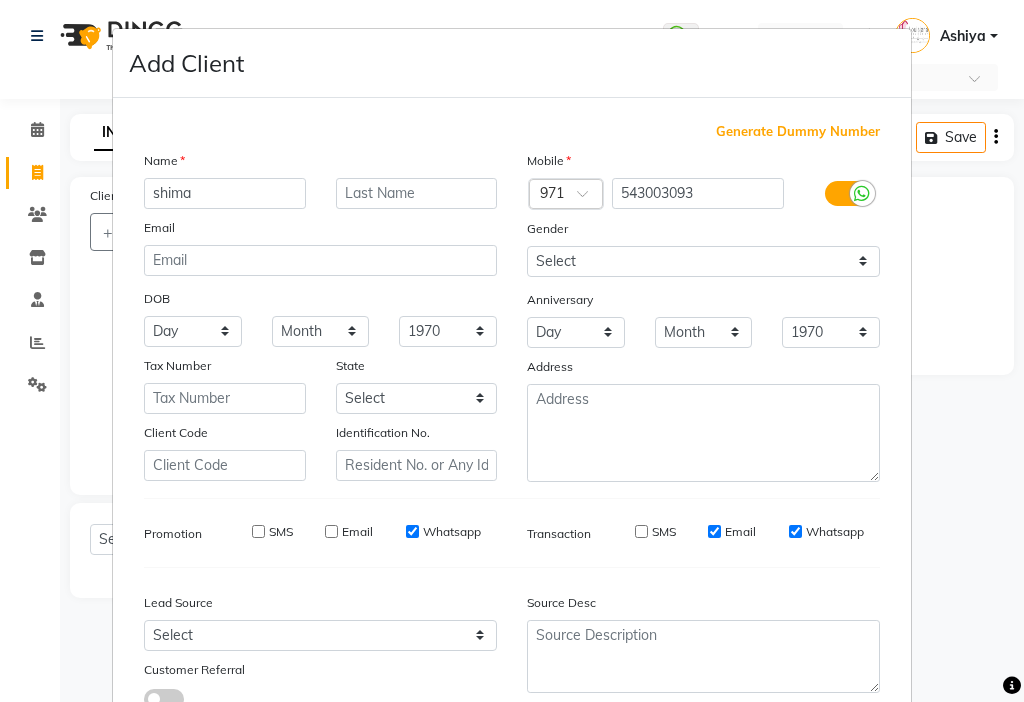 click on "Email" at bounding box center [714, 531] 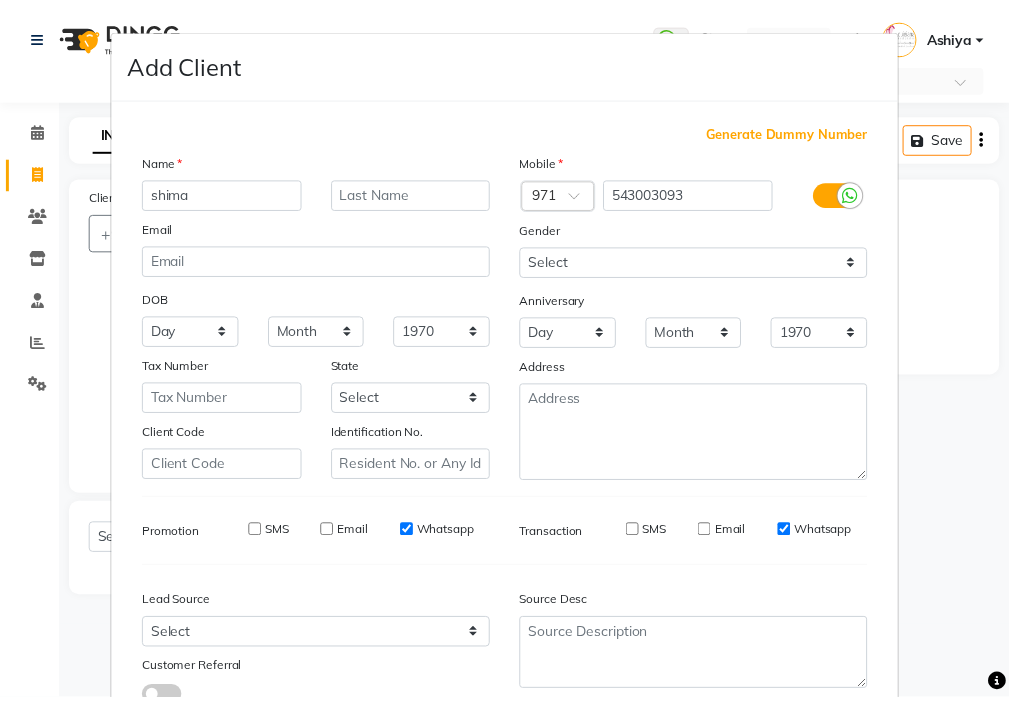 scroll, scrollTop: 147, scrollLeft: 0, axis: vertical 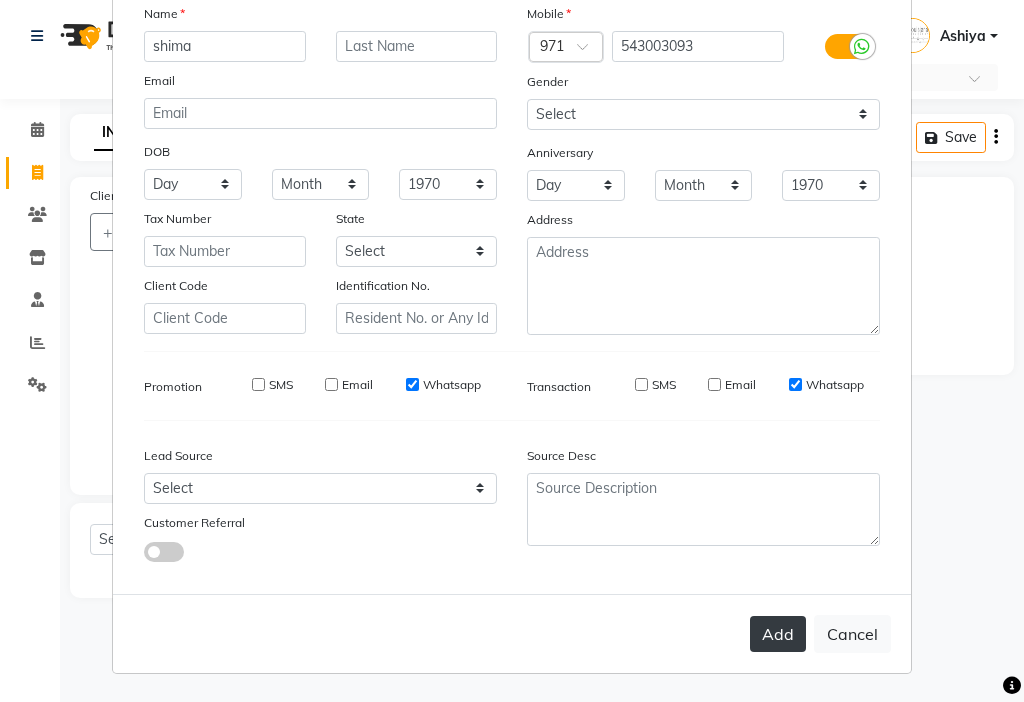 click on "Add" at bounding box center (778, 634) 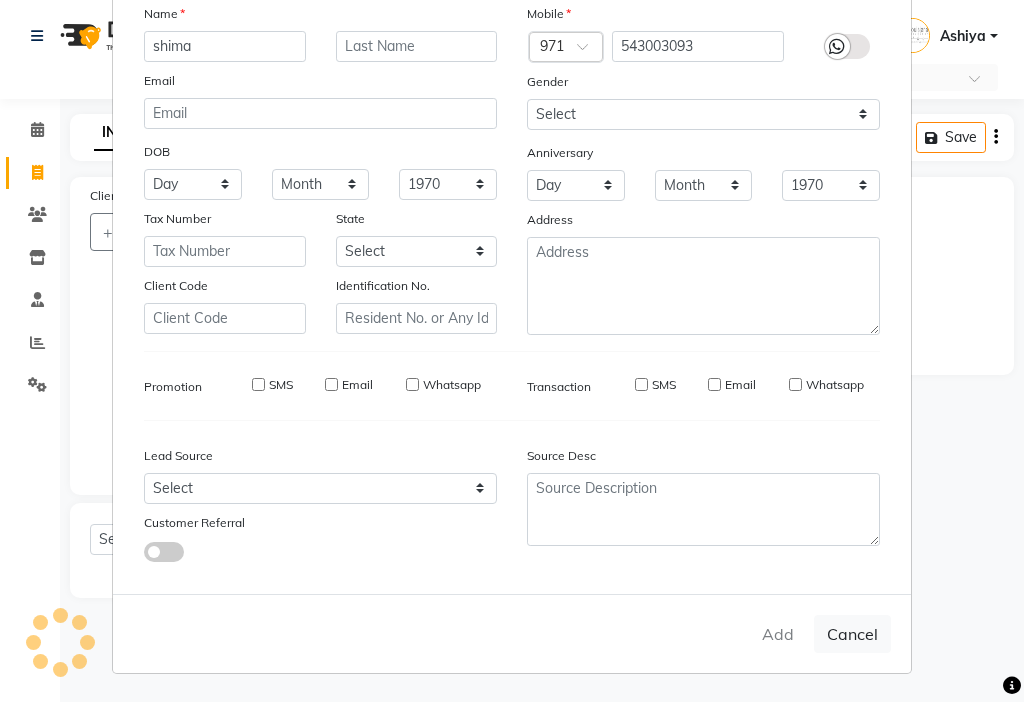 type 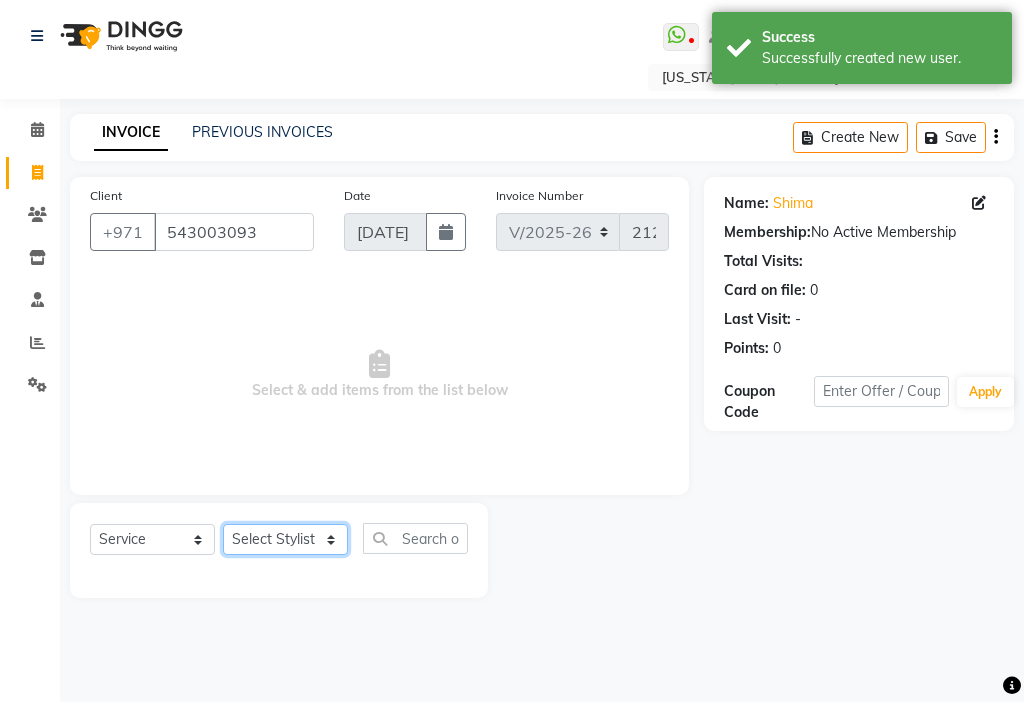 click on "Select Stylist [PERSON_NAME] [PERSON_NAME] [PERSON_NAME] [PERSON_NAME] Kbina Madam mamta [PERSON_NAME] [PERSON_NAME] [PERSON_NAME]" 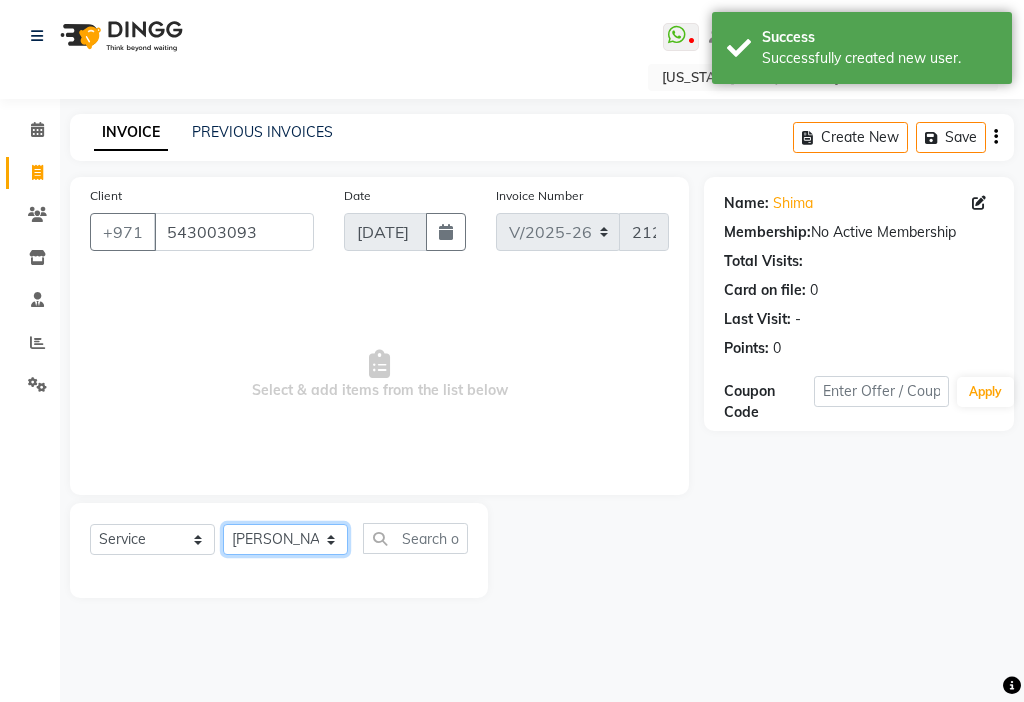 click on "Select Stylist [PERSON_NAME] [PERSON_NAME] [PERSON_NAME] [PERSON_NAME] Kbina Madam mamta [PERSON_NAME] [PERSON_NAME] [PERSON_NAME]" 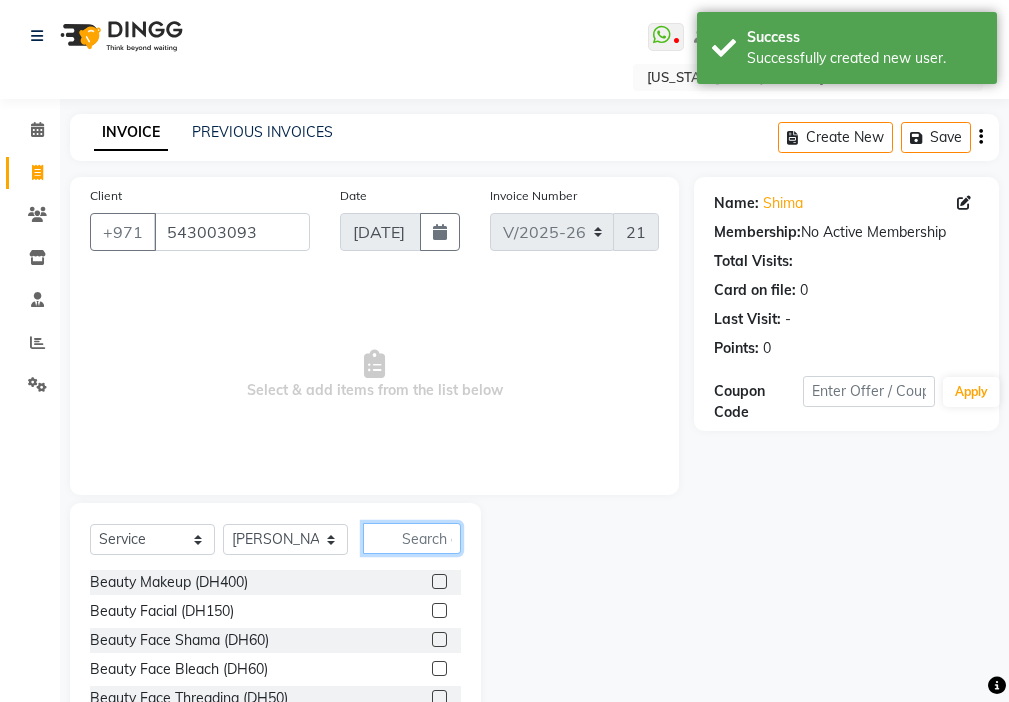 click 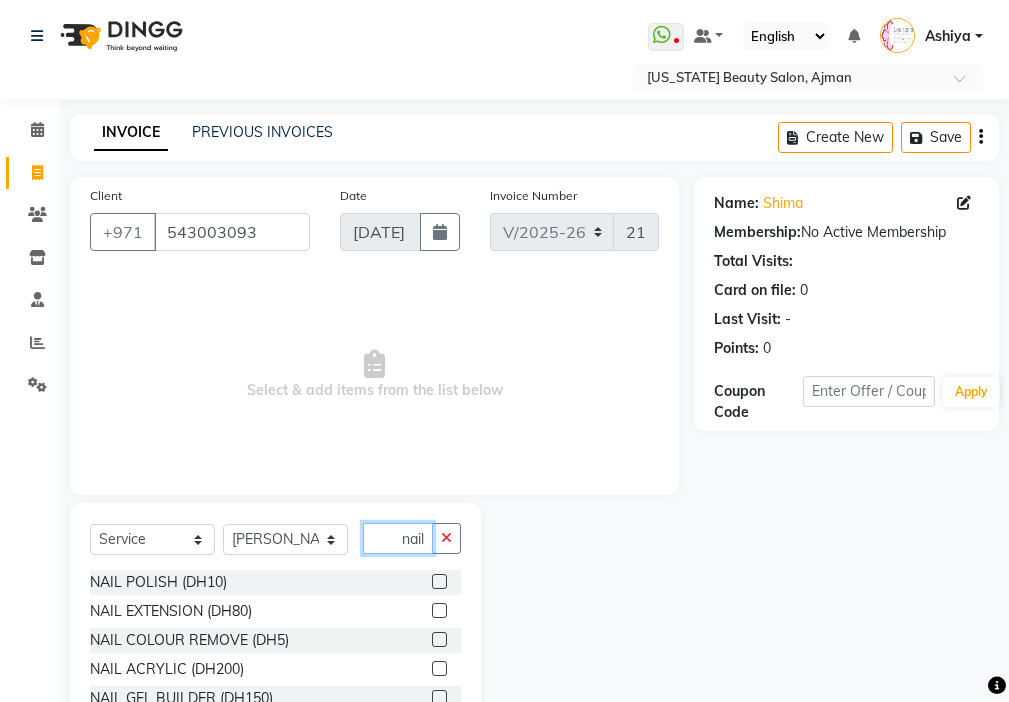 type on "nail" 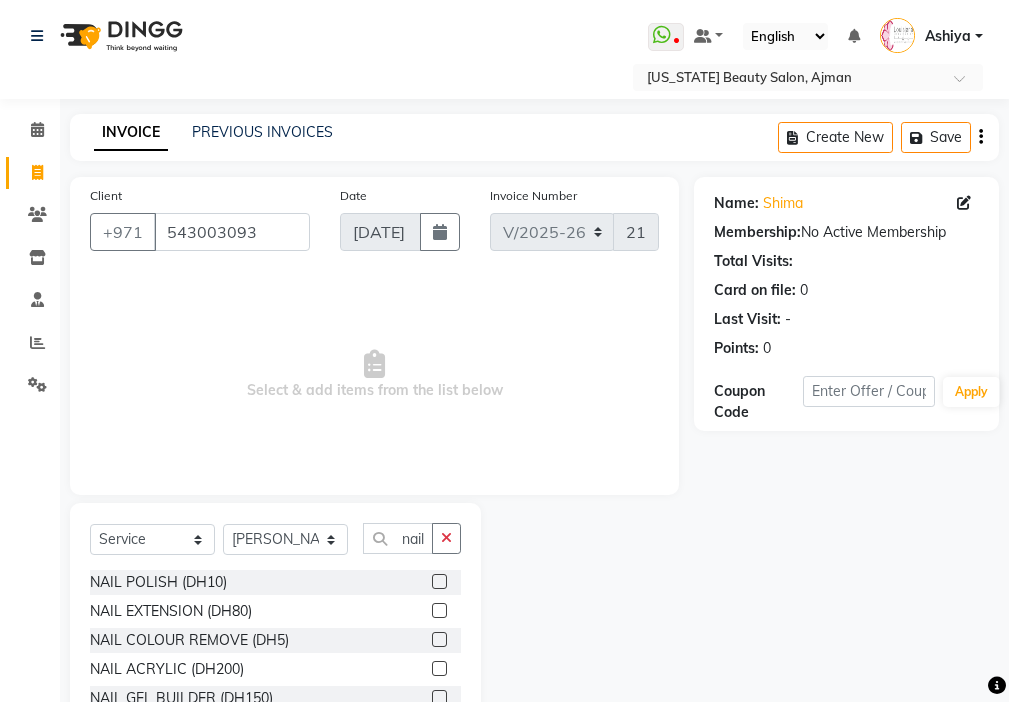 click 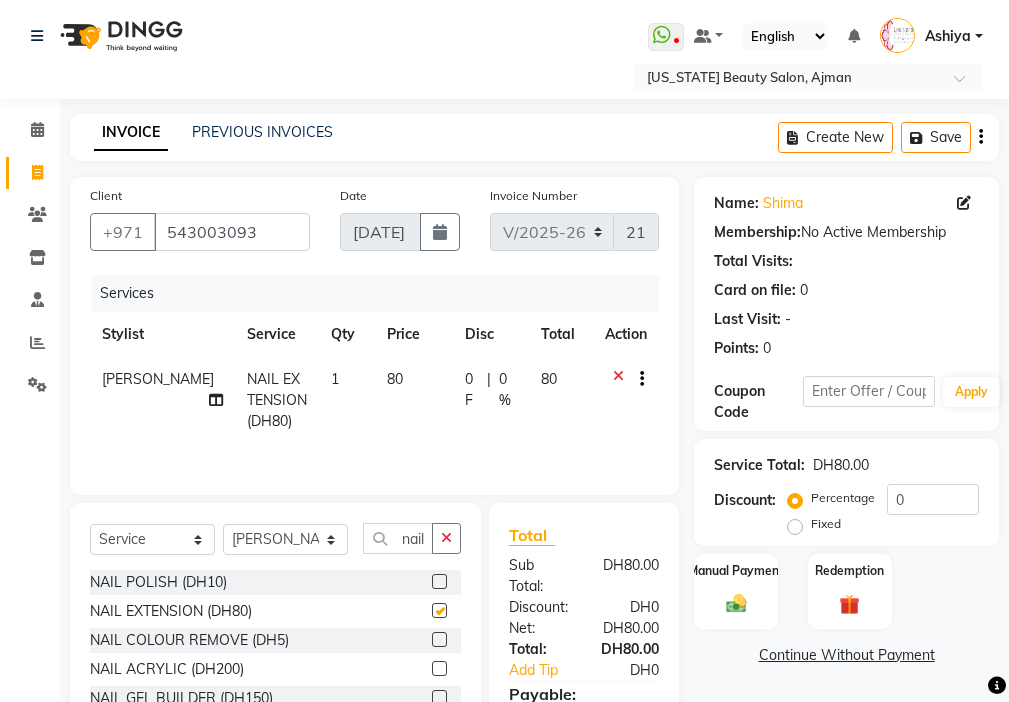 checkbox on "false" 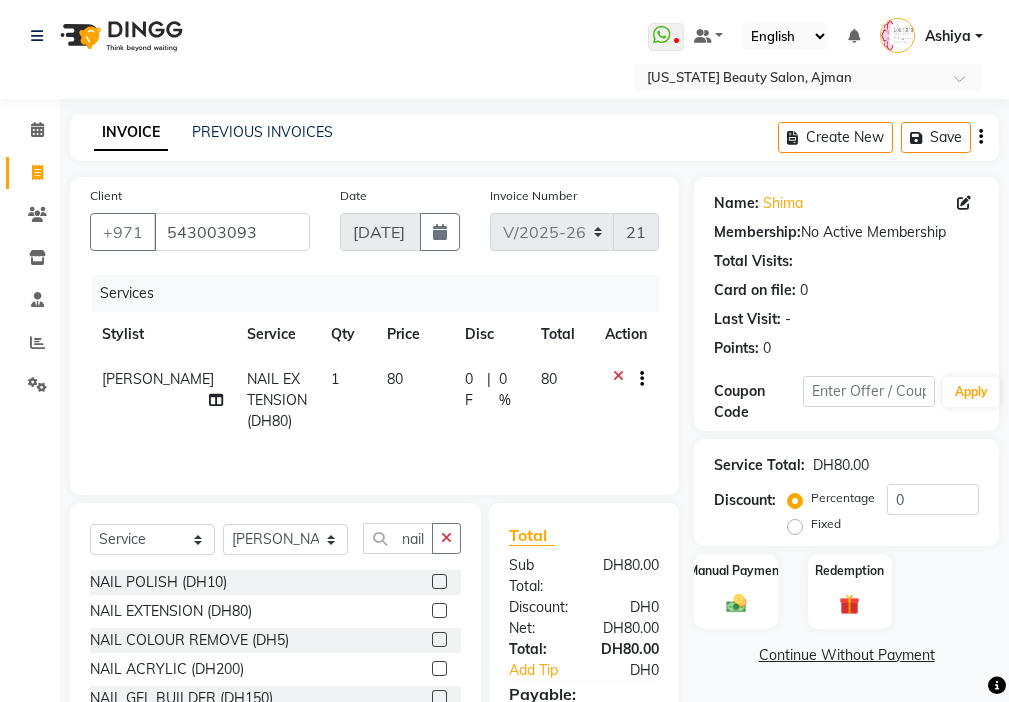 click 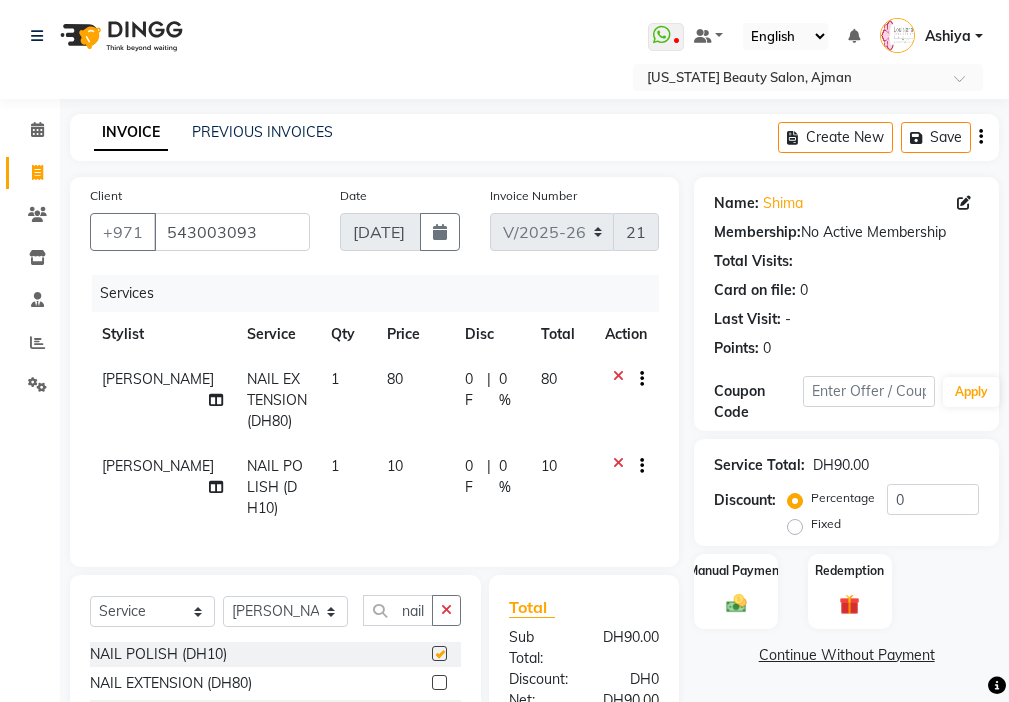 checkbox on "false" 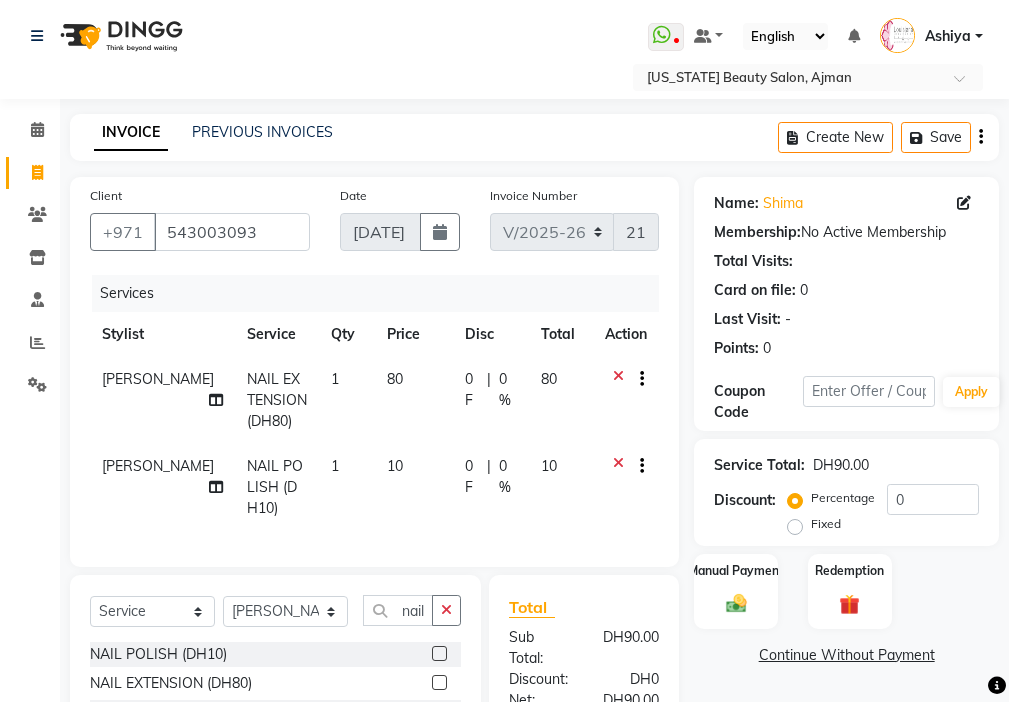 click 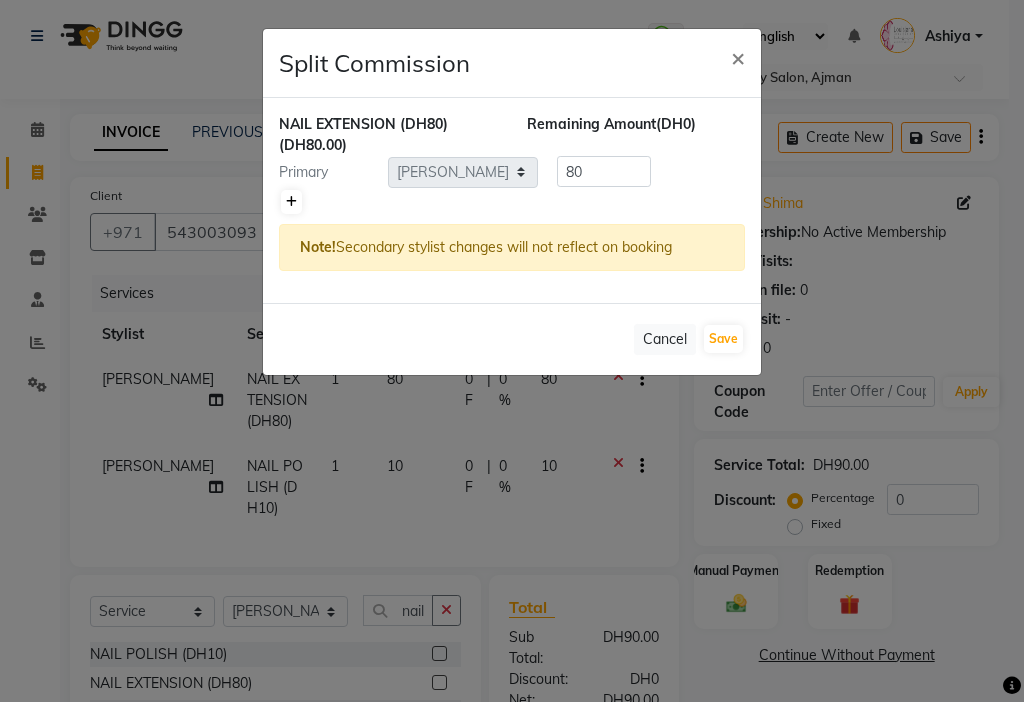 click 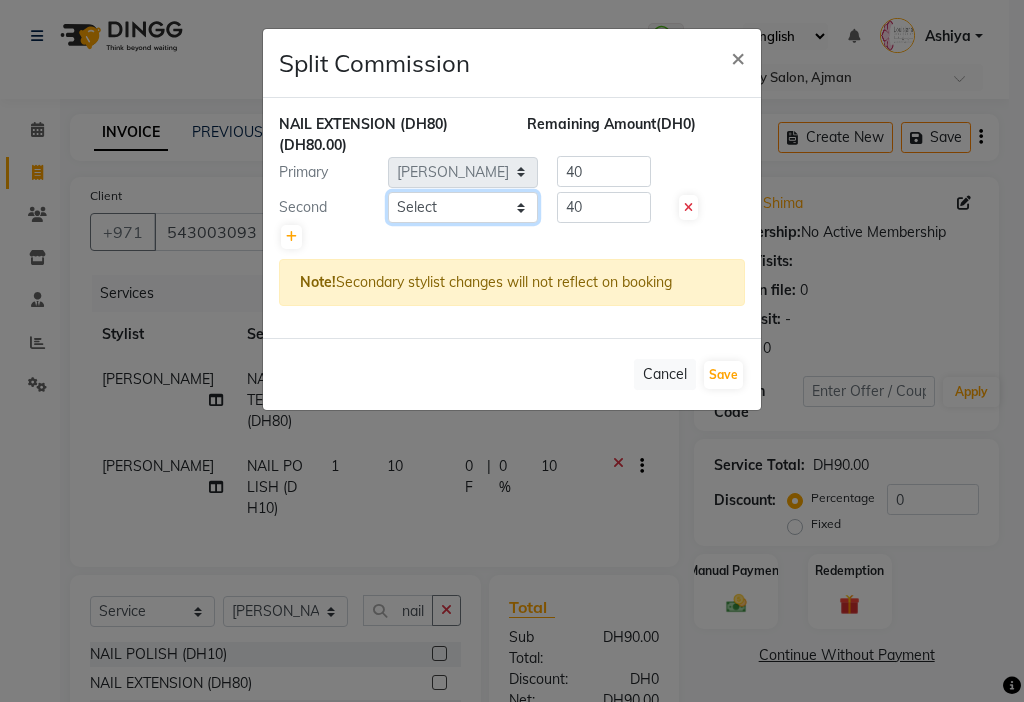 click on "Select  [PERSON_NAME]   [PERSON_NAME]   [PERSON_NAME]   [PERSON_NAME]   Kbina   Madam   mamta   [PERSON_NAME]   [PERSON_NAME]   [PERSON_NAME]" 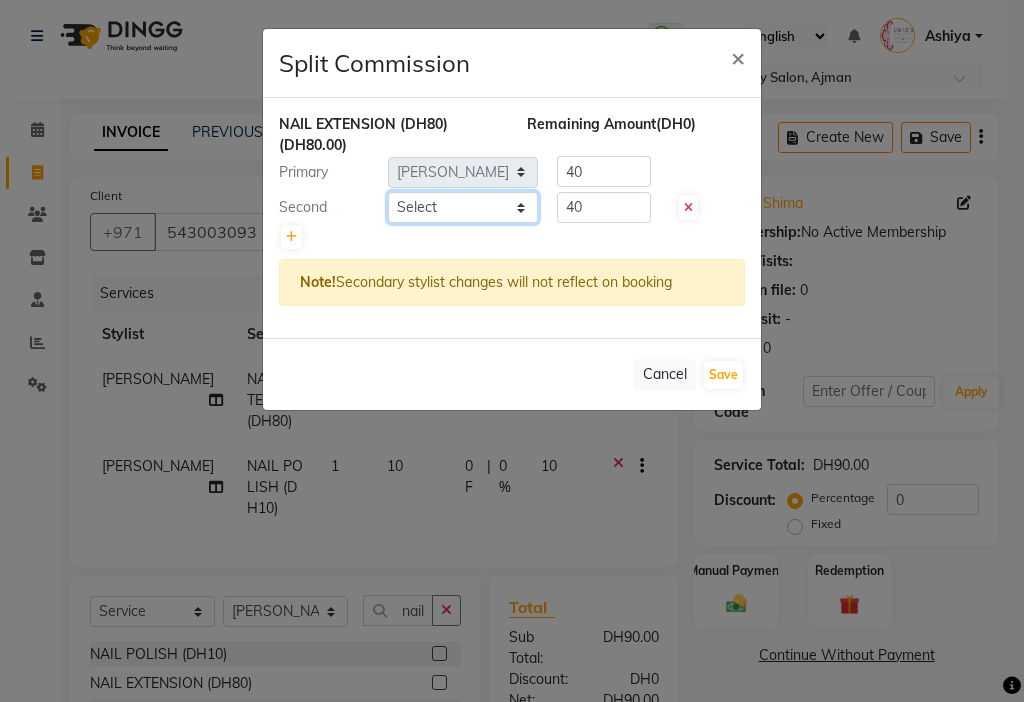 select on "68692" 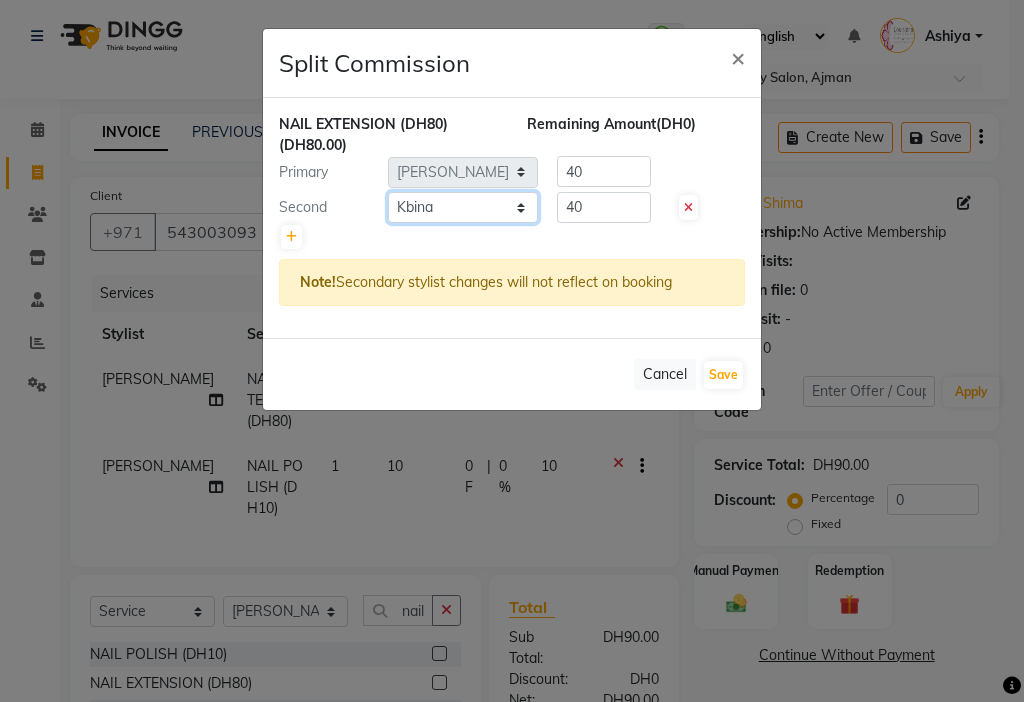 click on "Select  [PERSON_NAME]   [PERSON_NAME]   [PERSON_NAME]   [PERSON_NAME]   Kbina   Madam   mamta   [PERSON_NAME]   [PERSON_NAME]   [PERSON_NAME]" 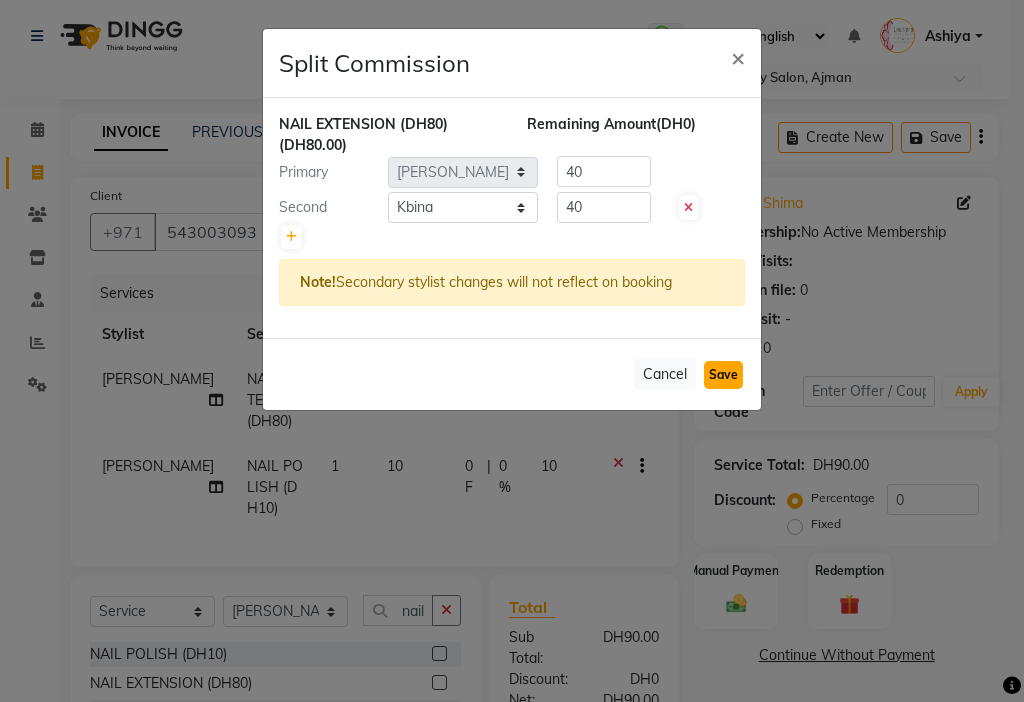 click on "Save" 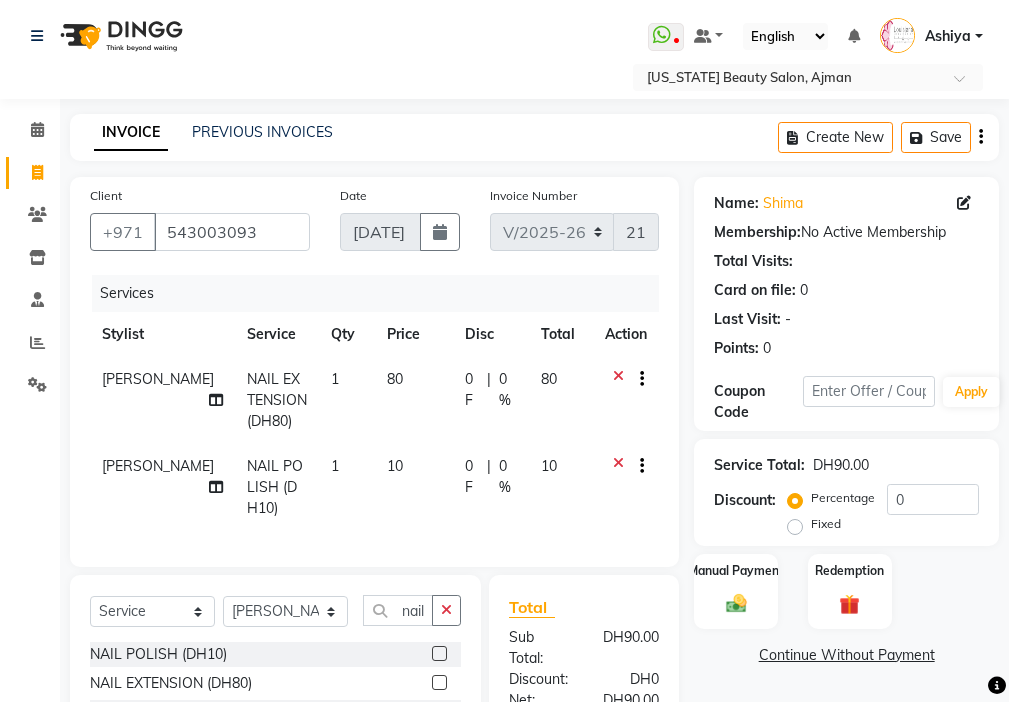 click 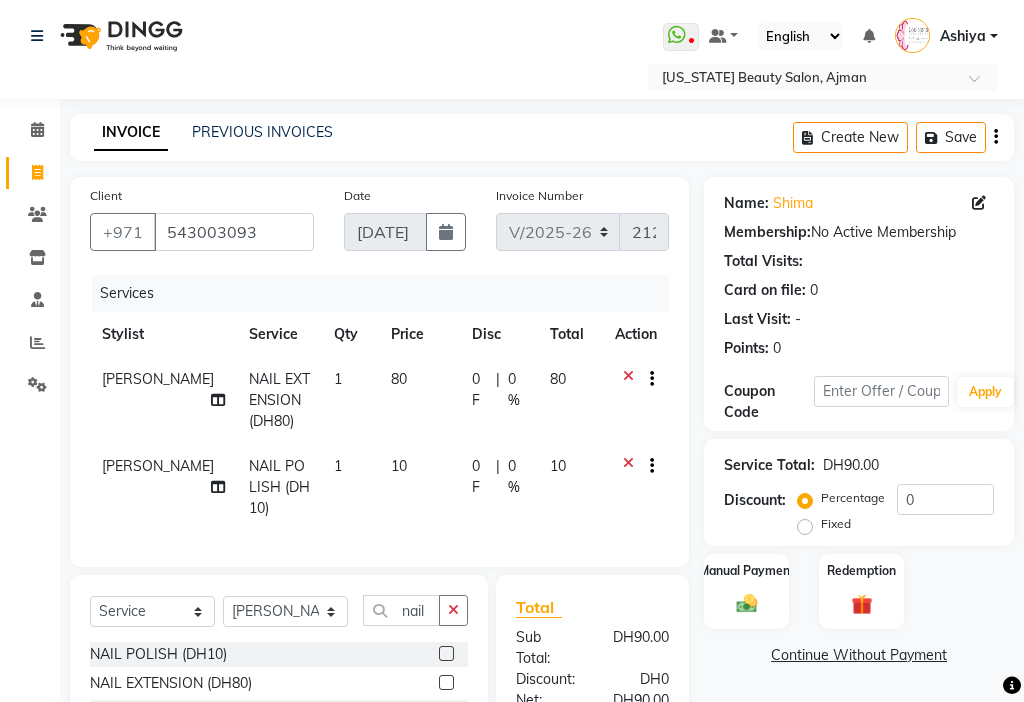 select on "24105" 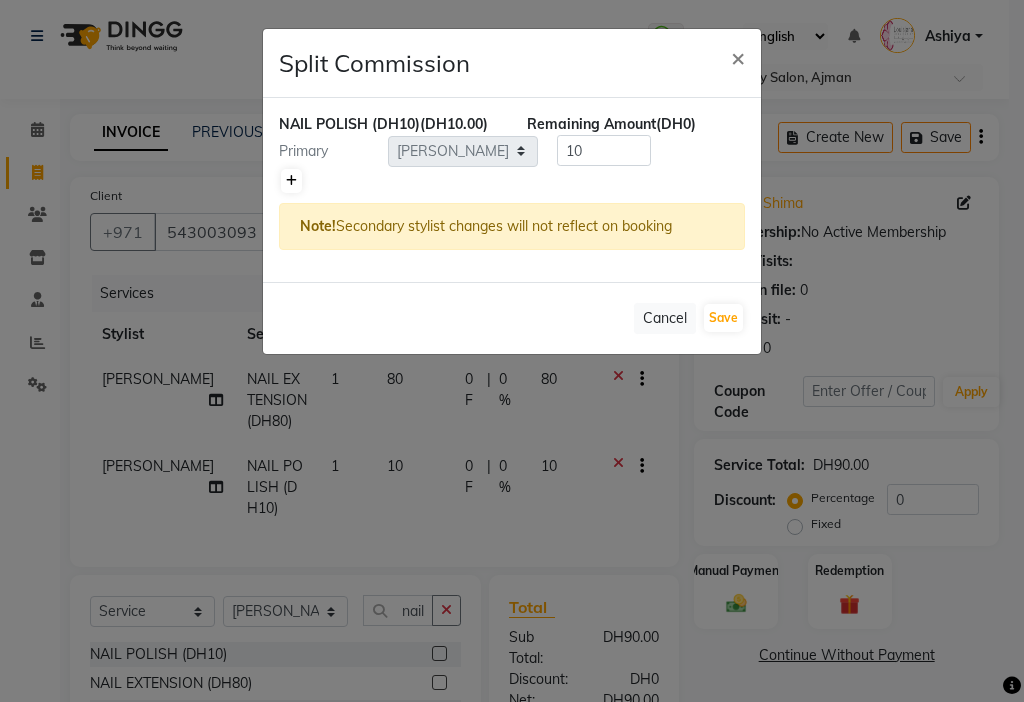 click 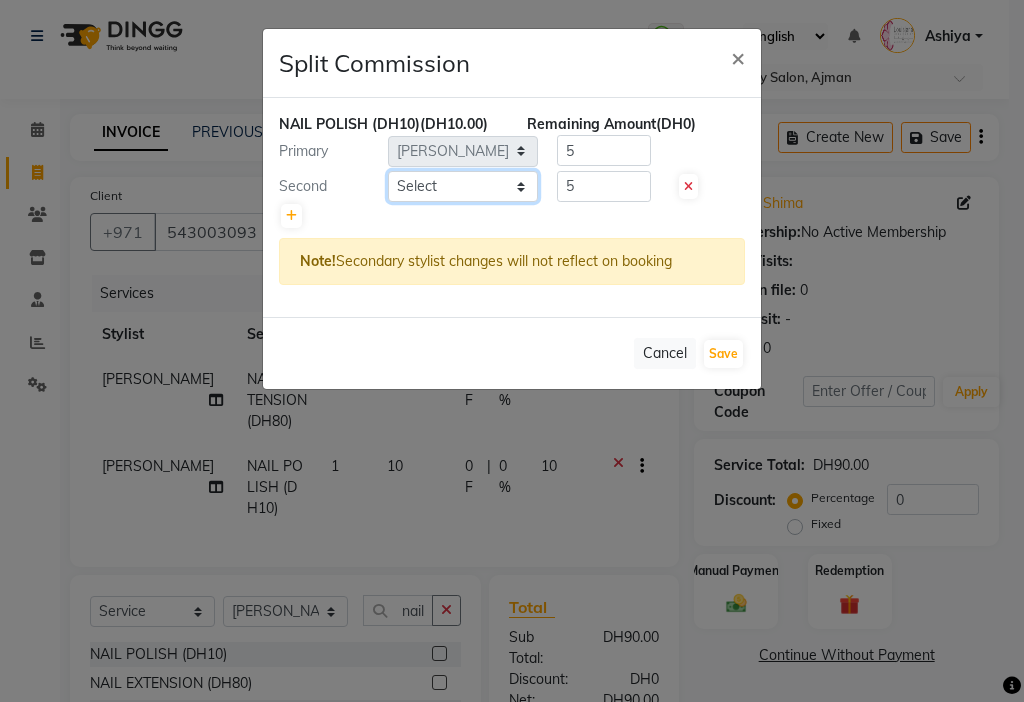 click on "Select  [PERSON_NAME]   [PERSON_NAME]   [PERSON_NAME]   [PERSON_NAME]   Kbina   Madam   mamta   [PERSON_NAME]   [PERSON_NAME]   [PERSON_NAME]" 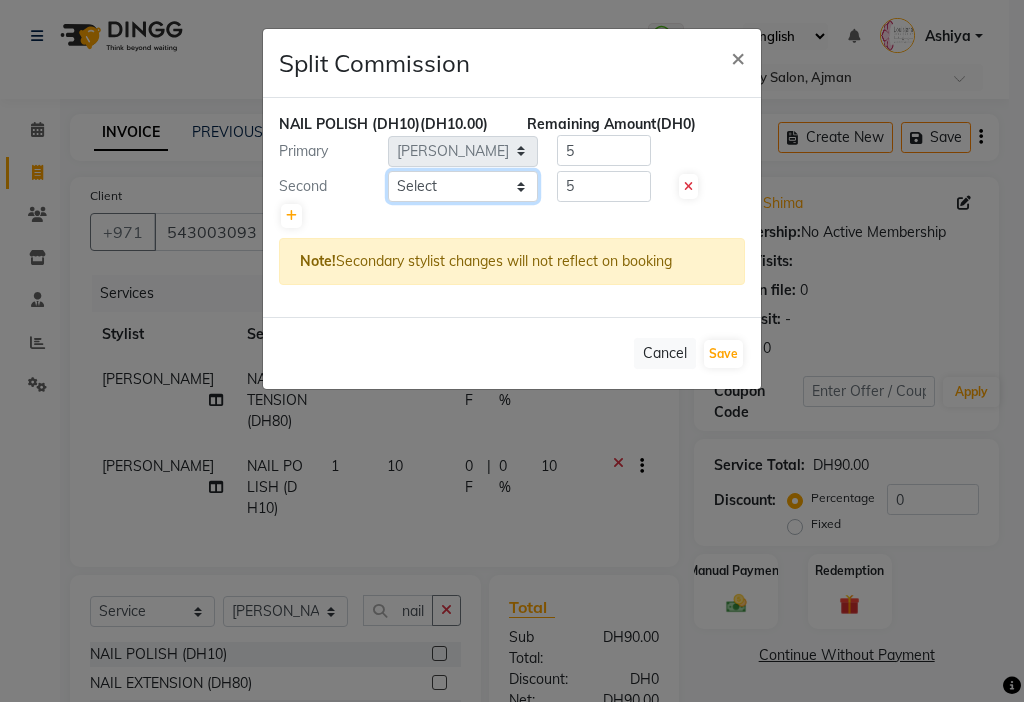 select on "68692" 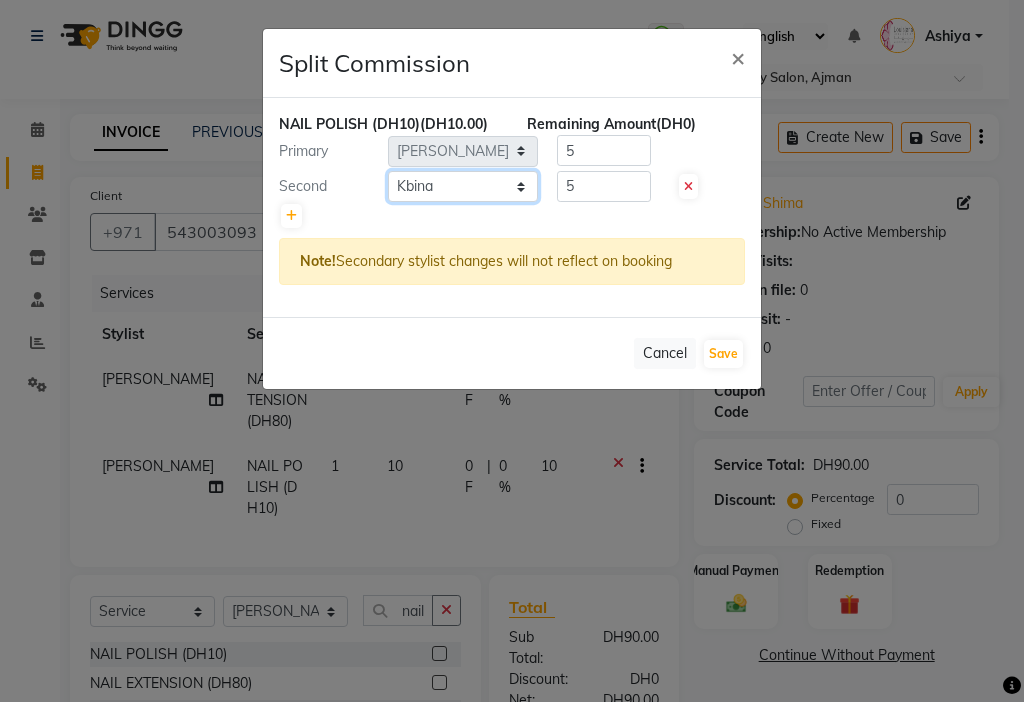 click on "Select  [PERSON_NAME]   [PERSON_NAME]   [PERSON_NAME]   [PERSON_NAME]   Kbina   Madam   mamta   [PERSON_NAME]   [PERSON_NAME]   [PERSON_NAME]" 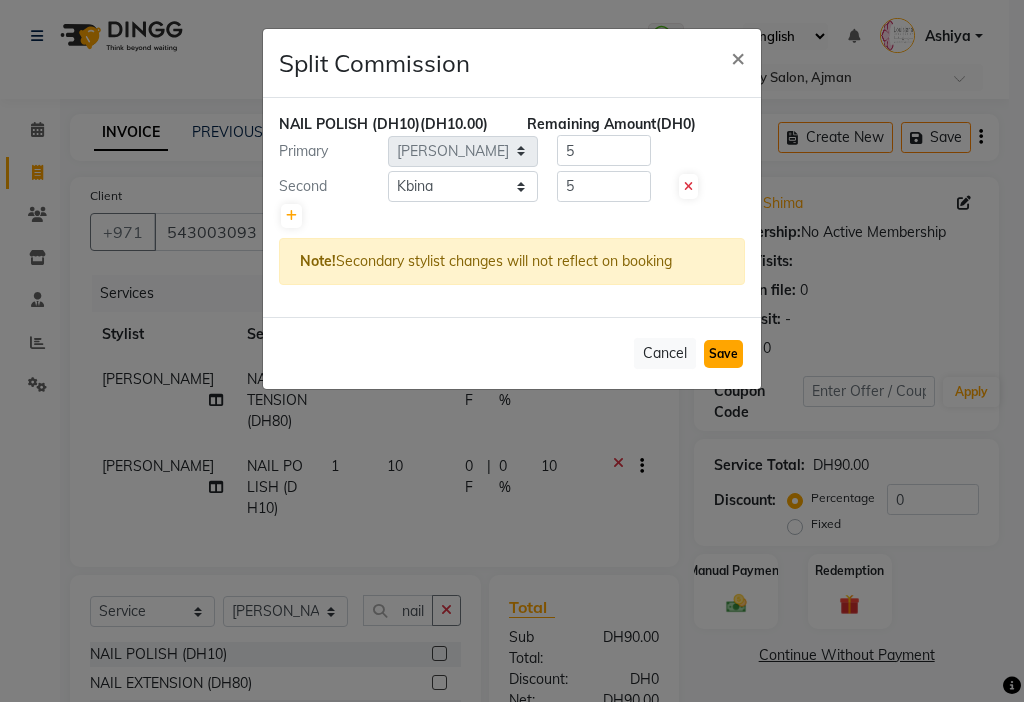 click on "Save" 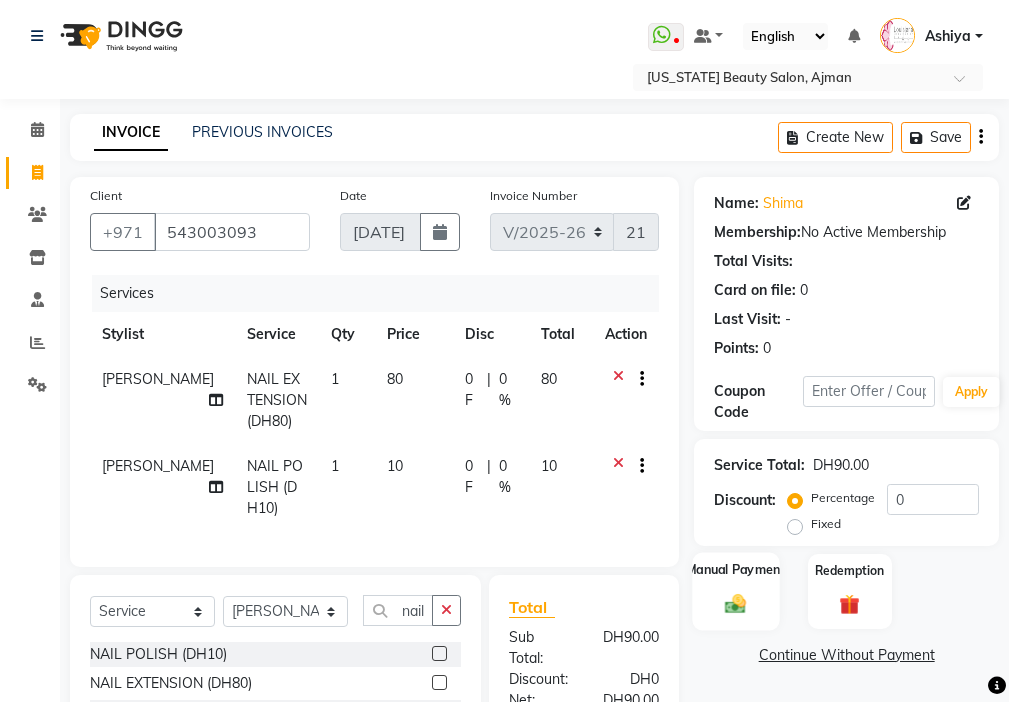 click 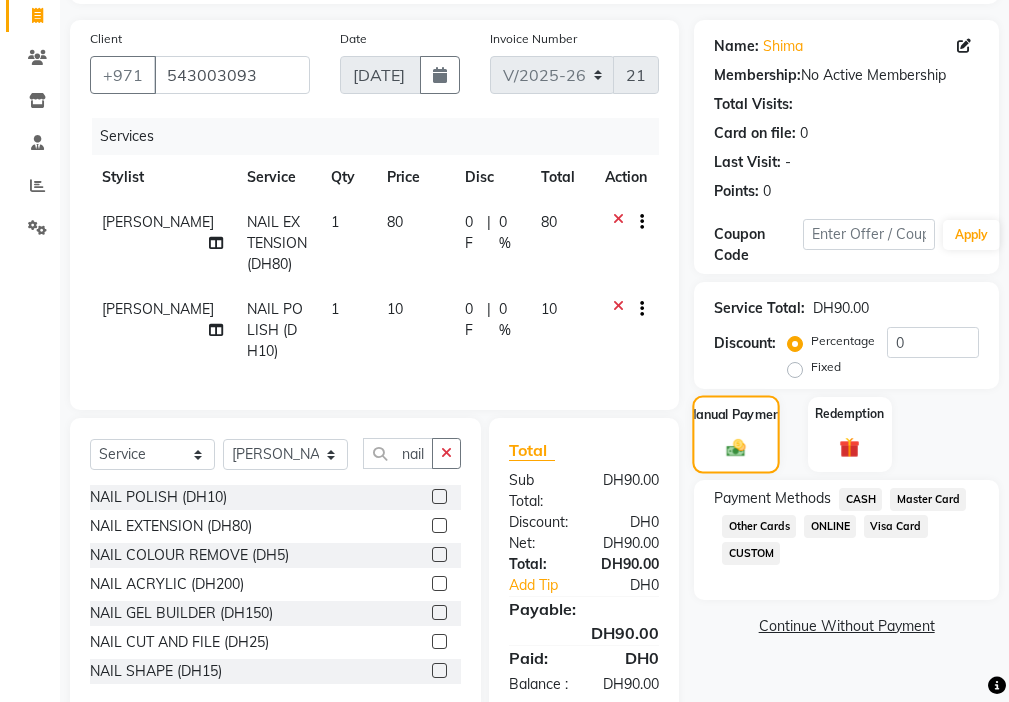 scroll, scrollTop: 236, scrollLeft: 0, axis: vertical 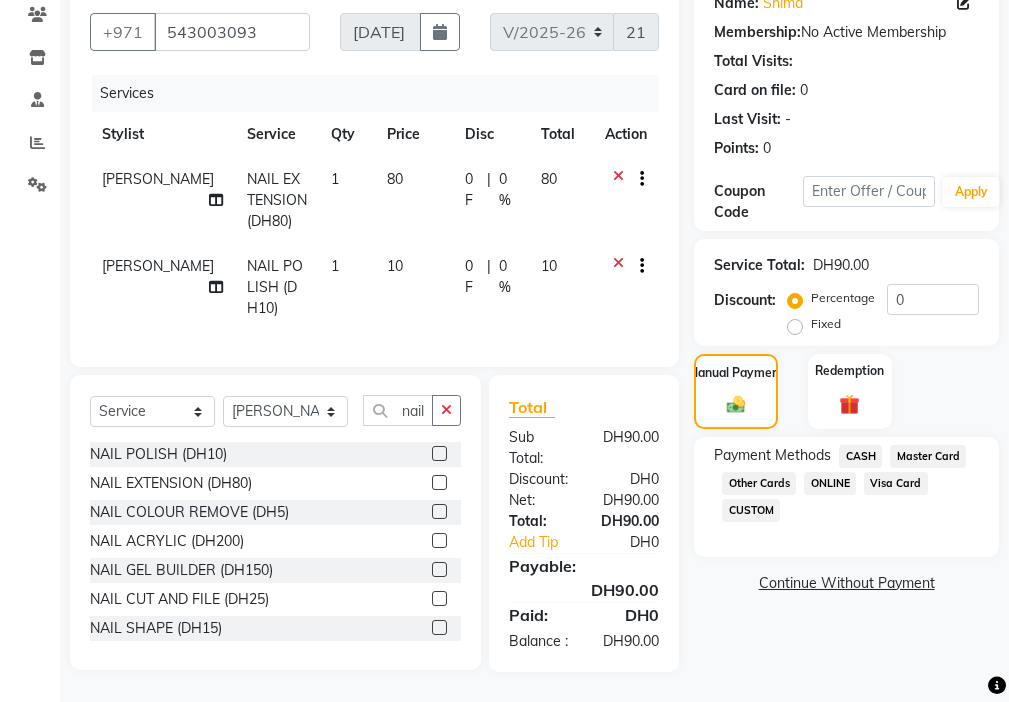 click on "Visa Card" 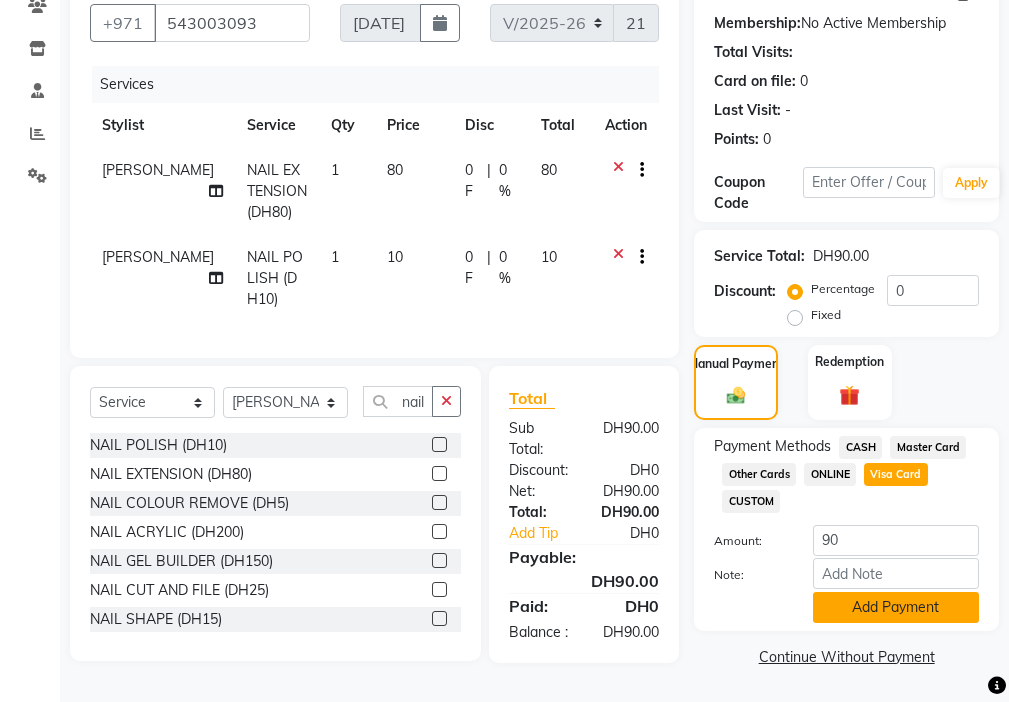 click on "Add Payment" 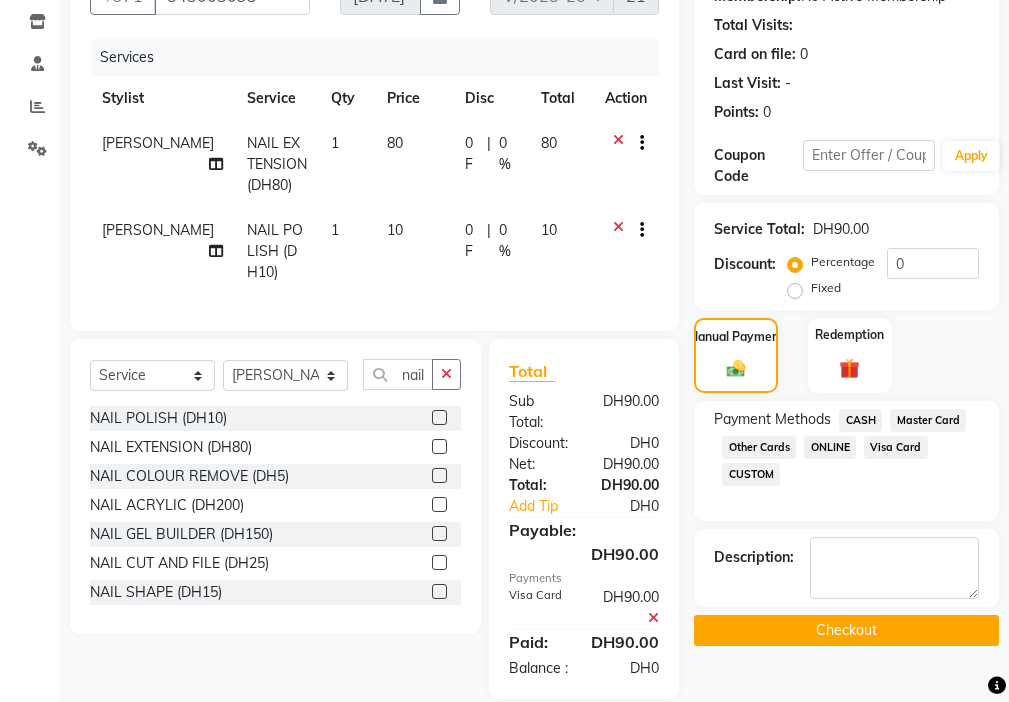 click on "Checkout" 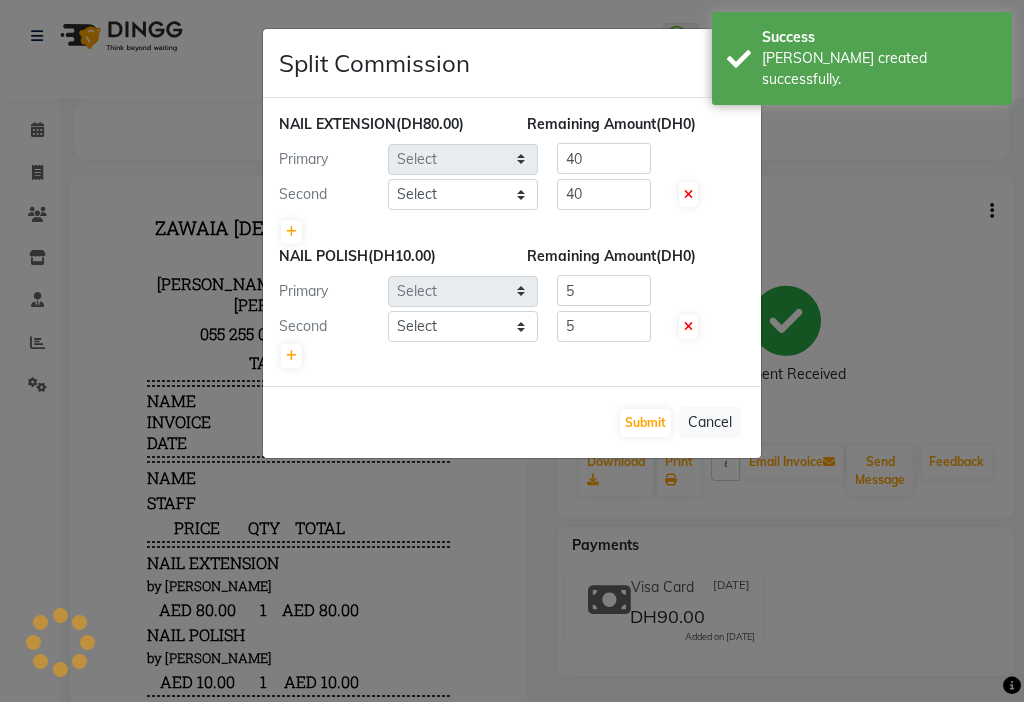 scroll, scrollTop: 0, scrollLeft: 0, axis: both 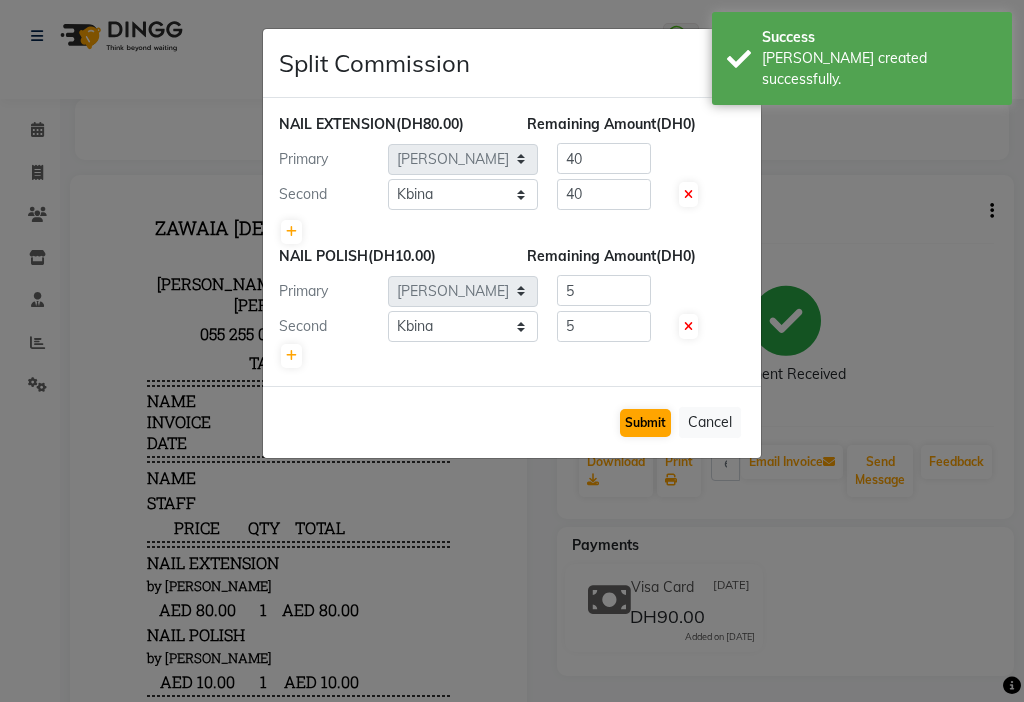click on "Submit" 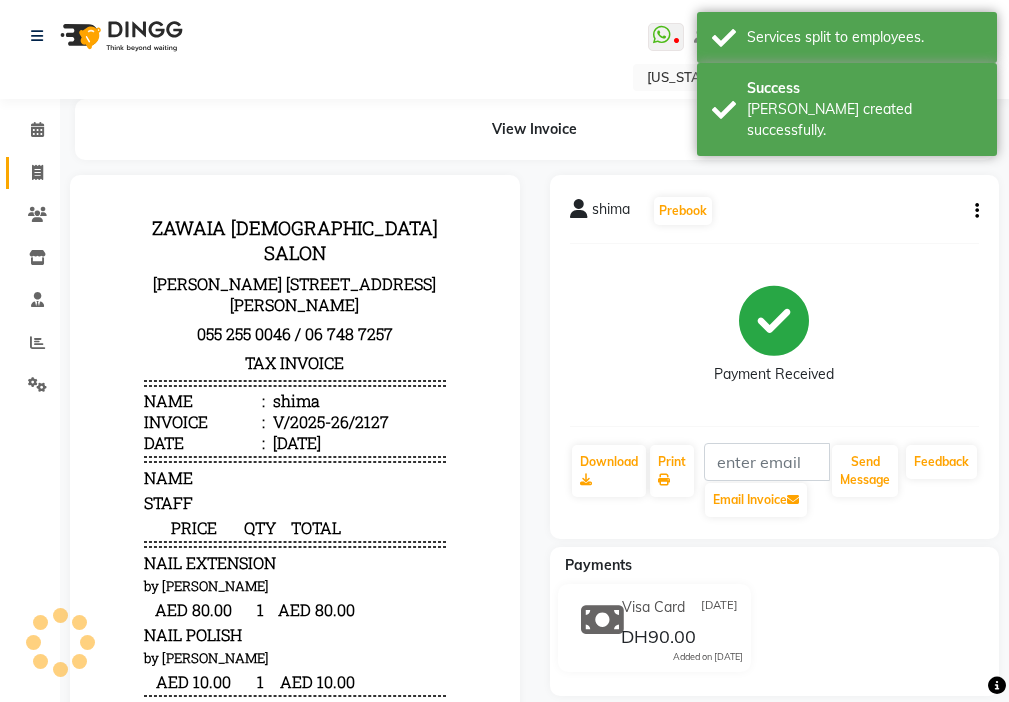 click 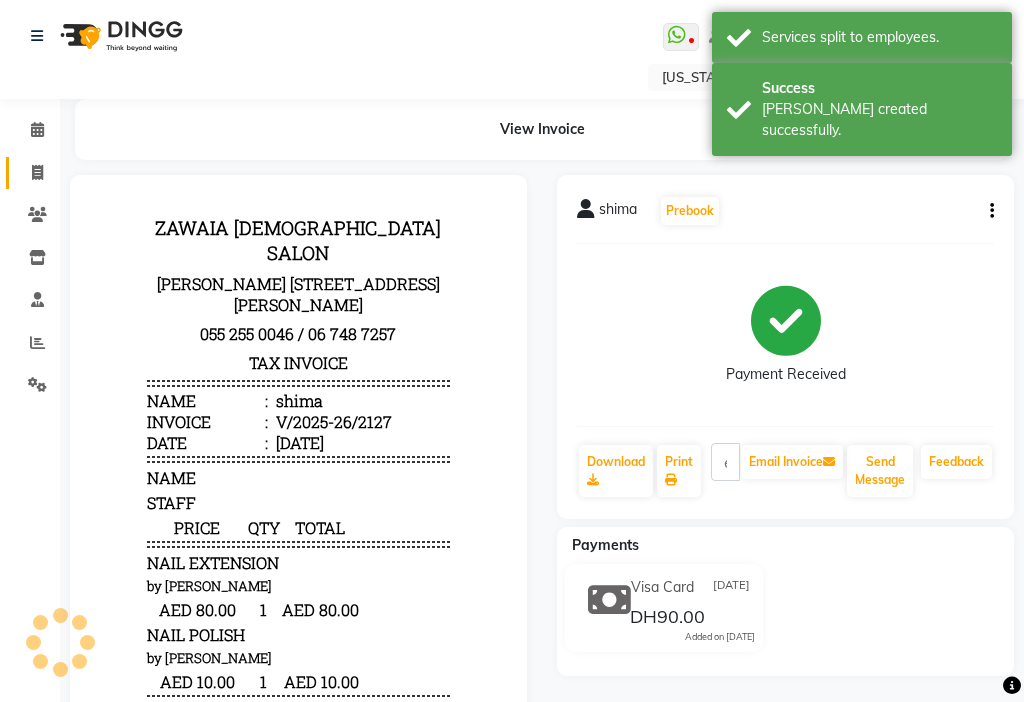 select on "service" 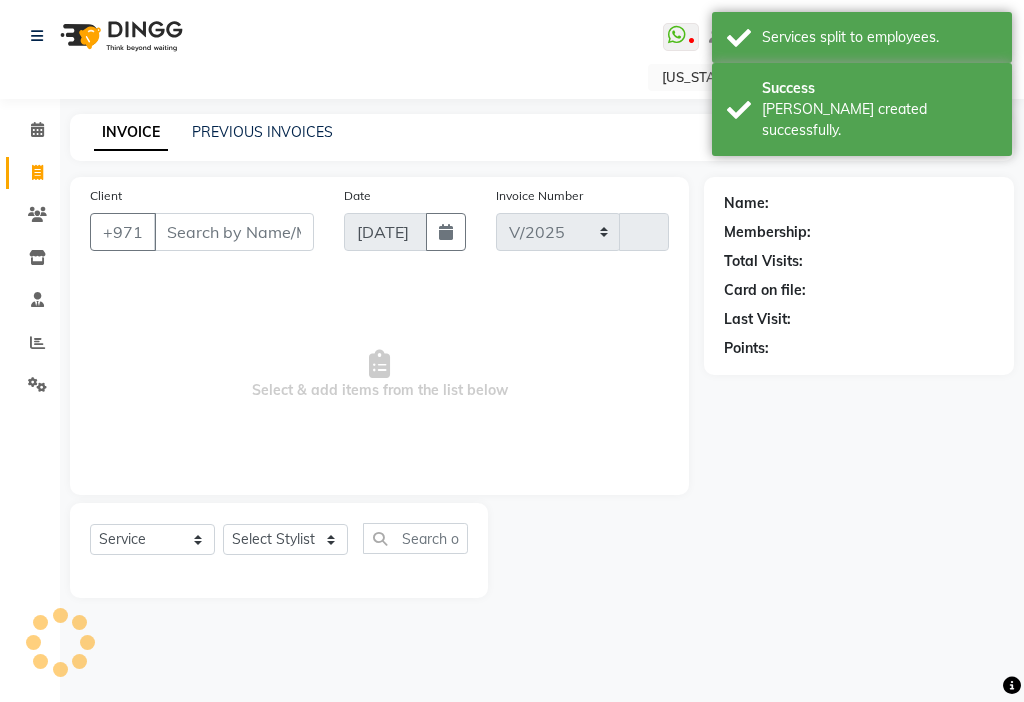 select on "637" 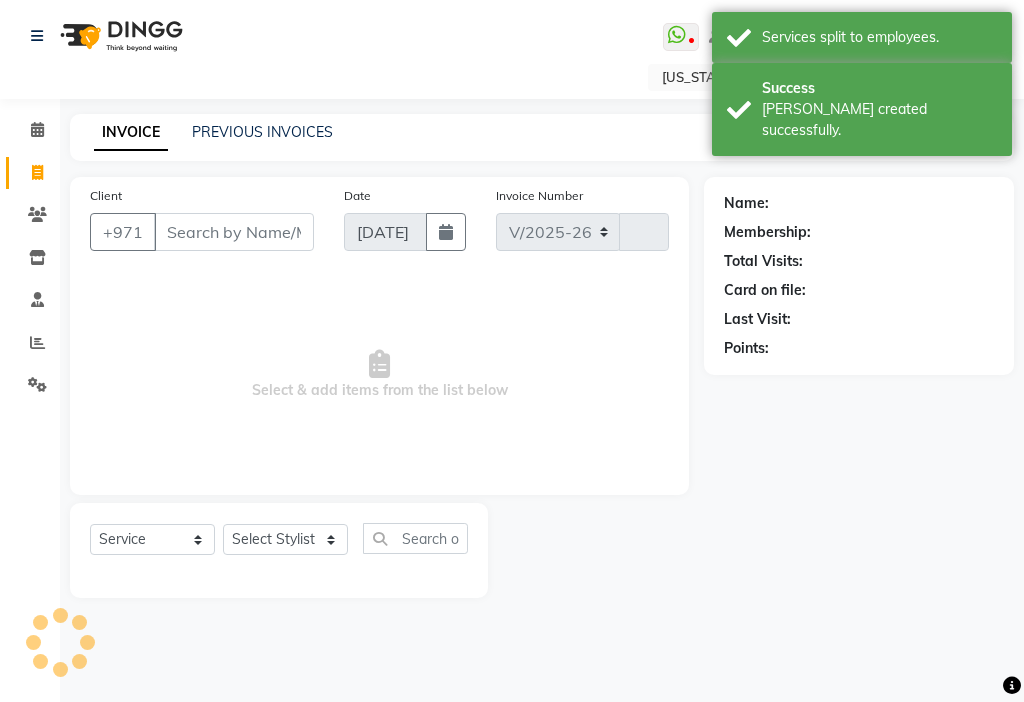 type on "2128" 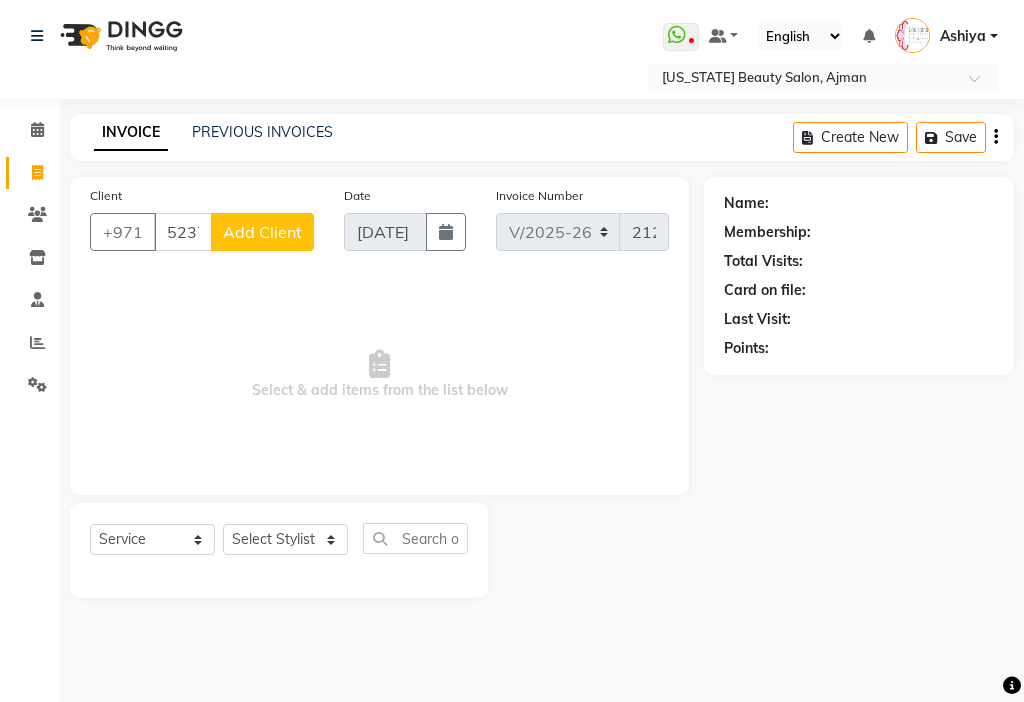 type on "523776079" 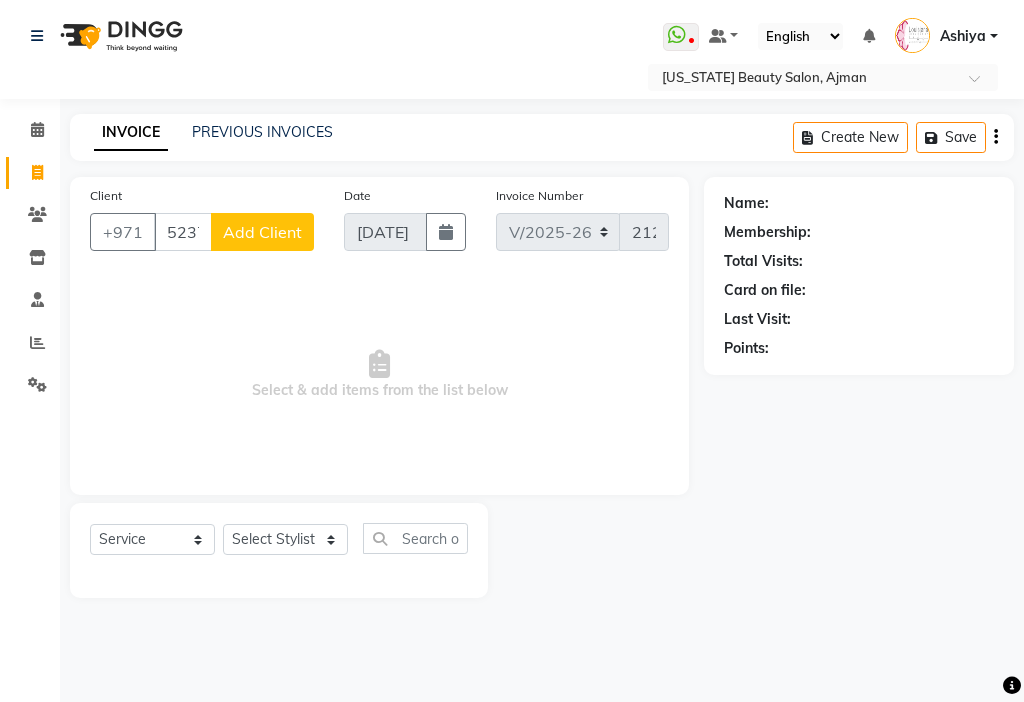click on "Add Client" 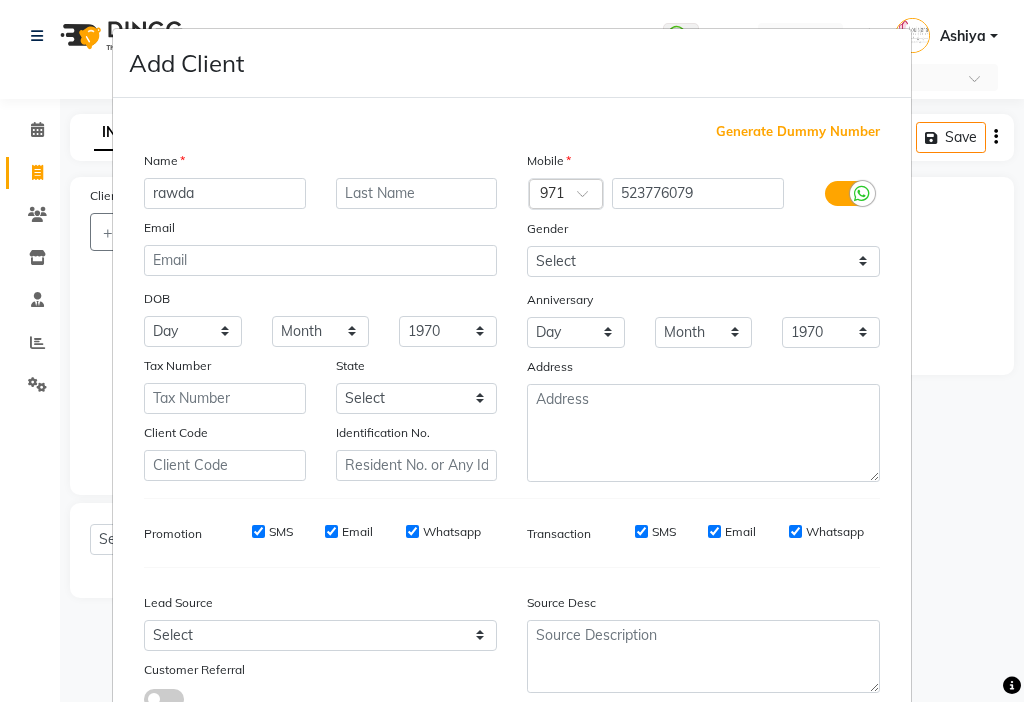 type on "rawda" 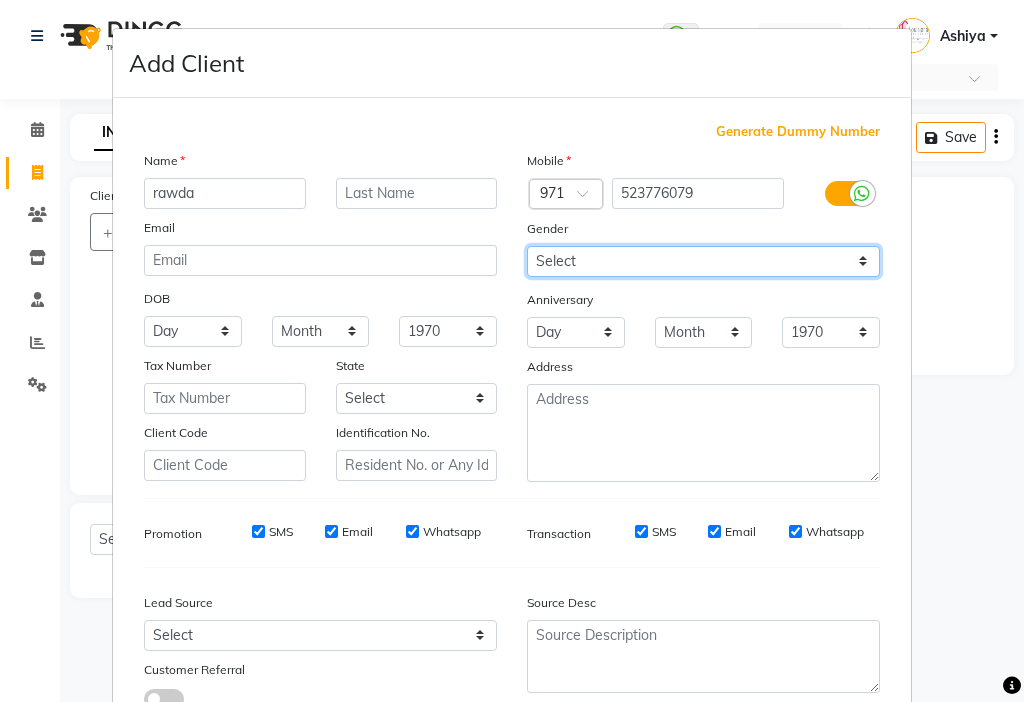 click on "Select [DEMOGRAPHIC_DATA] [DEMOGRAPHIC_DATA] Other Prefer Not To Say" at bounding box center [703, 261] 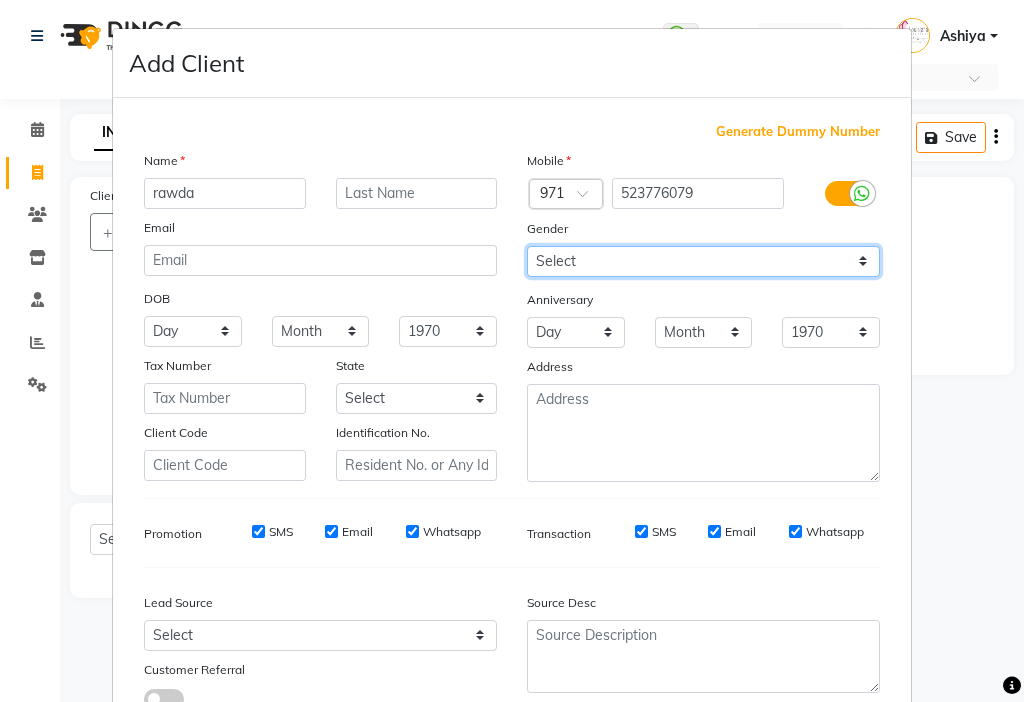 click on "Select [DEMOGRAPHIC_DATA] [DEMOGRAPHIC_DATA] Other Prefer Not To Say" at bounding box center [703, 261] 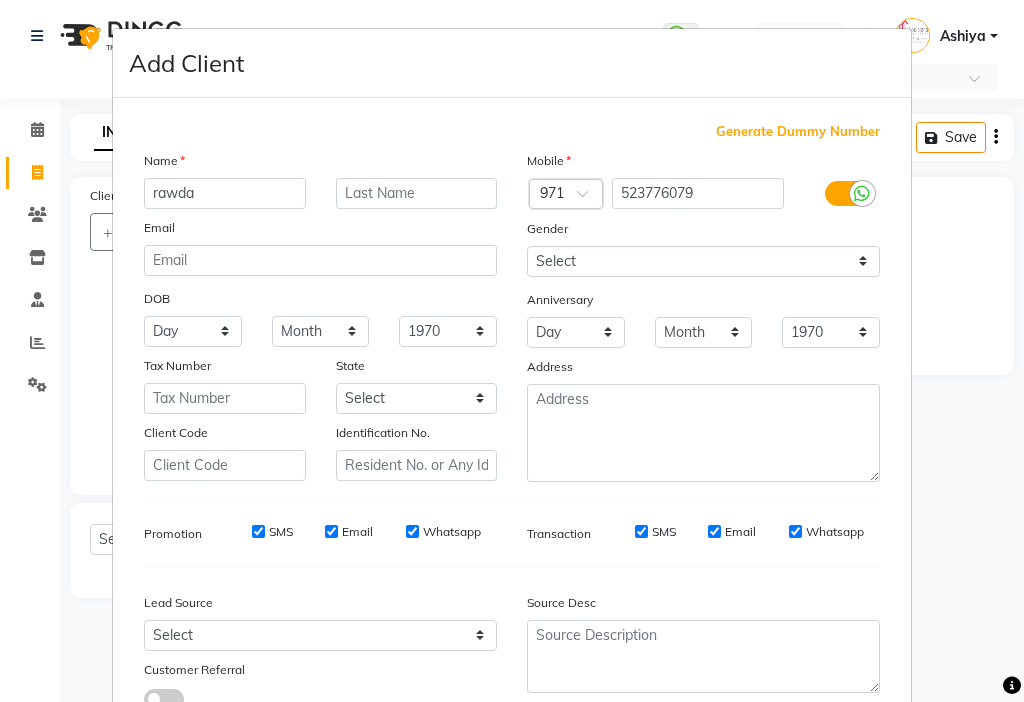 click on "SMS" at bounding box center [281, 532] 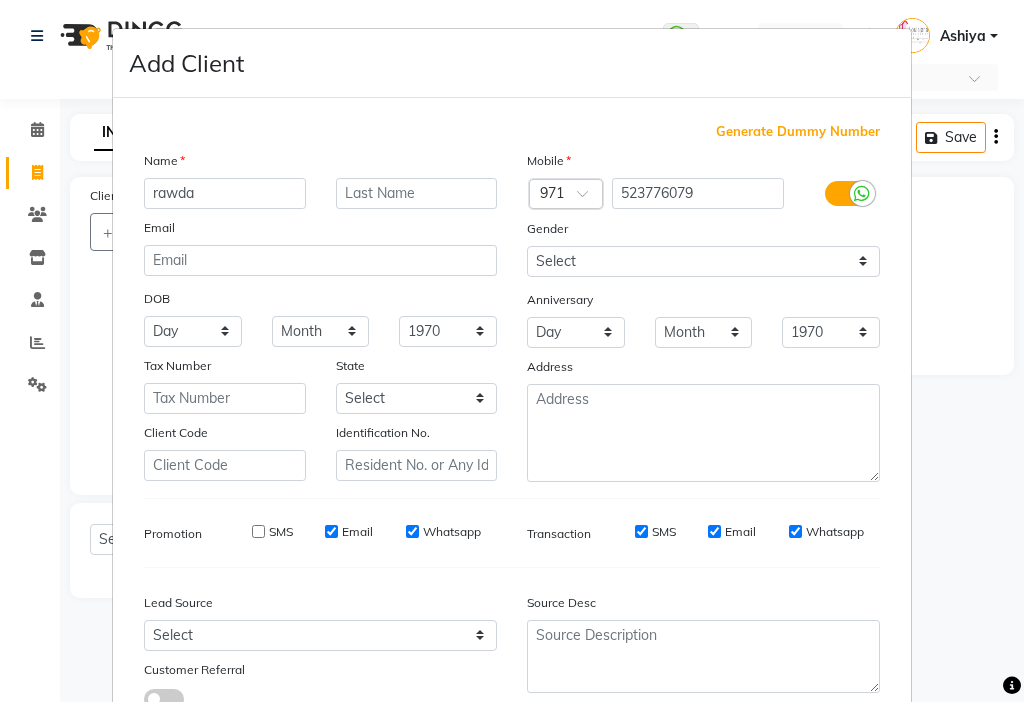 click on "Email" at bounding box center (331, 531) 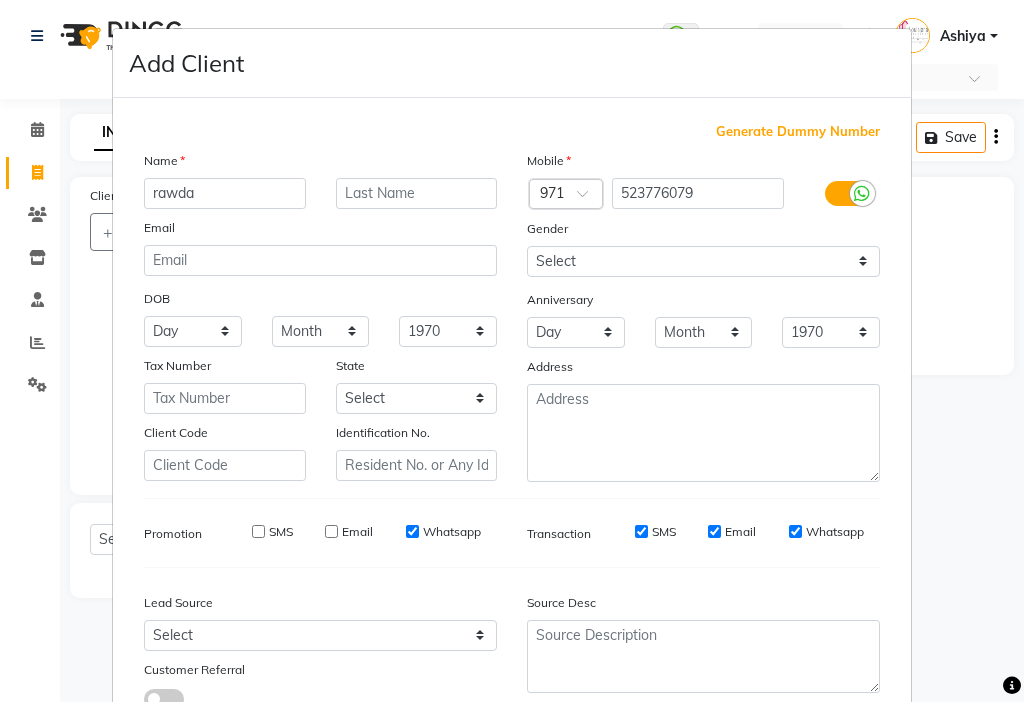click on "SMS" at bounding box center (641, 531) 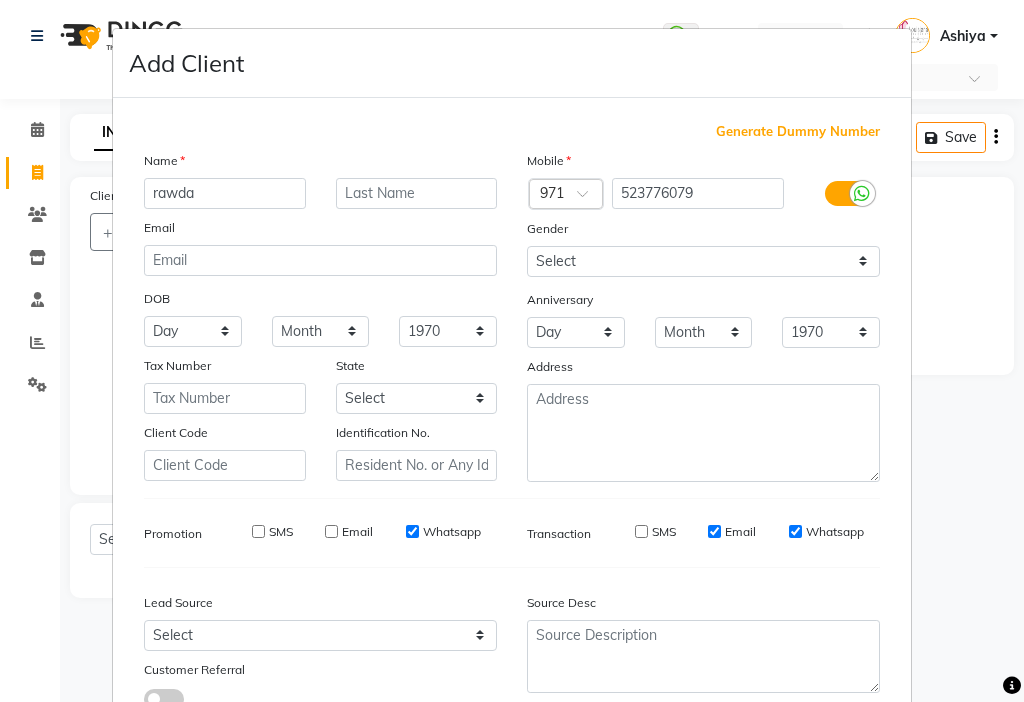 click on "Email" at bounding box center [714, 531] 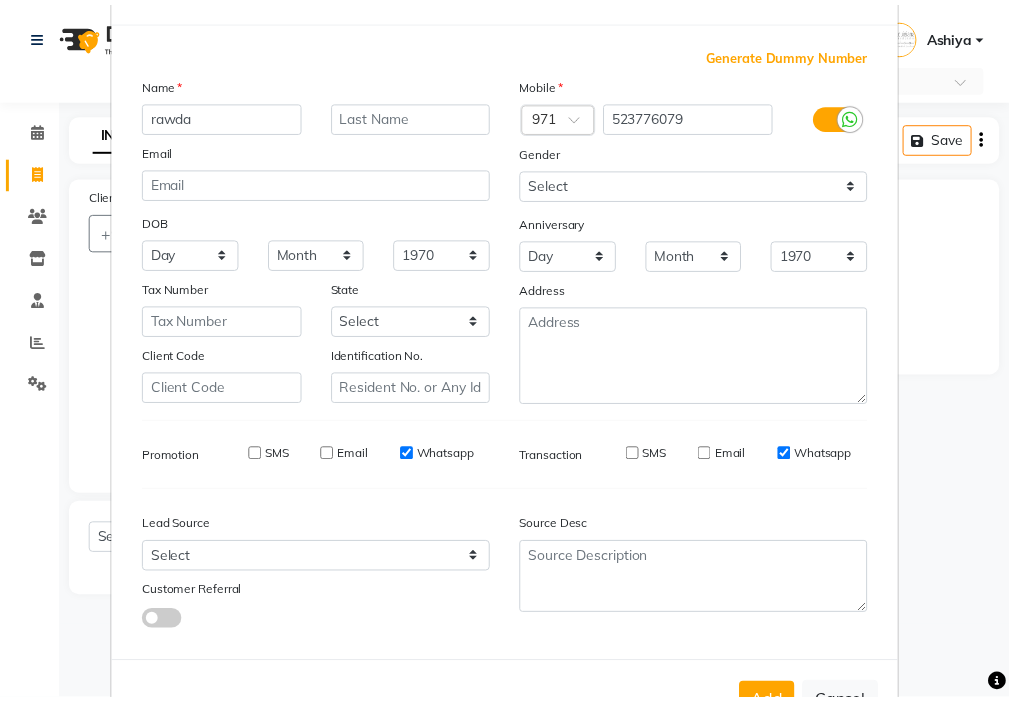 scroll, scrollTop: 147, scrollLeft: 0, axis: vertical 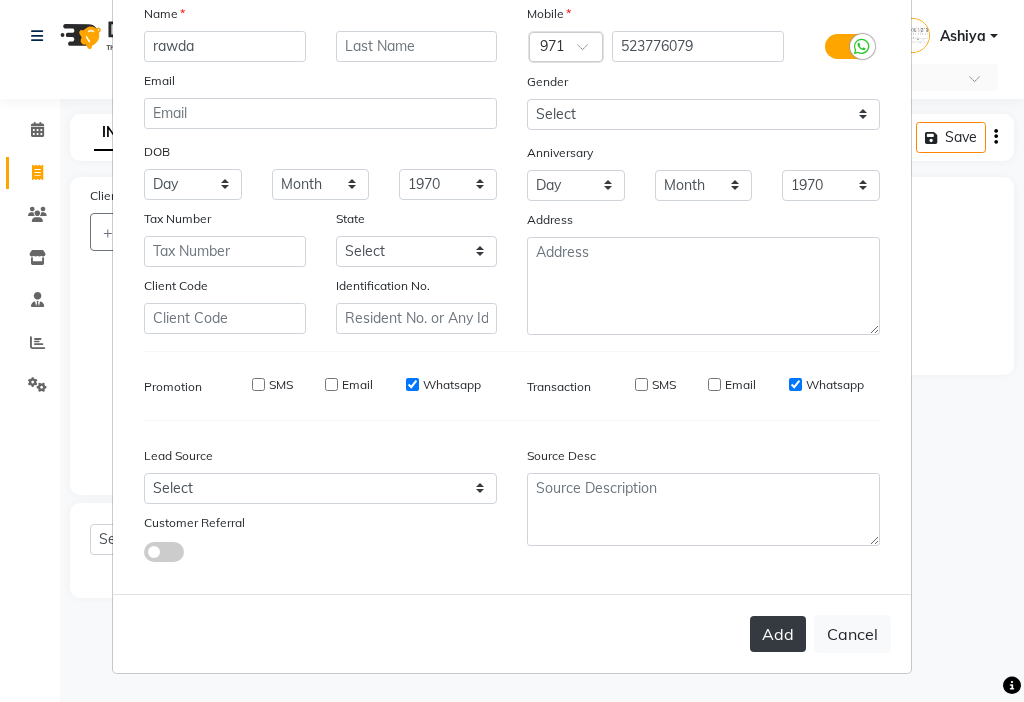 click on "Add" at bounding box center (778, 634) 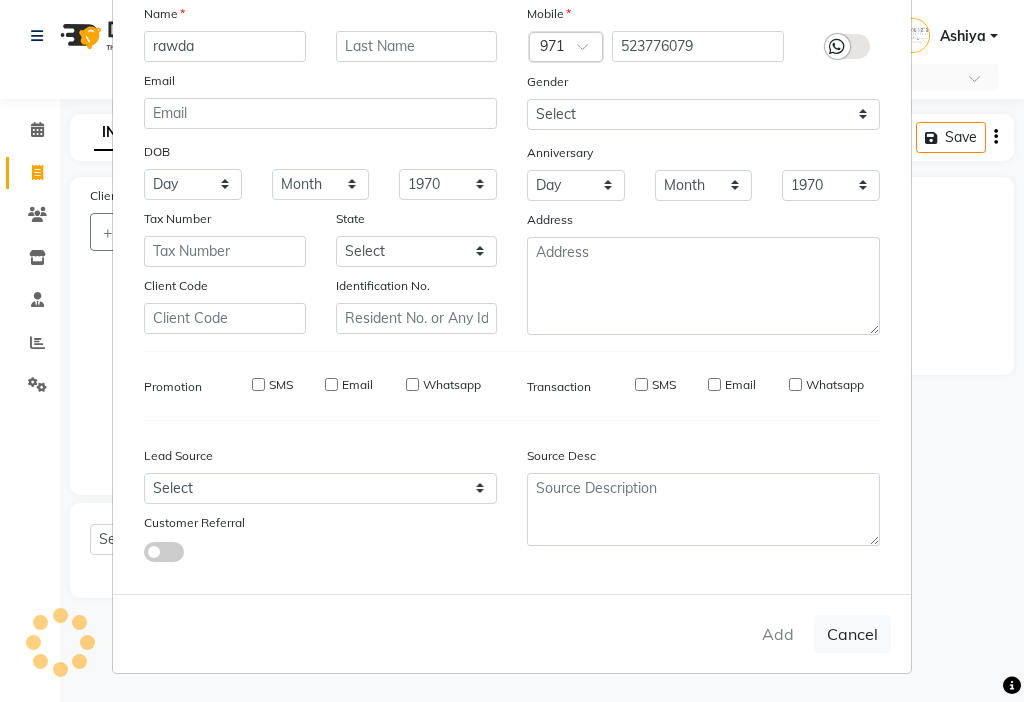 type 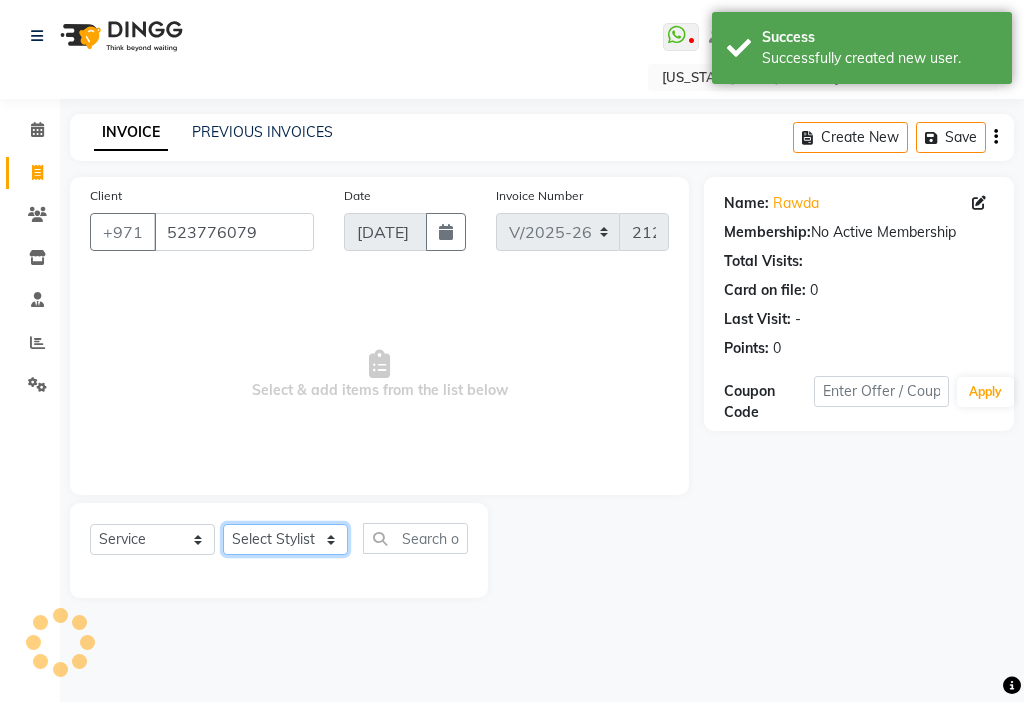 click on "Select Stylist [PERSON_NAME] [PERSON_NAME] [PERSON_NAME] [PERSON_NAME] Kbina Madam mamta [PERSON_NAME] [PERSON_NAME] [PERSON_NAME]" 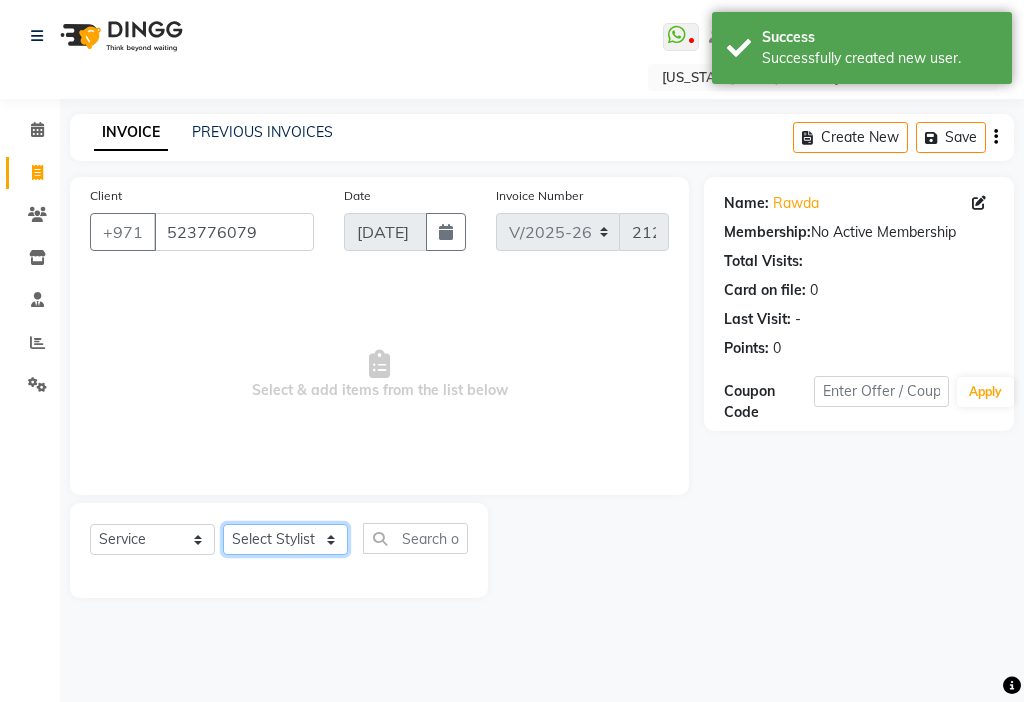select on "48085" 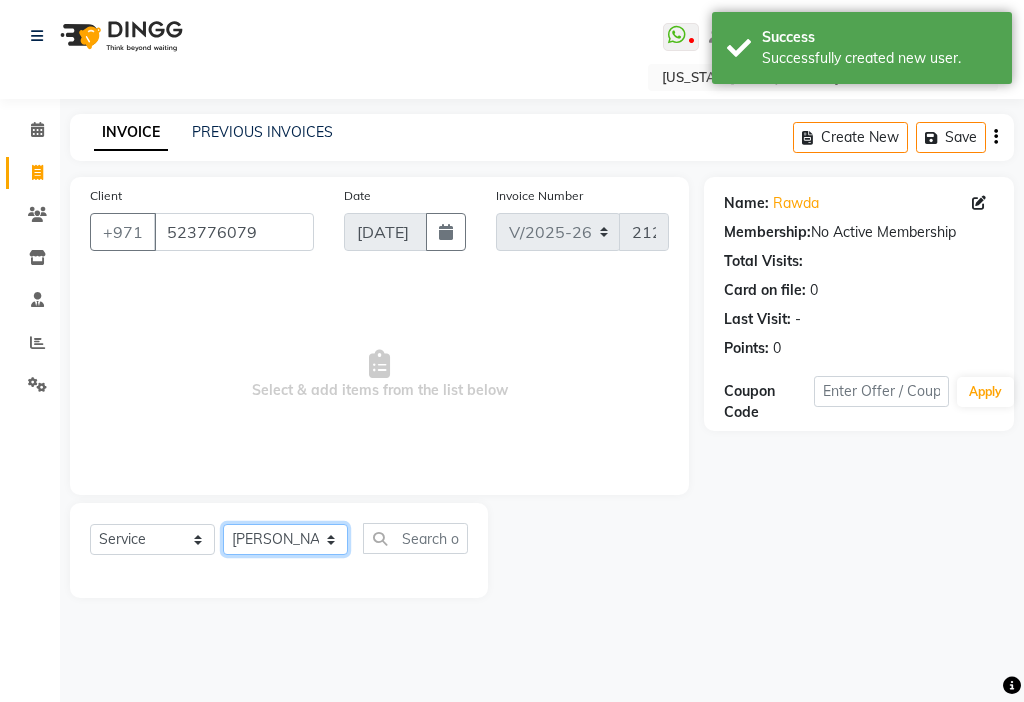 click on "Select Stylist [PERSON_NAME] [PERSON_NAME] [PERSON_NAME] [PERSON_NAME] Kbina Madam mamta [PERSON_NAME] [PERSON_NAME] [PERSON_NAME]" 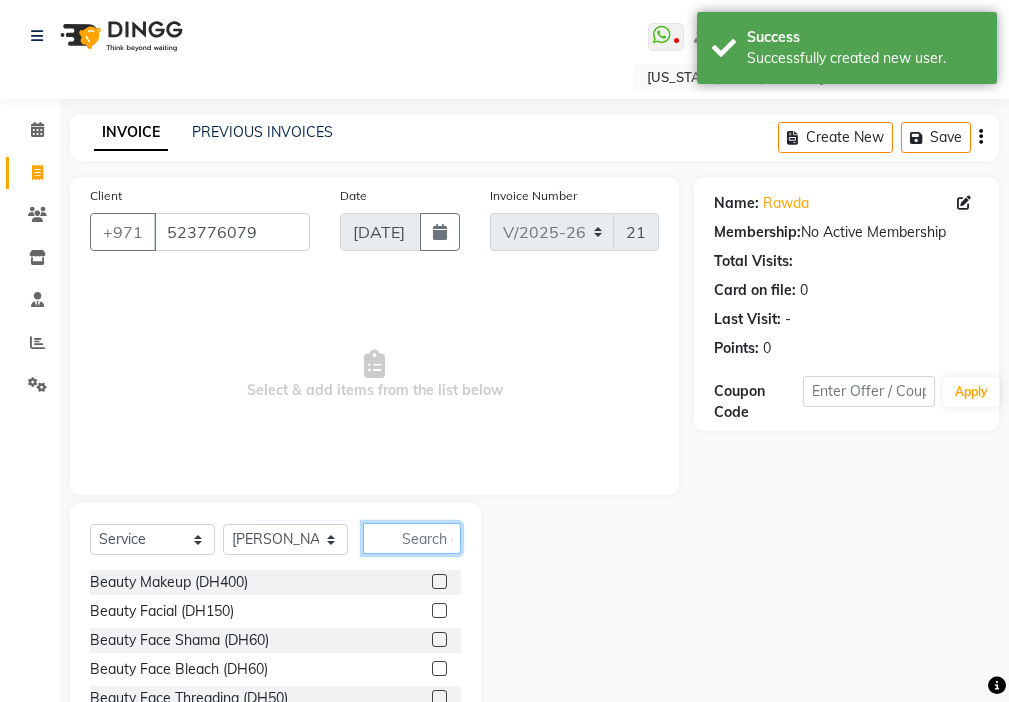 click 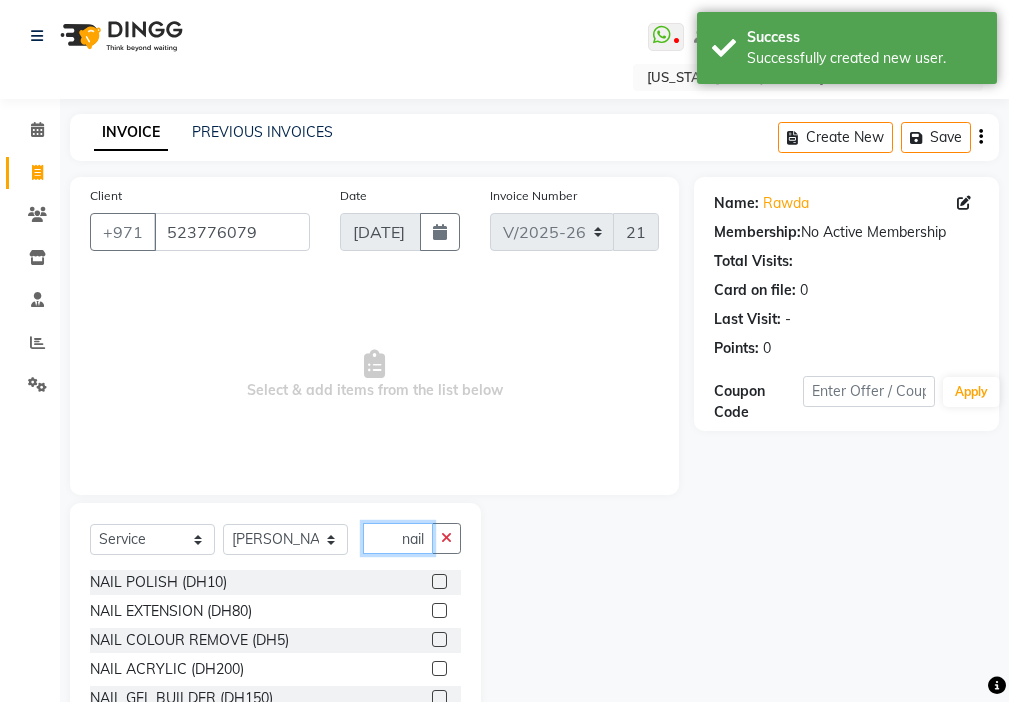 type on "nail" 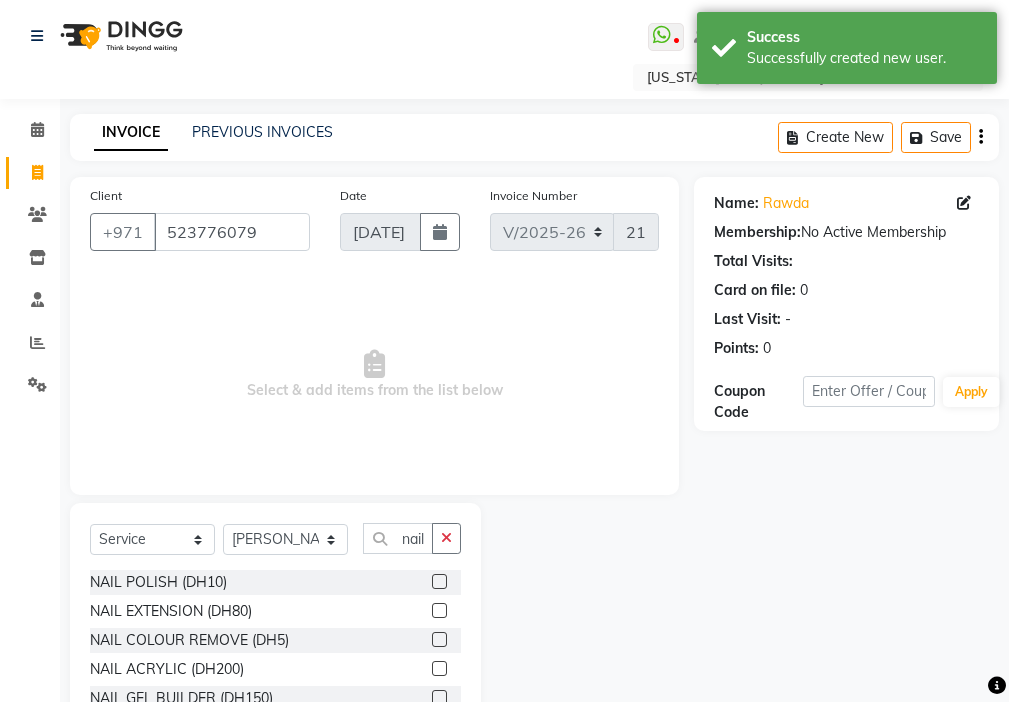 click 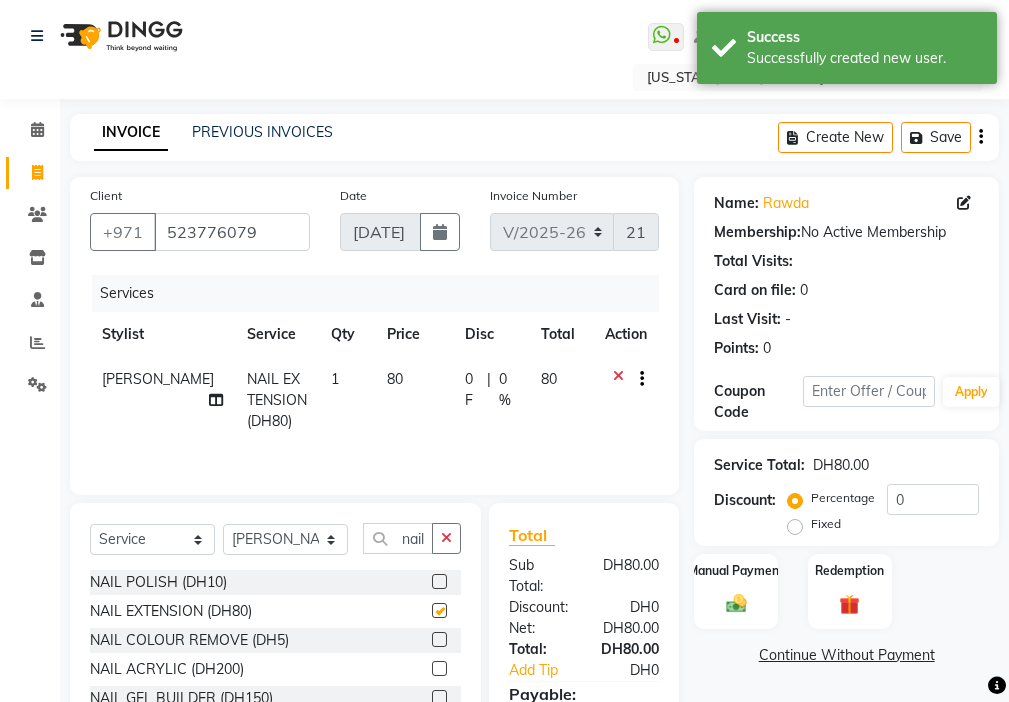 checkbox on "false" 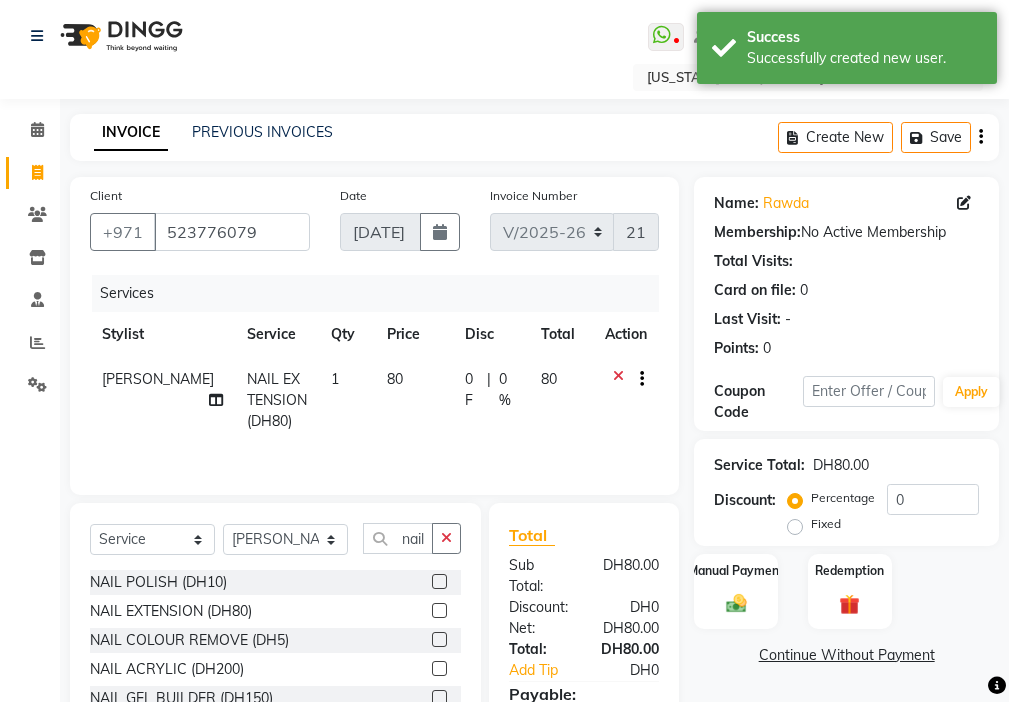 click 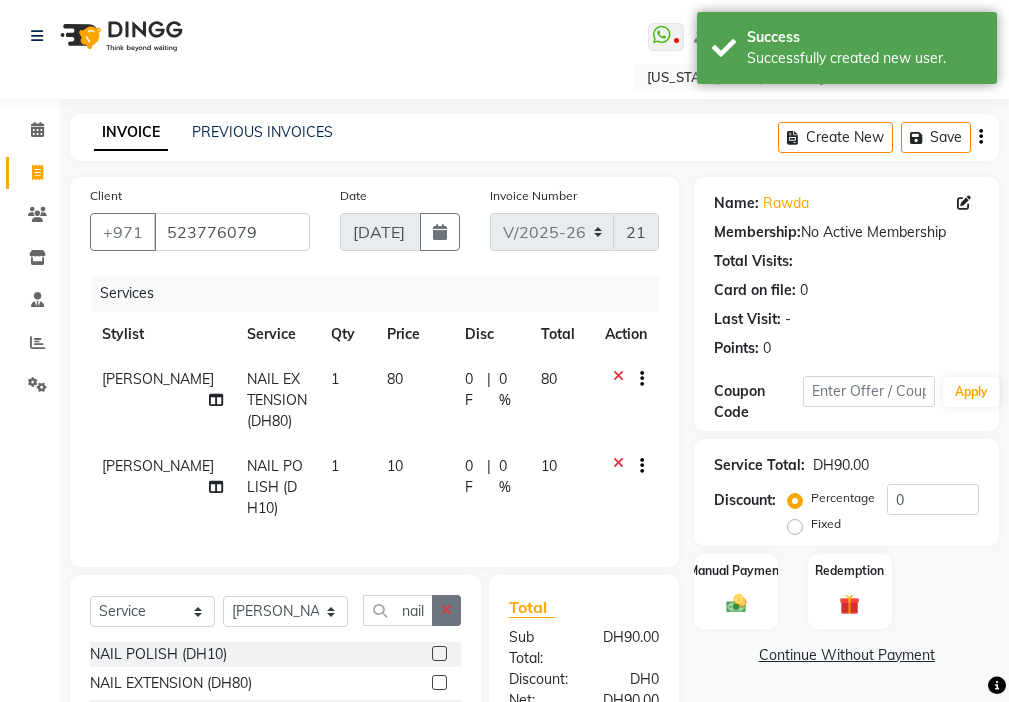 click 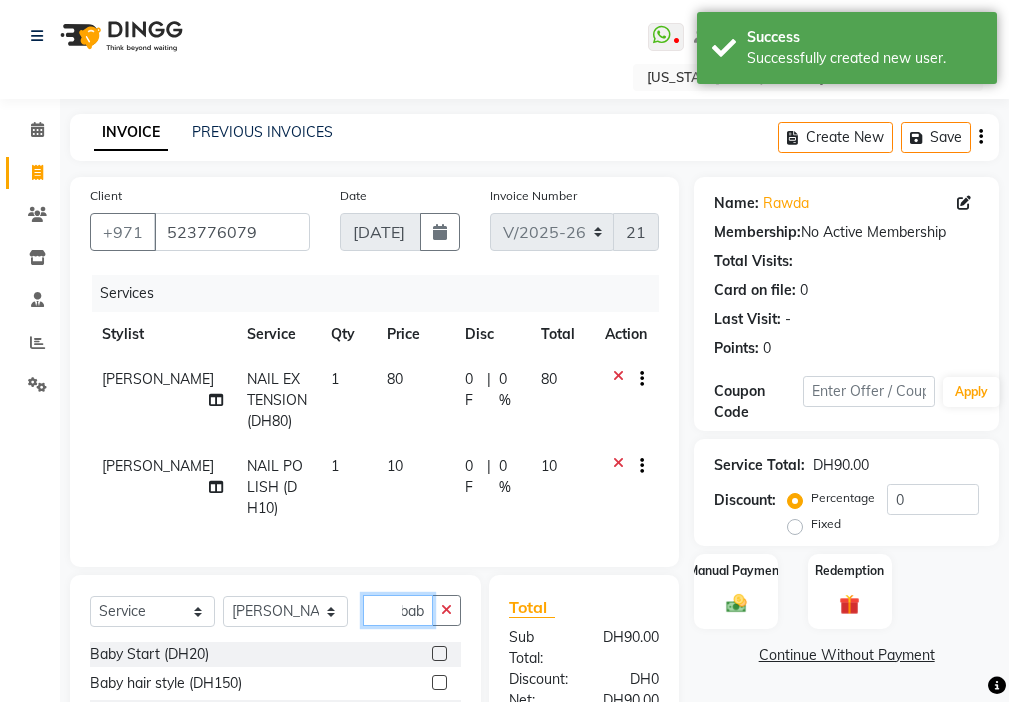 scroll, scrollTop: 0, scrollLeft: 9, axis: horizontal 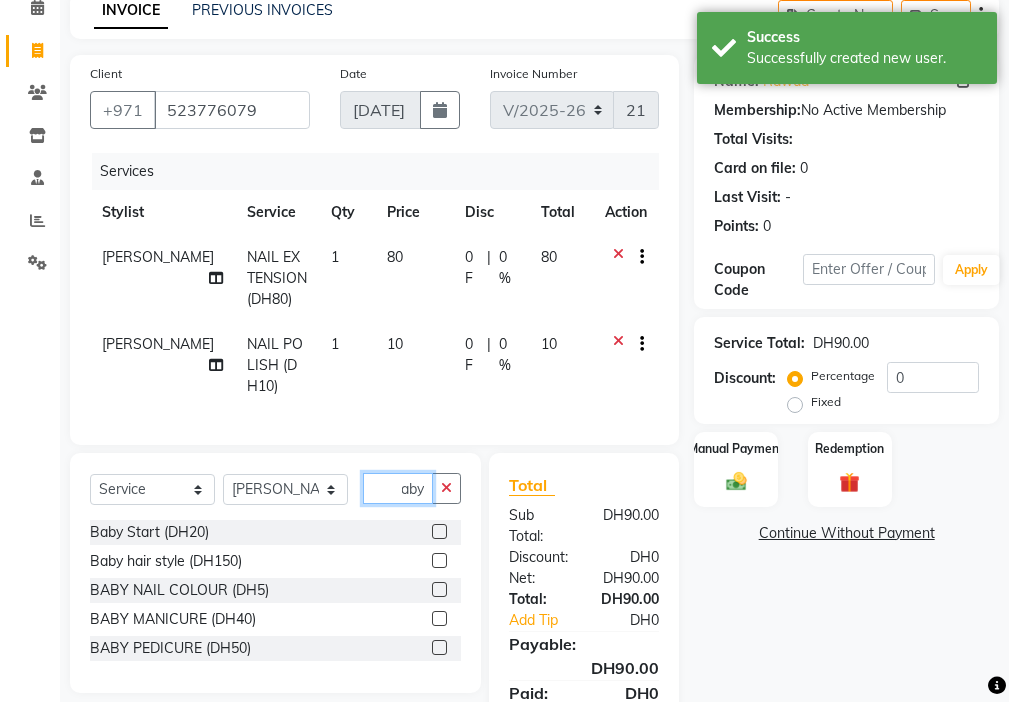 type on "baby" 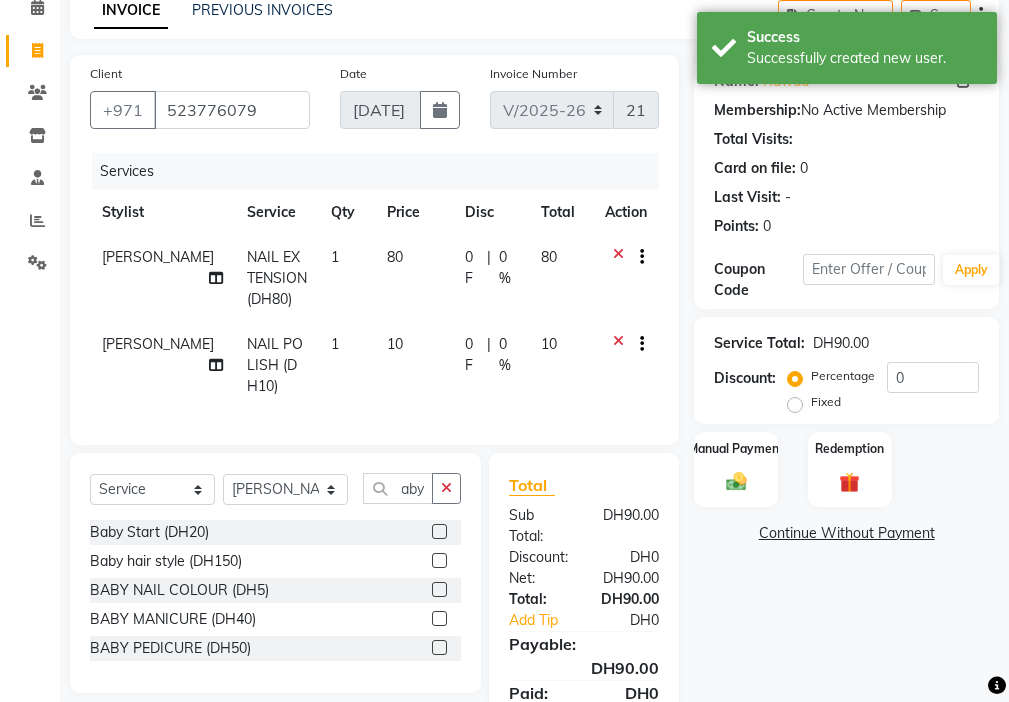 click 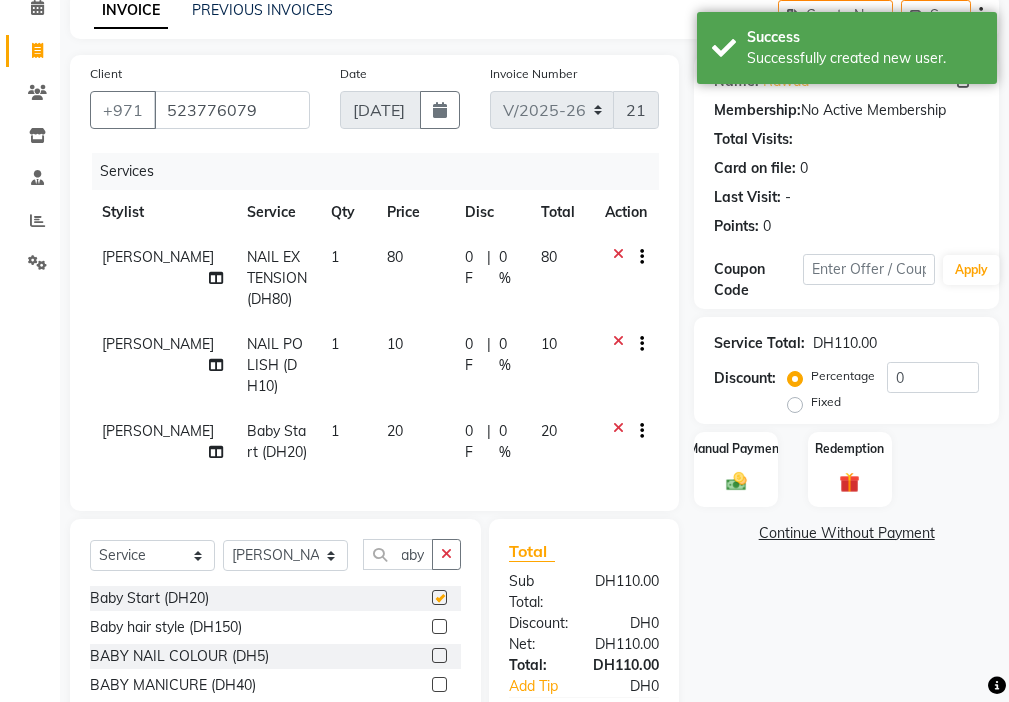 scroll, scrollTop: 0, scrollLeft: 0, axis: both 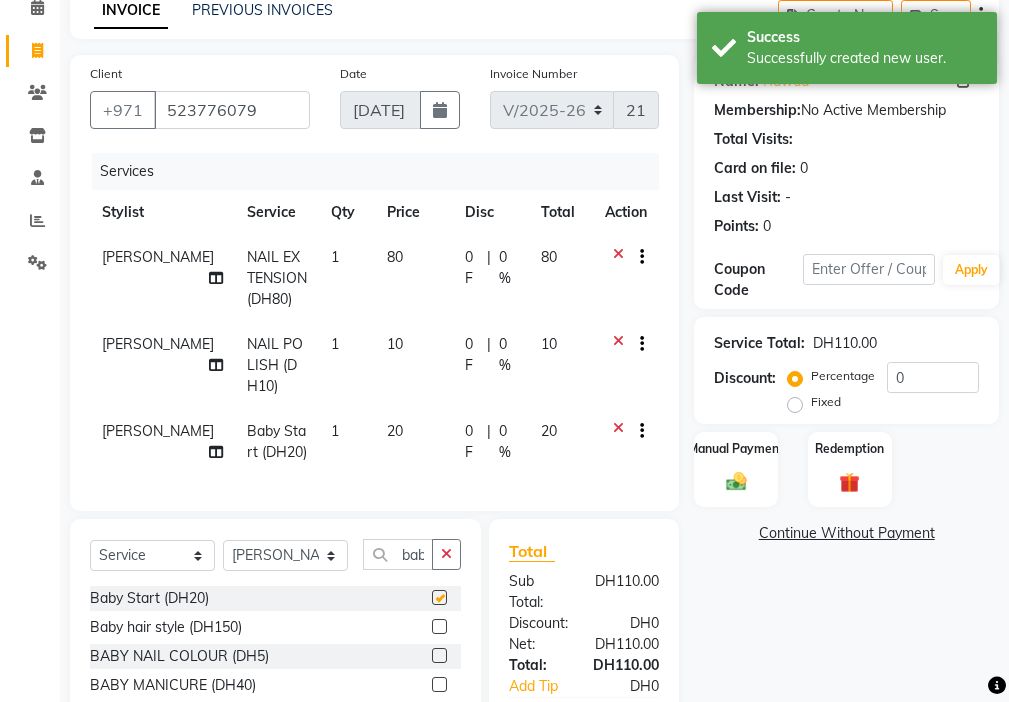click on "20" 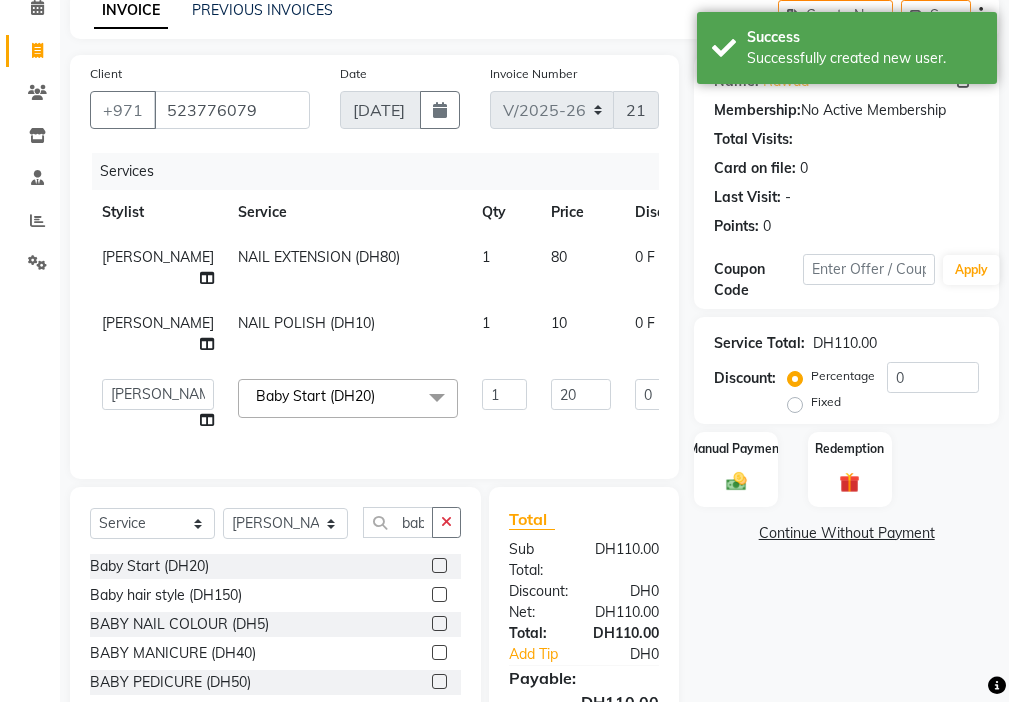 checkbox on "false" 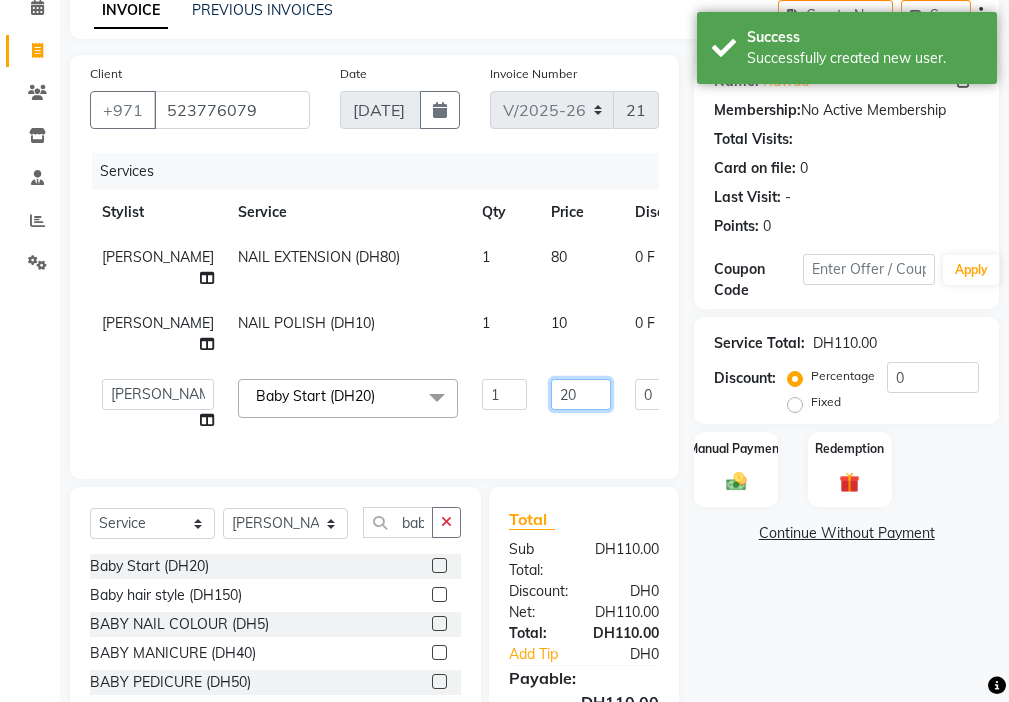 click on "20" 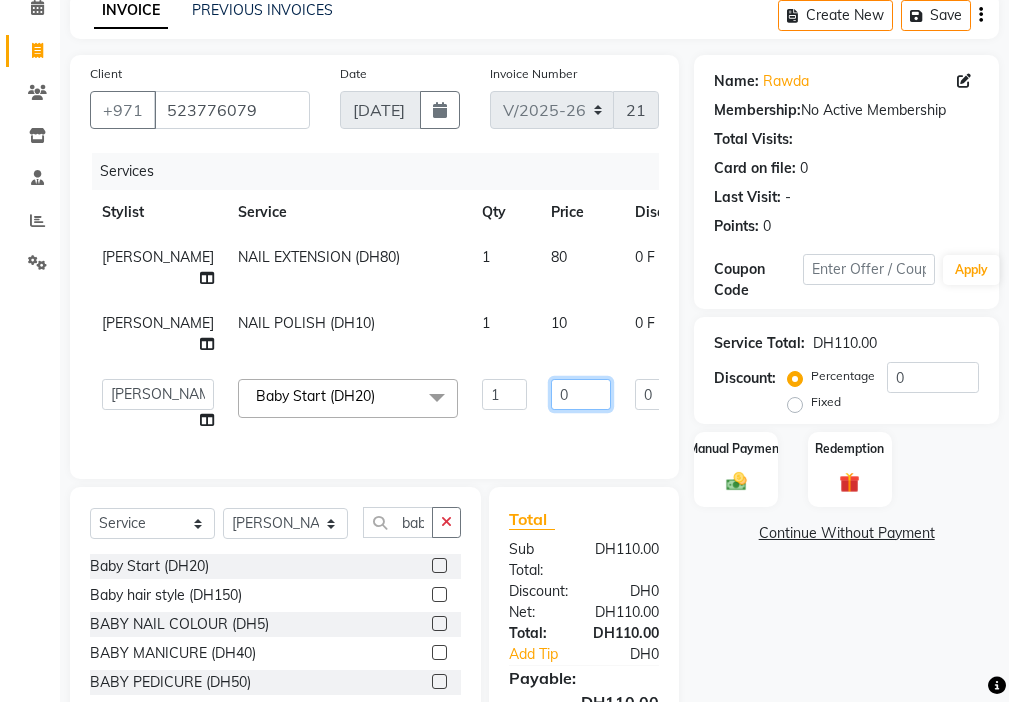 type on "10" 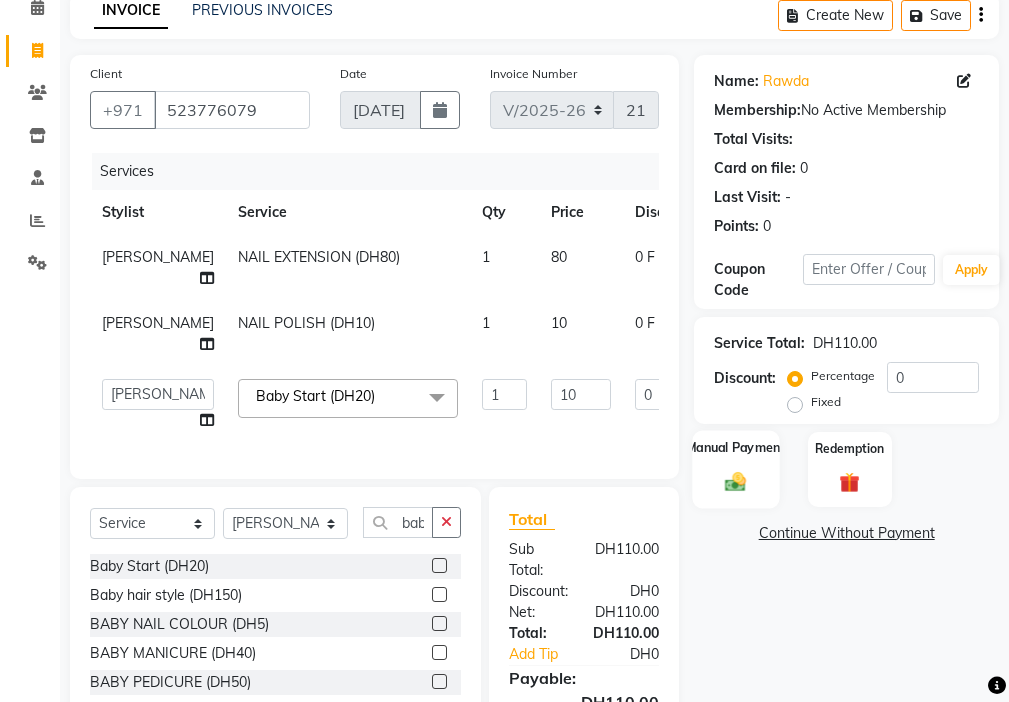 click 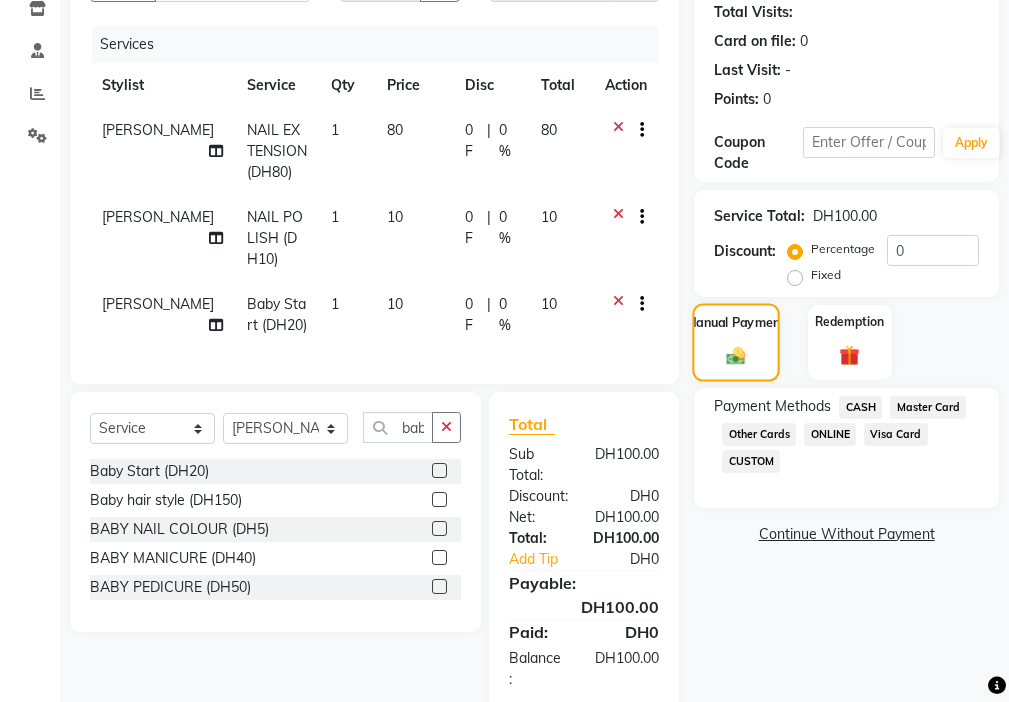 scroll, scrollTop: 302, scrollLeft: 0, axis: vertical 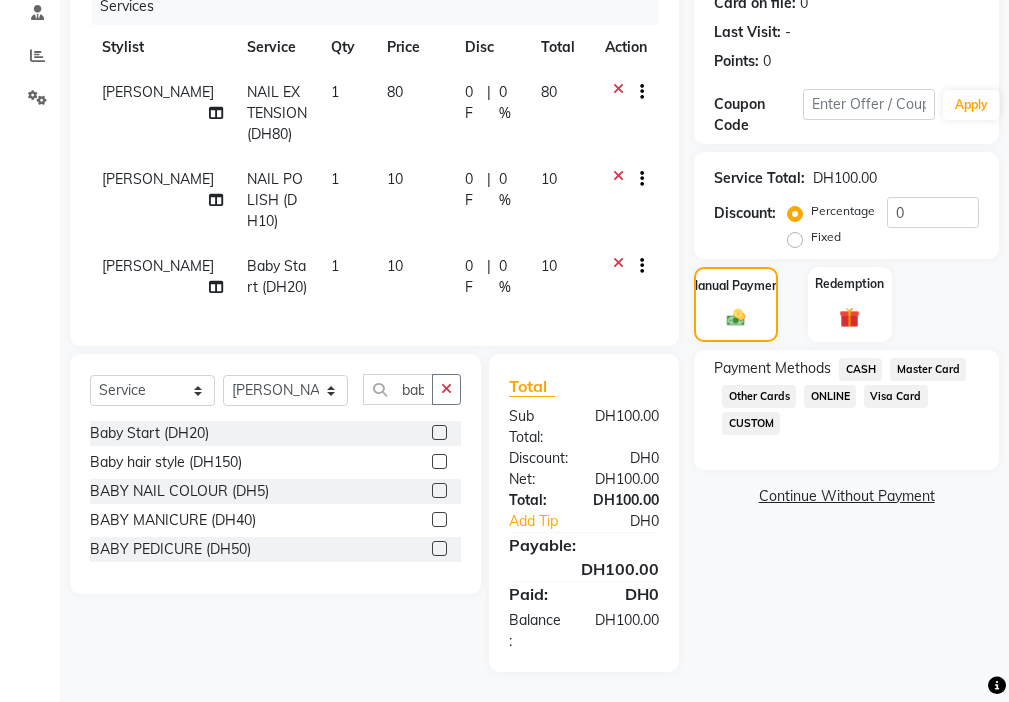 click on "Visa Card" 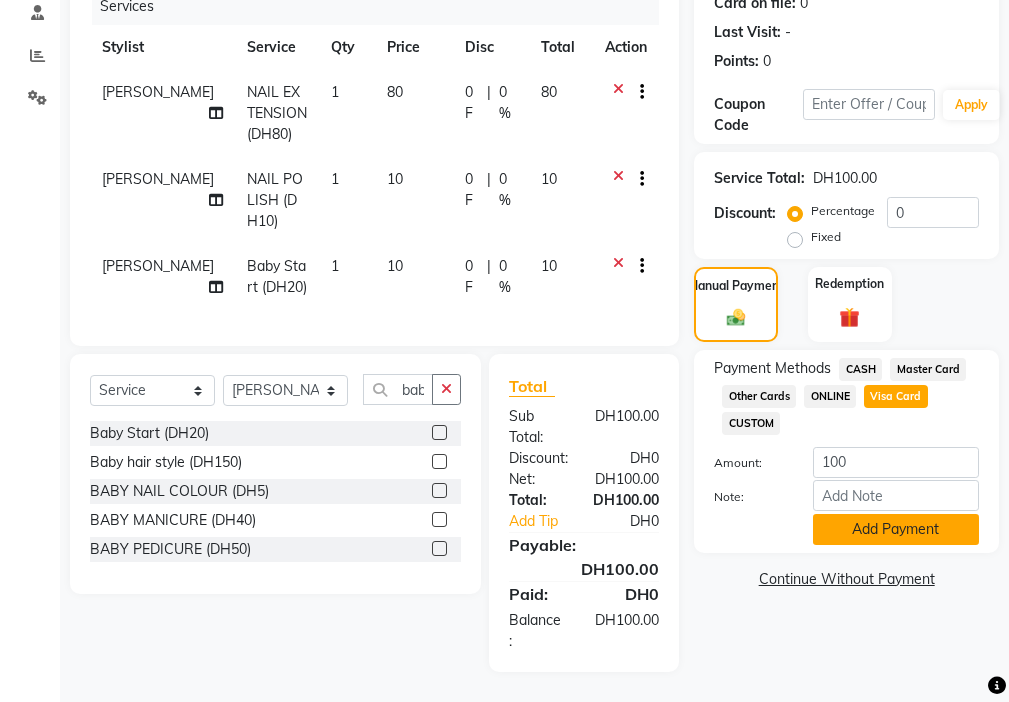 click on "Add Payment" 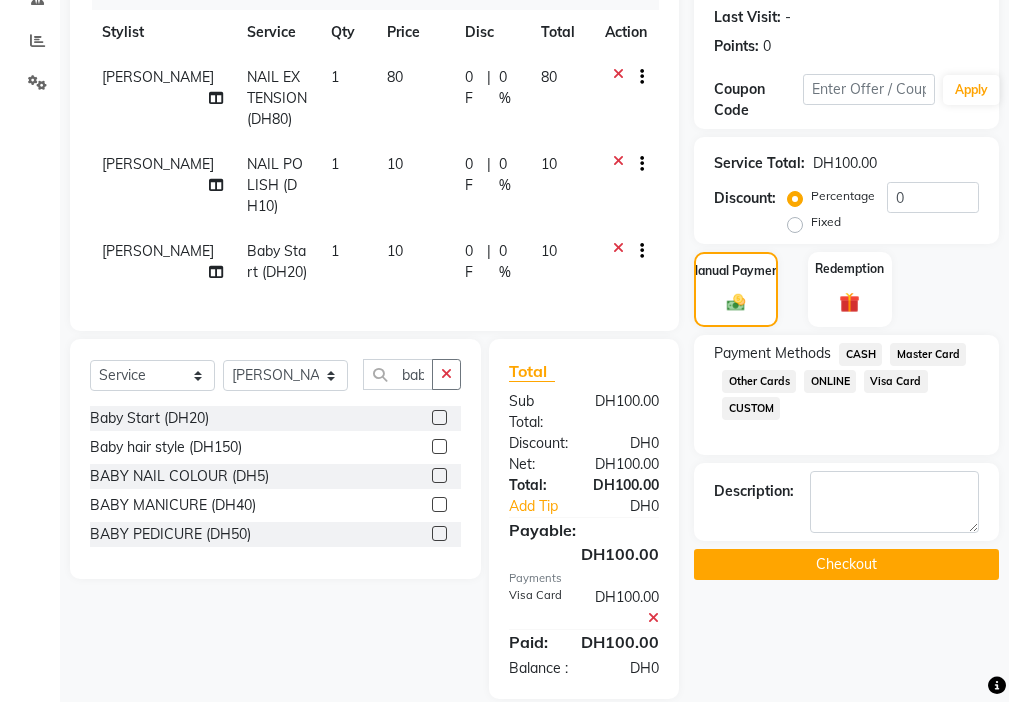click on "Checkout" 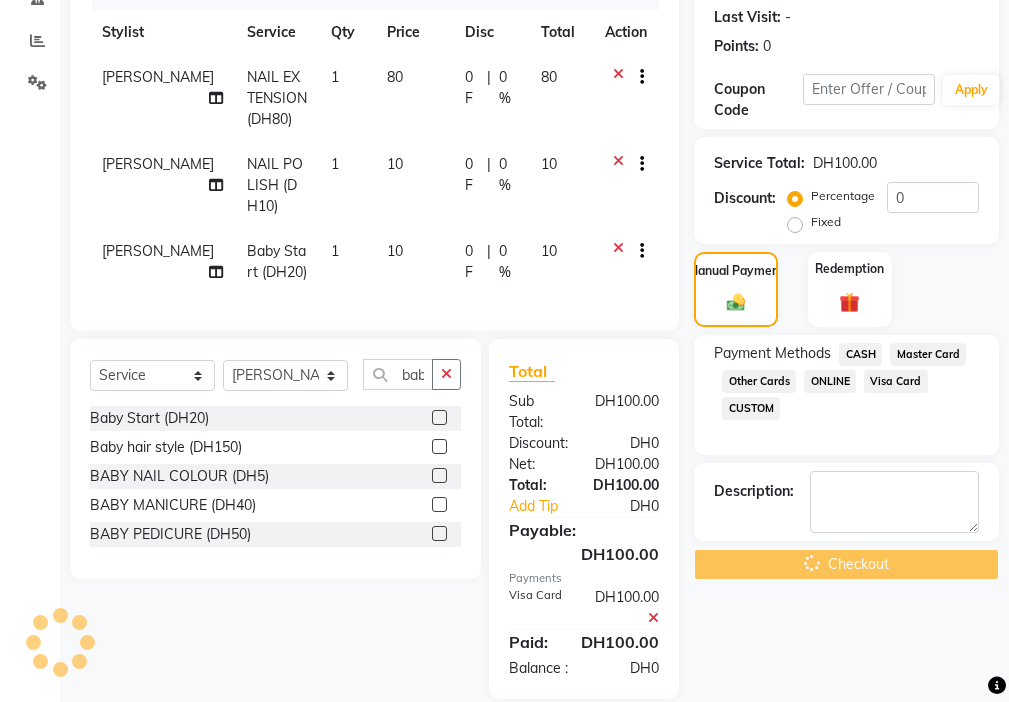 scroll, scrollTop: 0, scrollLeft: 0, axis: both 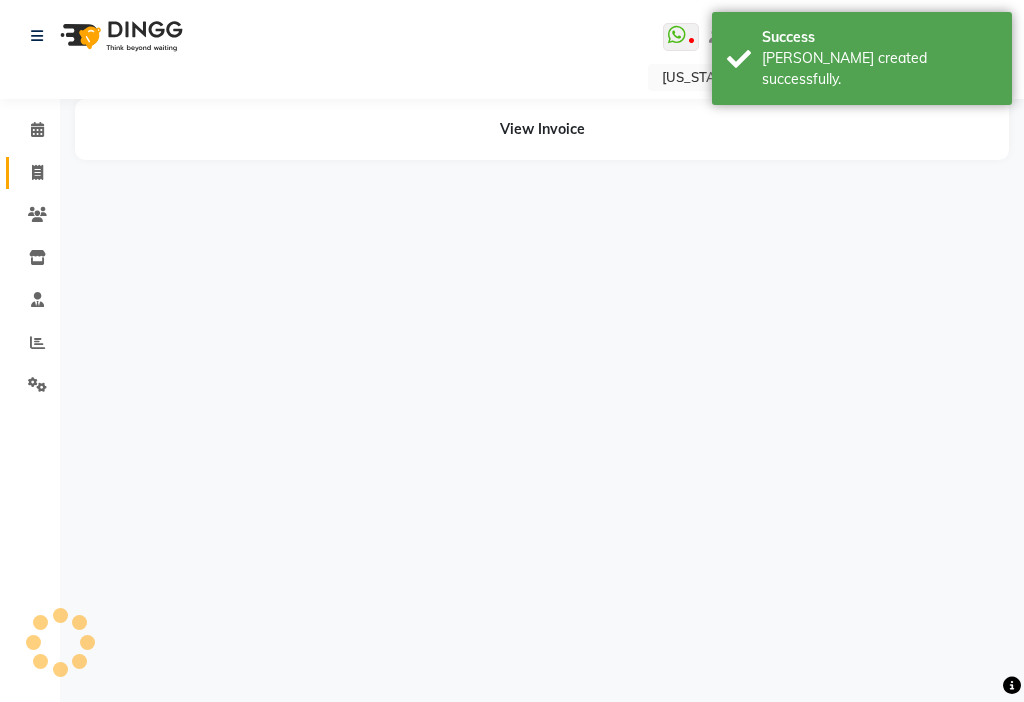 click 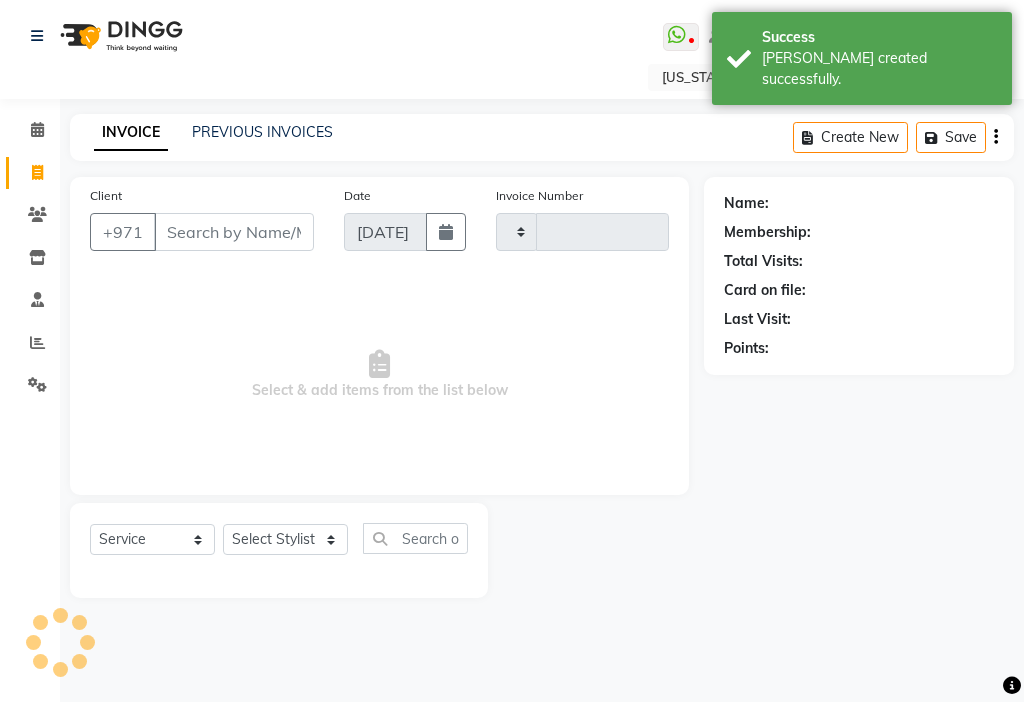 type on "2129" 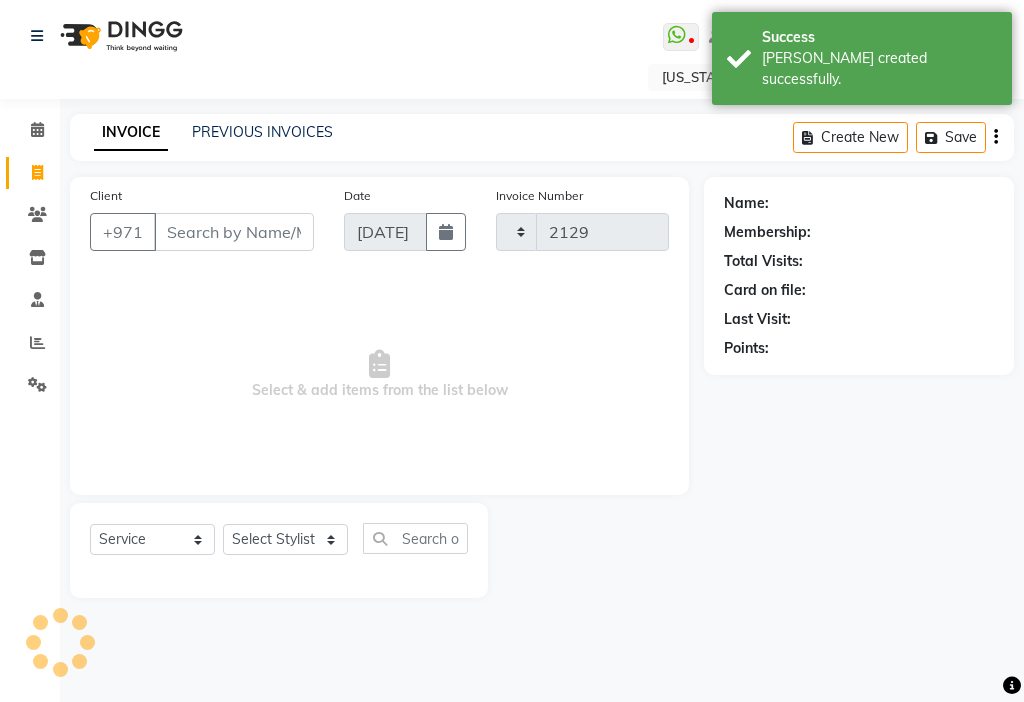 select on "637" 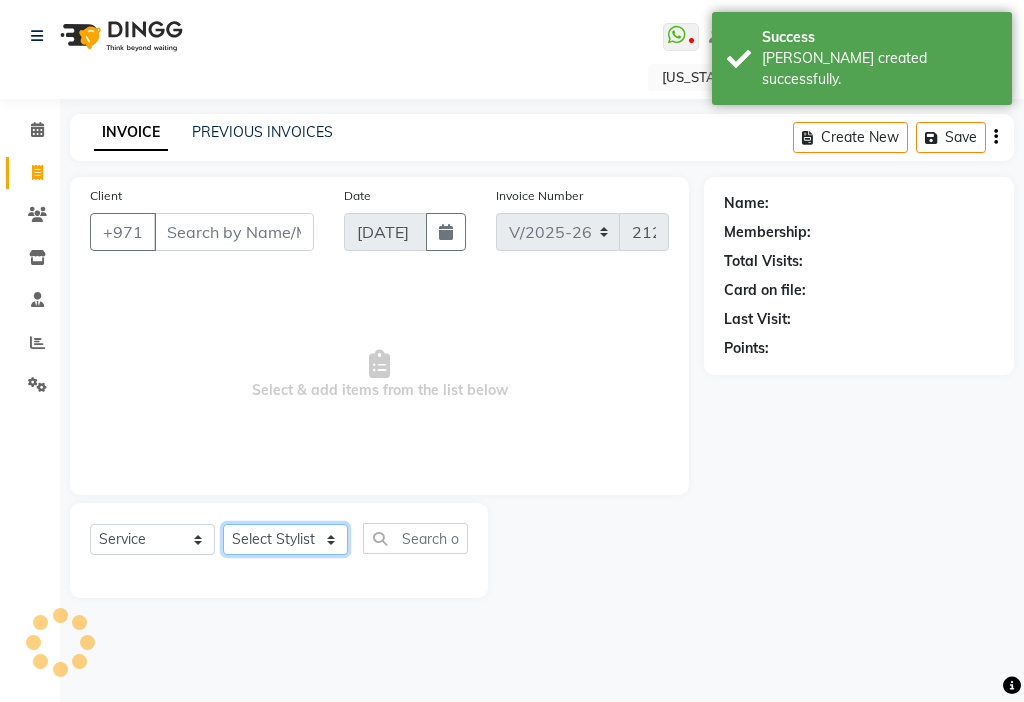 click on "Select Stylist" 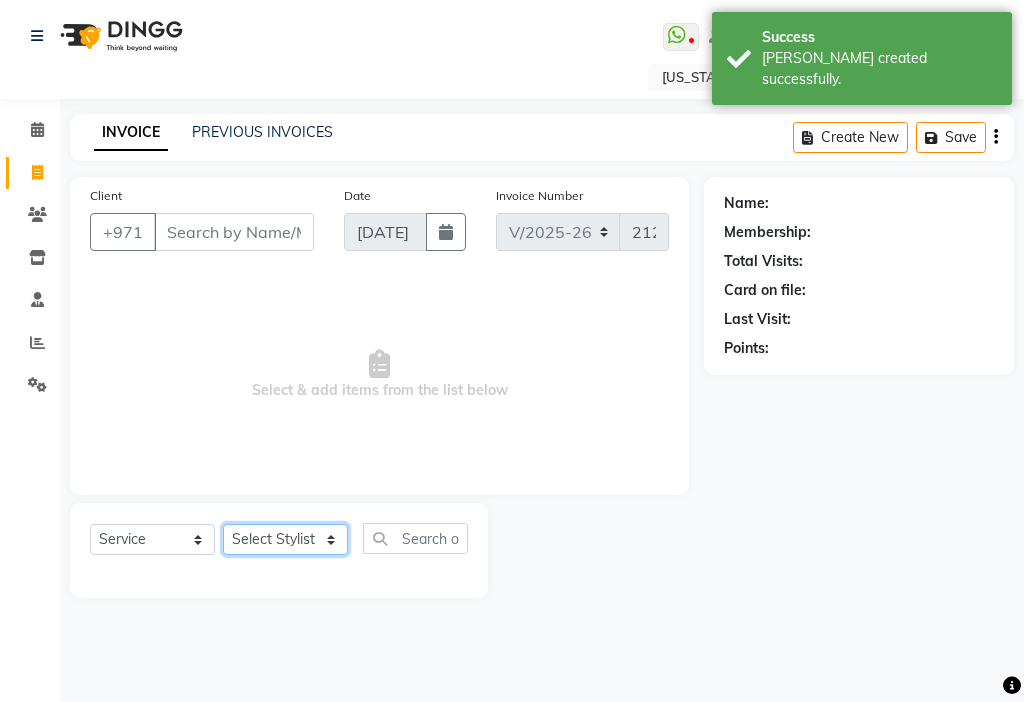 click on "Select Stylist [PERSON_NAME] [PERSON_NAME] [PERSON_NAME] [PERSON_NAME] Kbina Madam mamta [PERSON_NAME] [PERSON_NAME] [PERSON_NAME]" 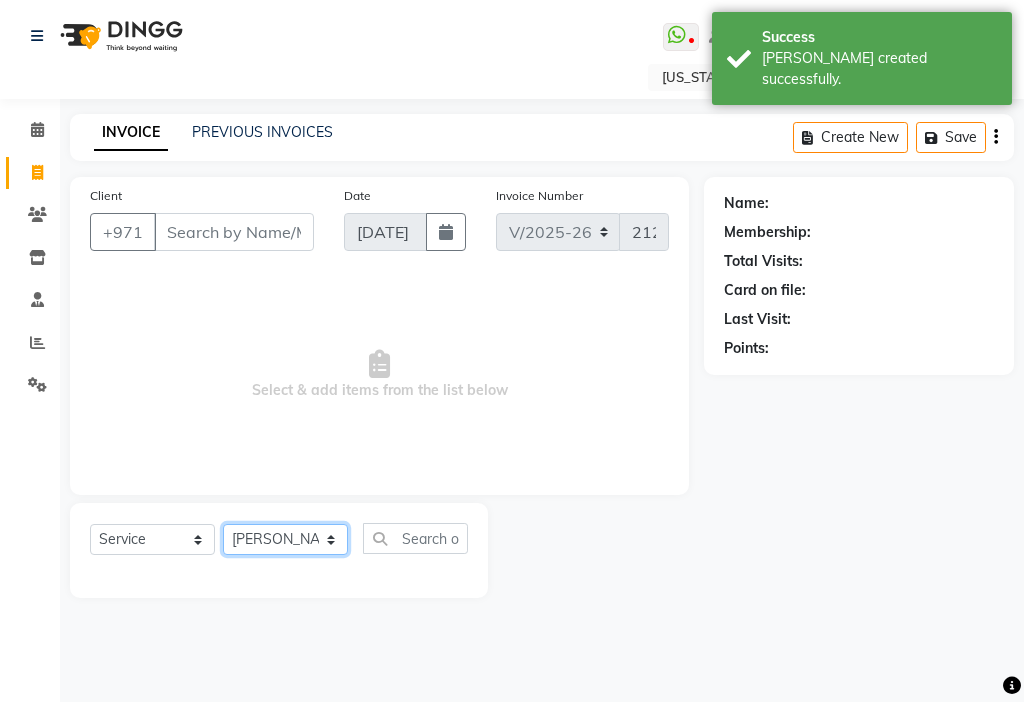 click on "Select Stylist [PERSON_NAME] [PERSON_NAME] [PERSON_NAME] [PERSON_NAME] Kbina Madam mamta [PERSON_NAME] [PERSON_NAME] [PERSON_NAME]" 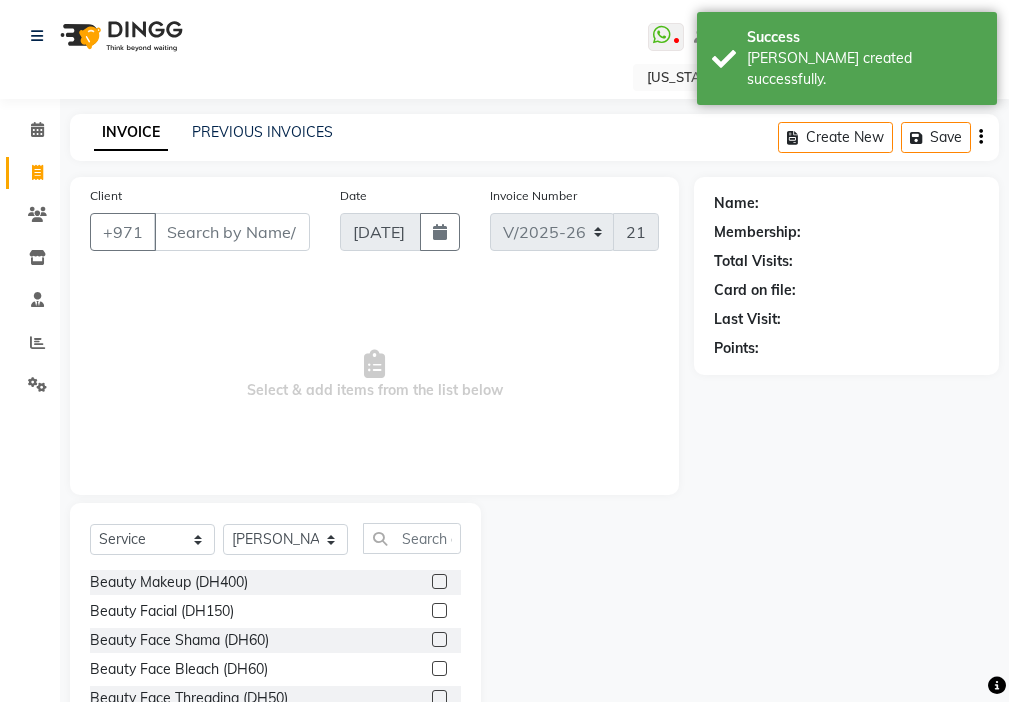 click on "Client +971 Date [DATE] Invoice Number V/2025 V/[PHONE_NUMBER]  Select & add items from the list below" 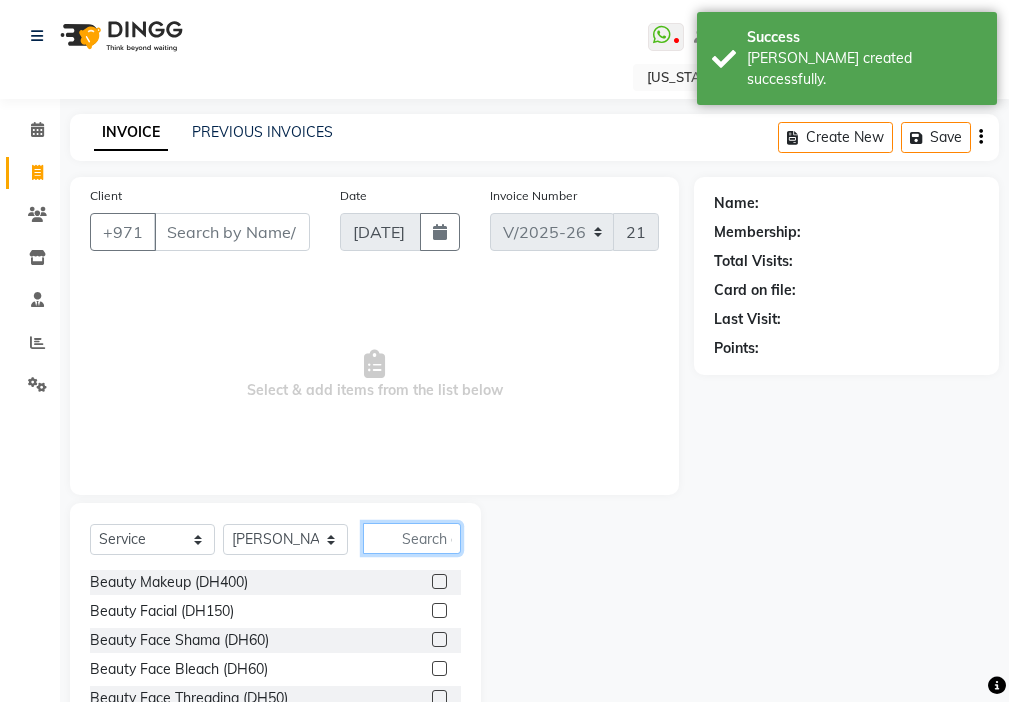 click 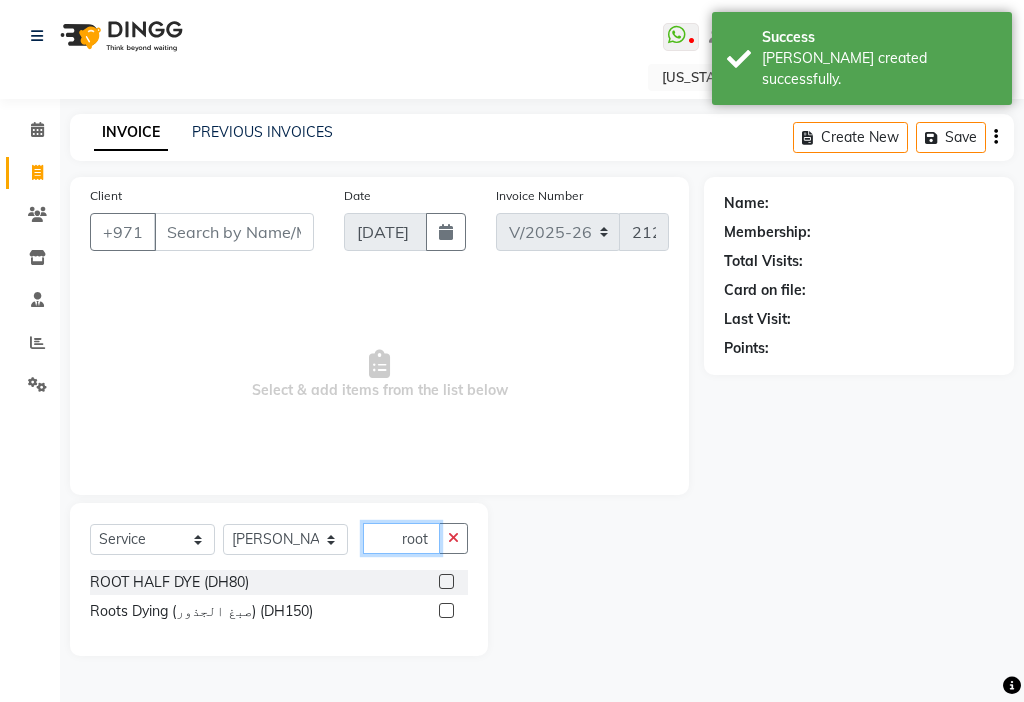 type on "root" 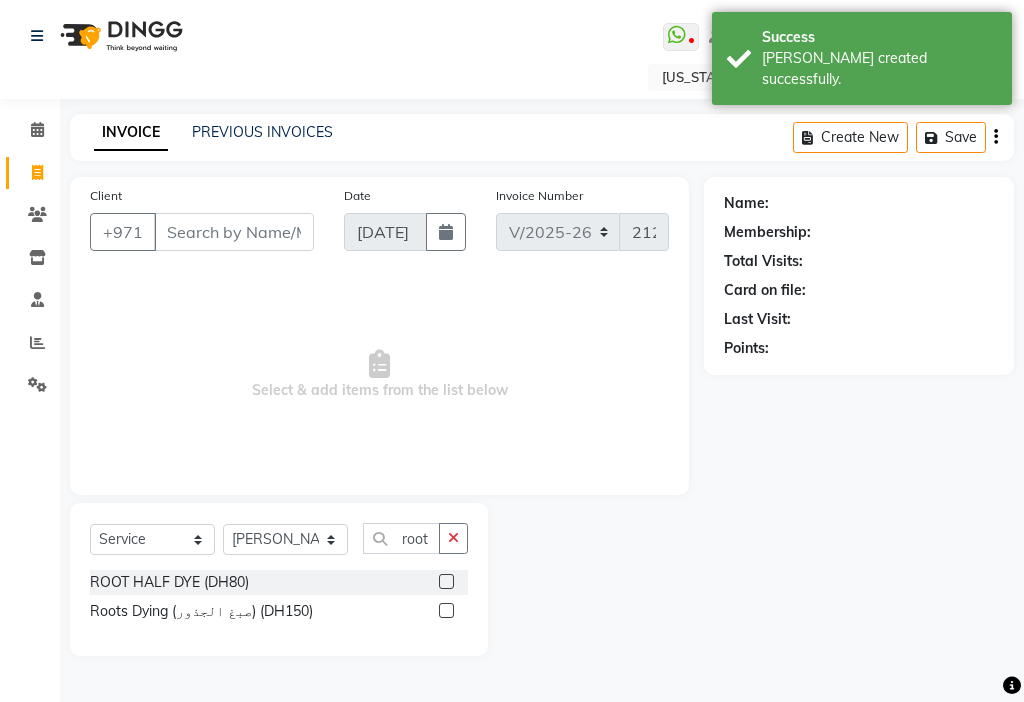 click 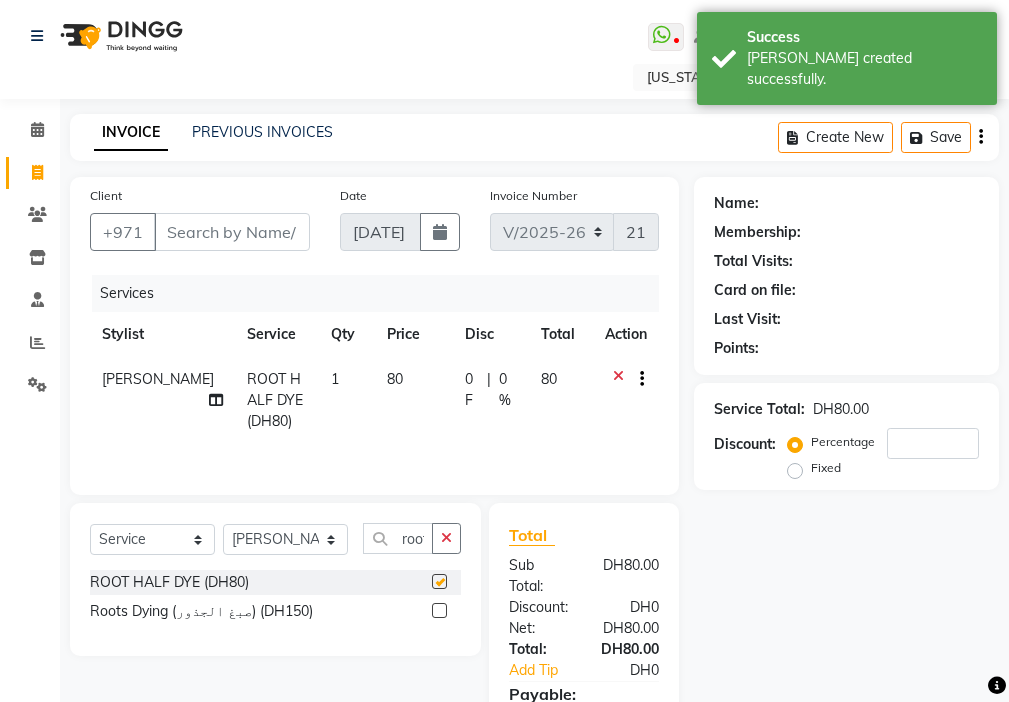 checkbox on "false" 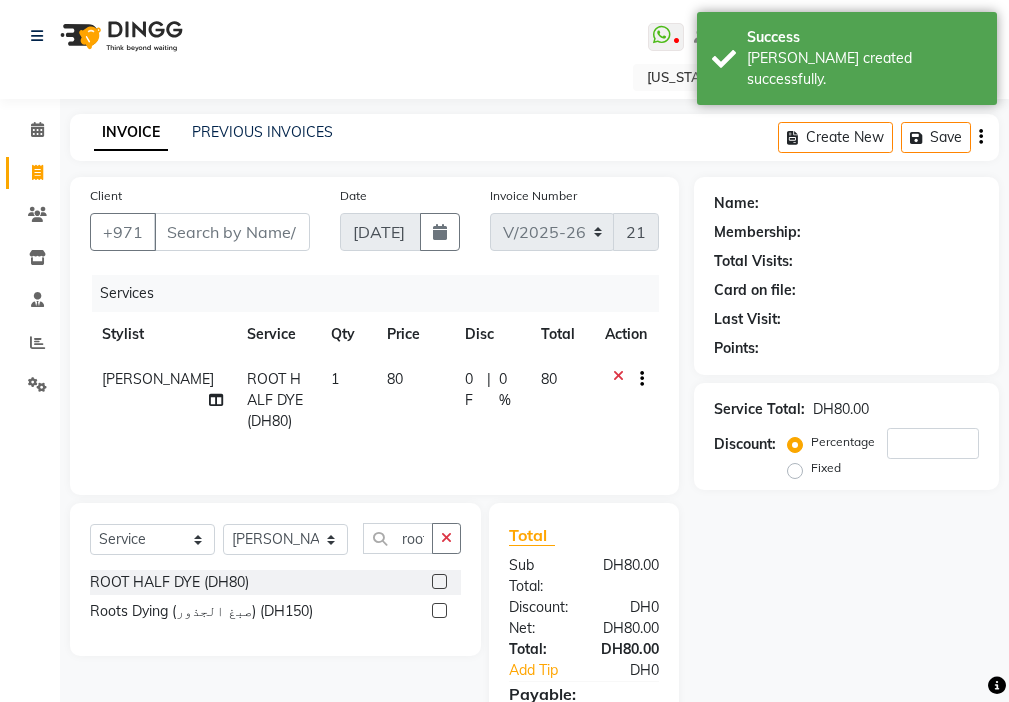 click 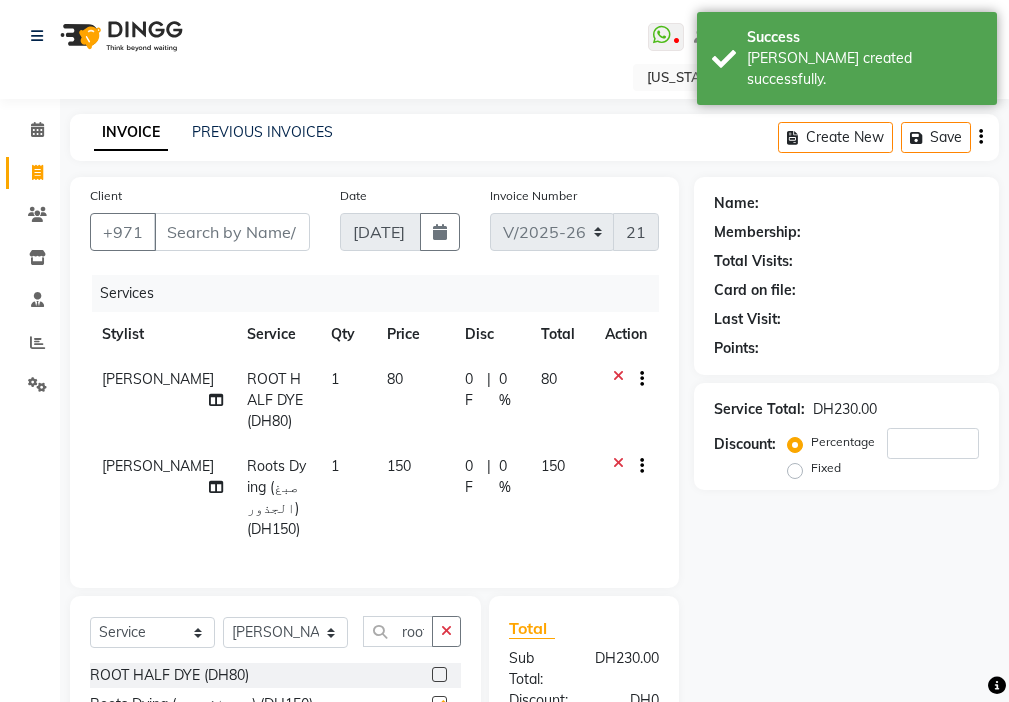 checkbox on "false" 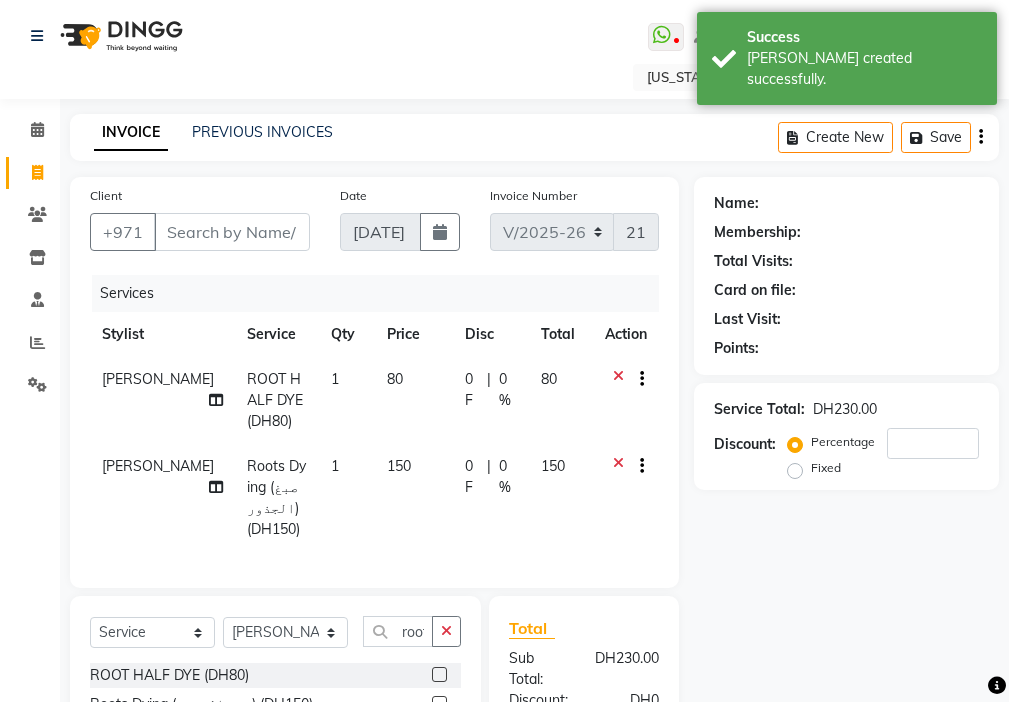click 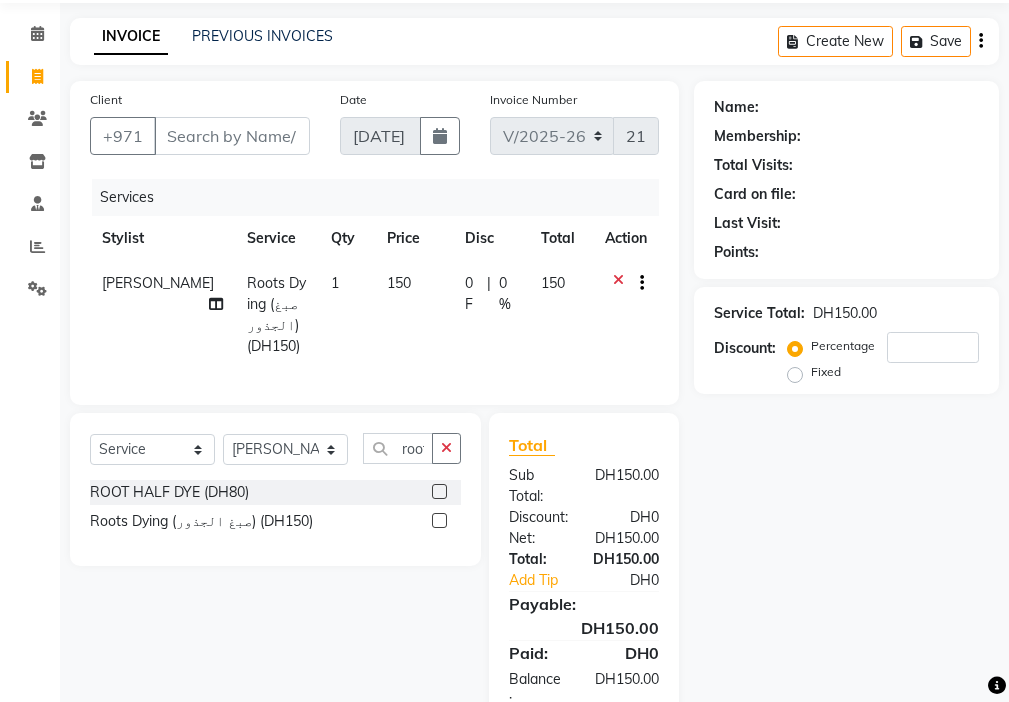 scroll, scrollTop: 157, scrollLeft: 0, axis: vertical 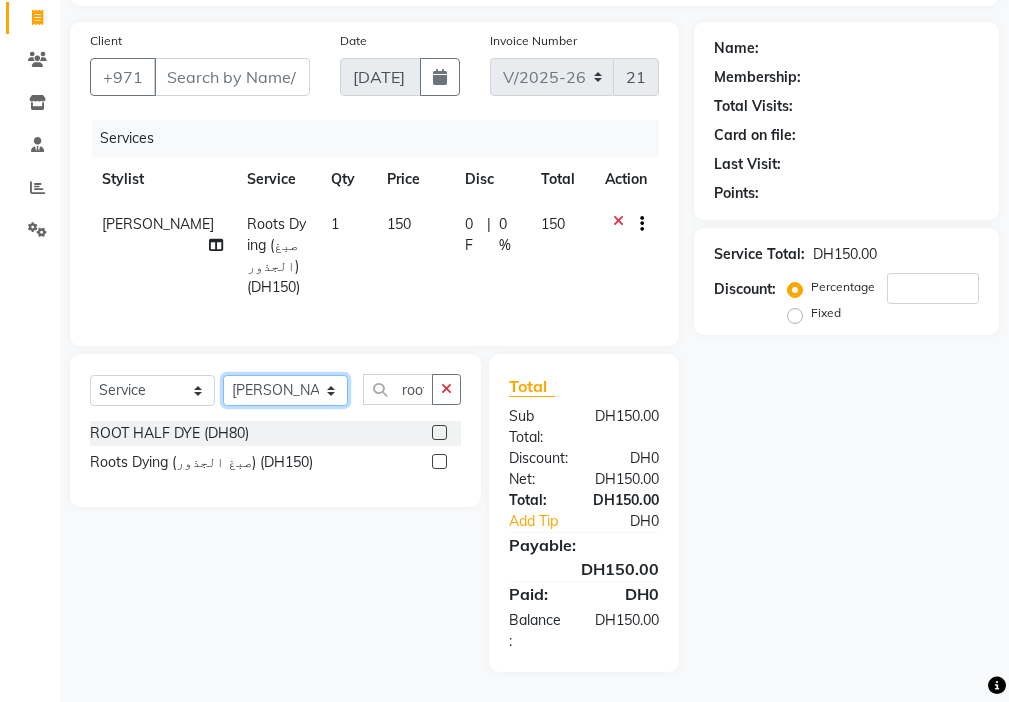 click on "Select Stylist [PERSON_NAME] [PERSON_NAME] [PERSON_NAME] [PERSON_NAME] Kbina Madam mamta [PERSON_NAME] [PERSON_NAME] [PERSON_NAME]" 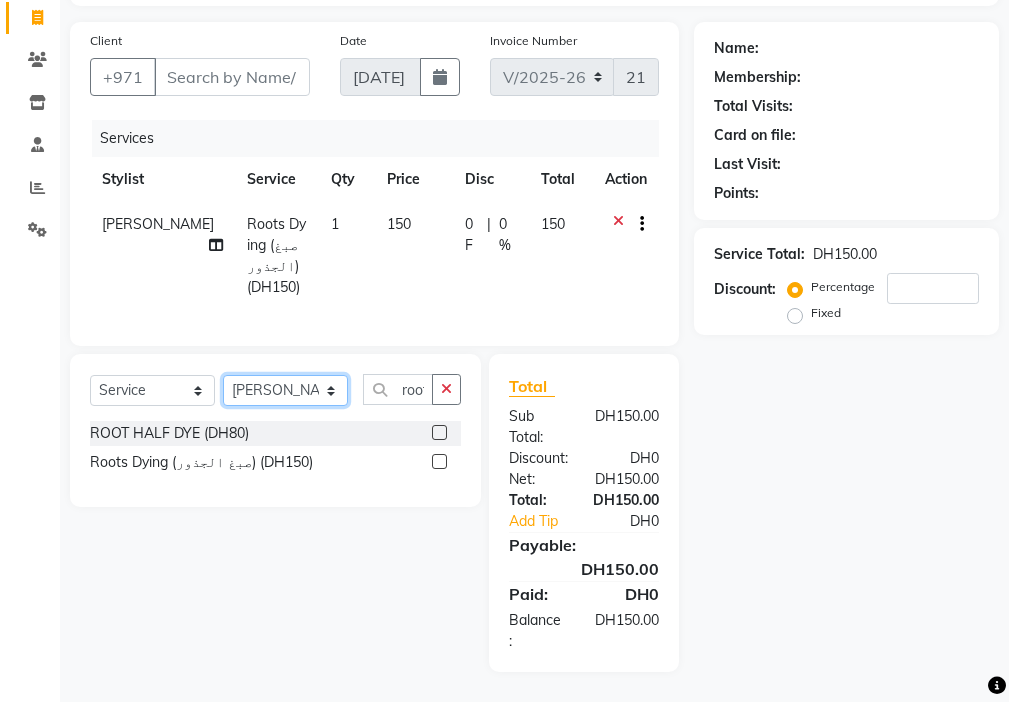 select on "9701" 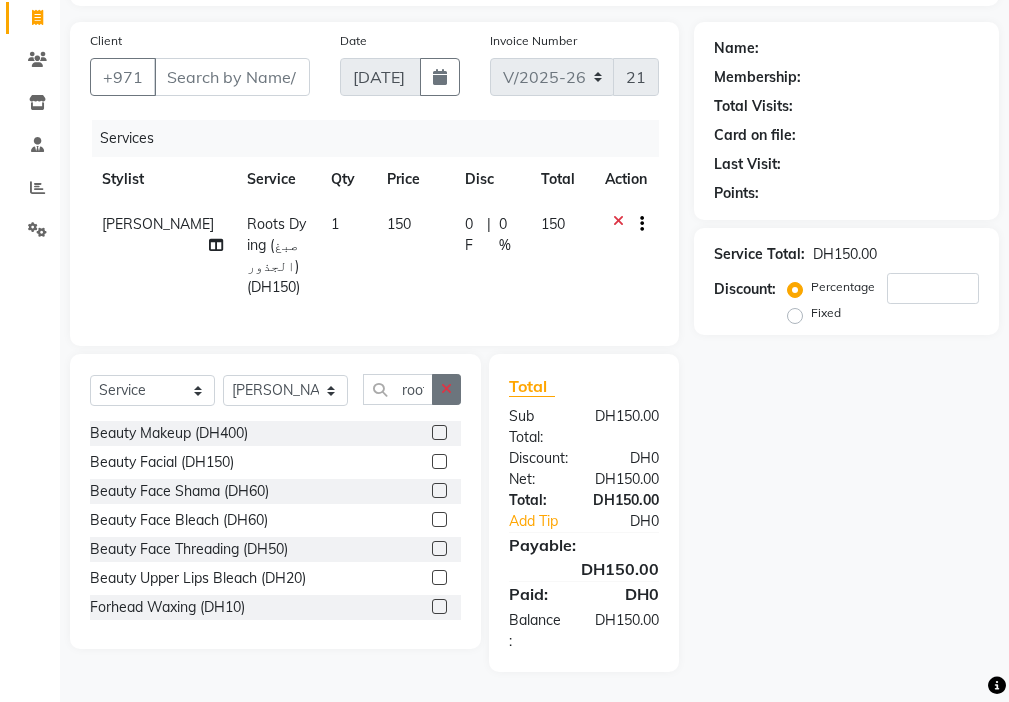 click 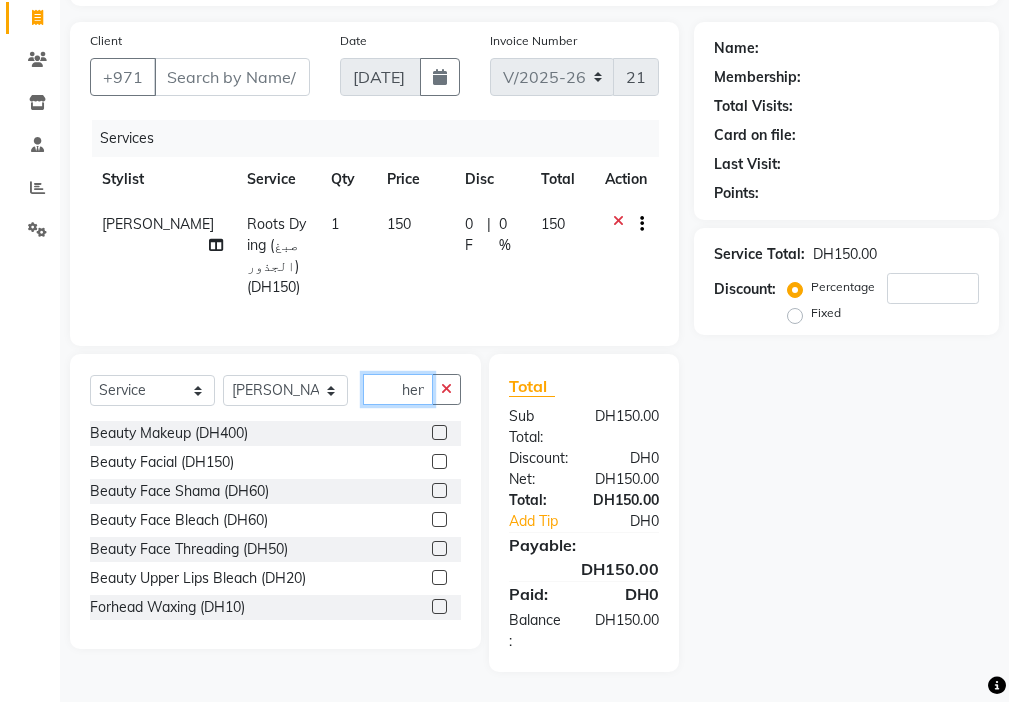 scroll, scrollTop: 0, scrollLeft: 1, axis: horizontal 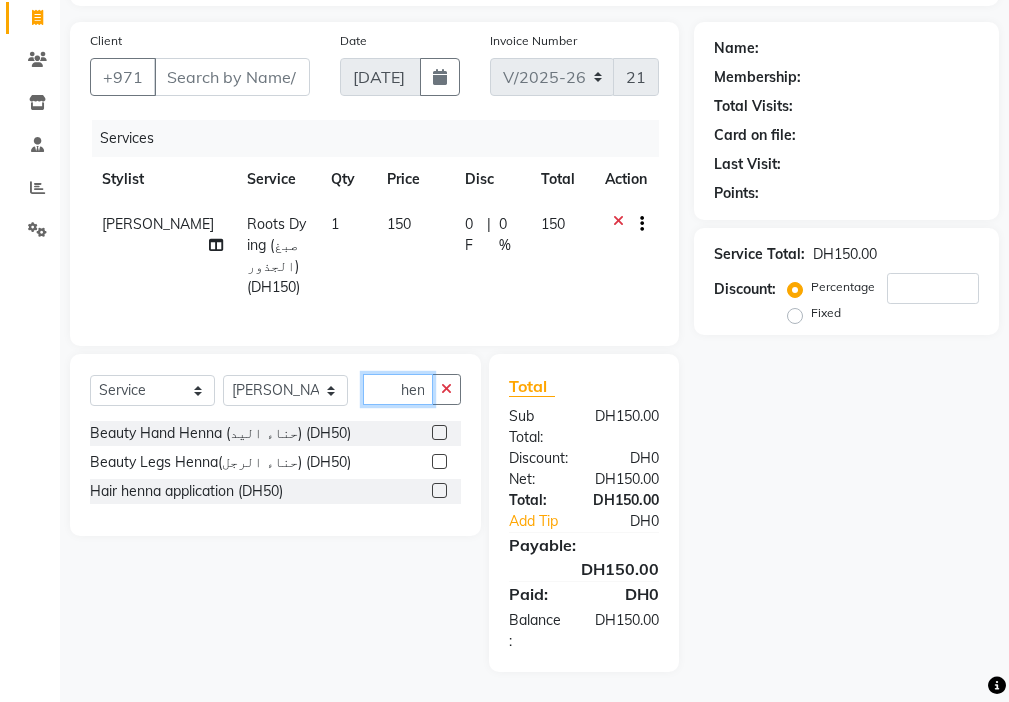 type on "hen" 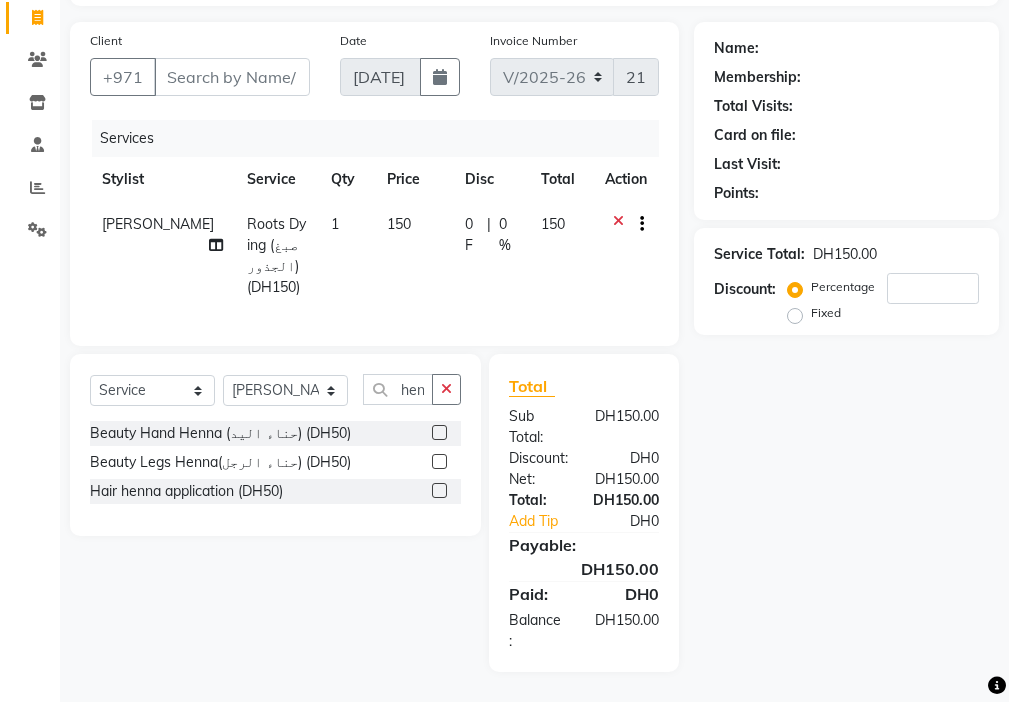 click 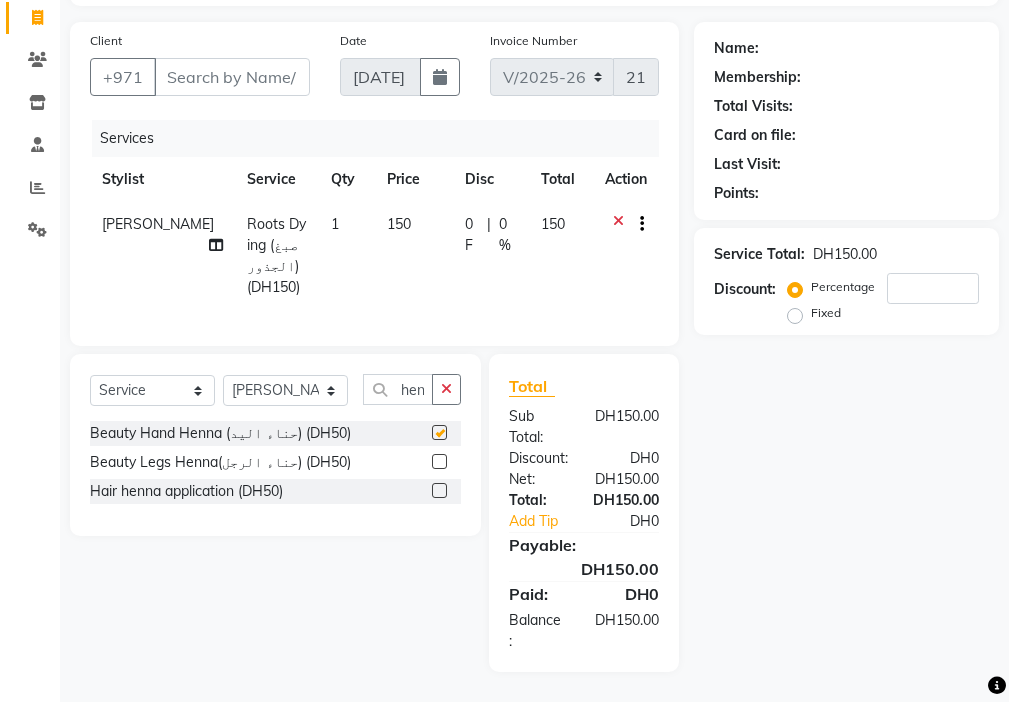 scroll, scrollTop: 0, scrollLeft: 0, axis: both 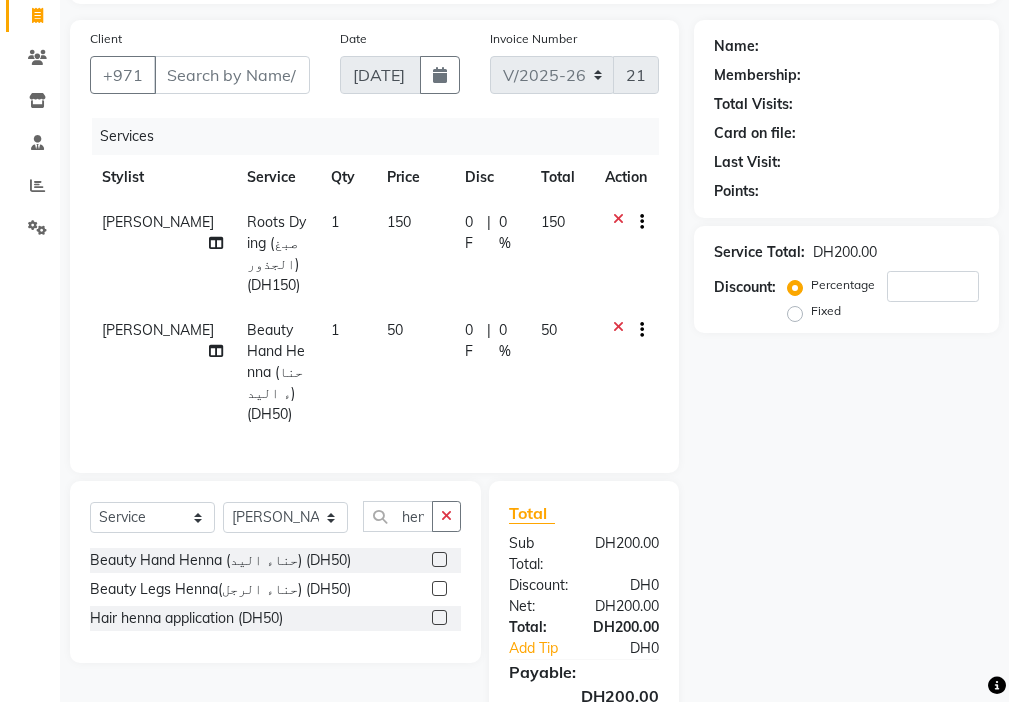 checkbox on "false" 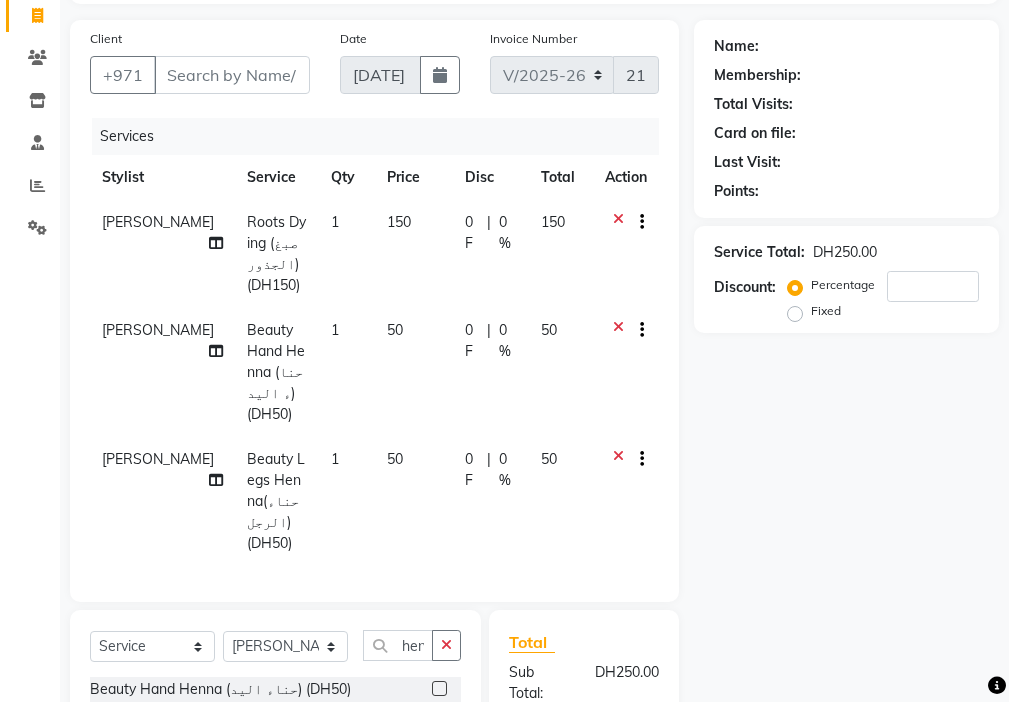 click on "50" 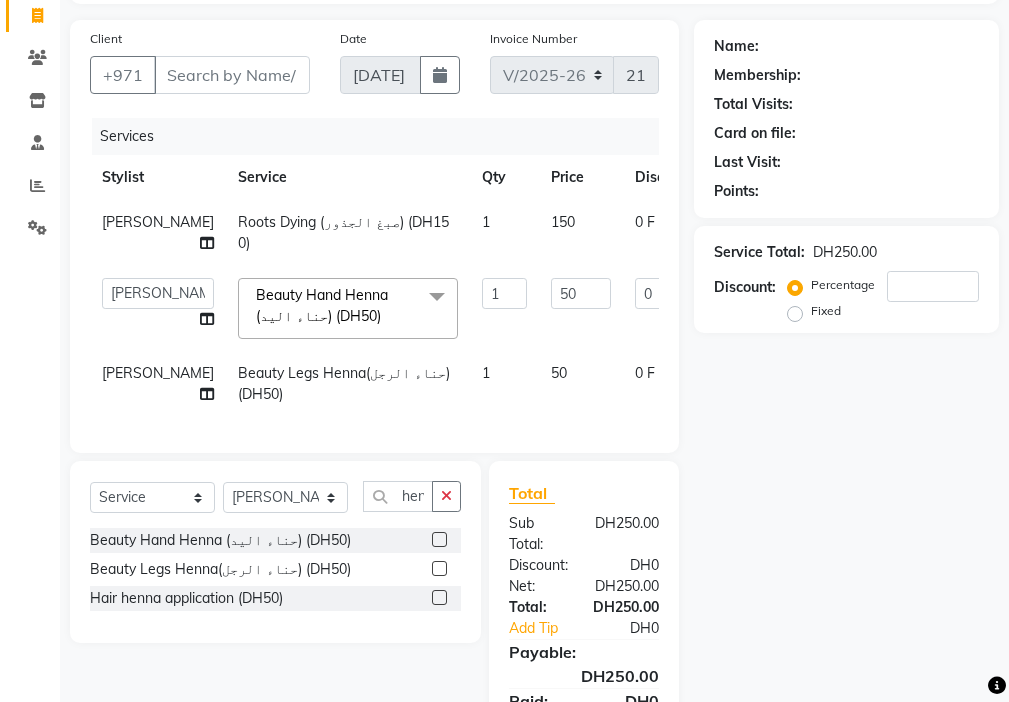 checkbox on "false" 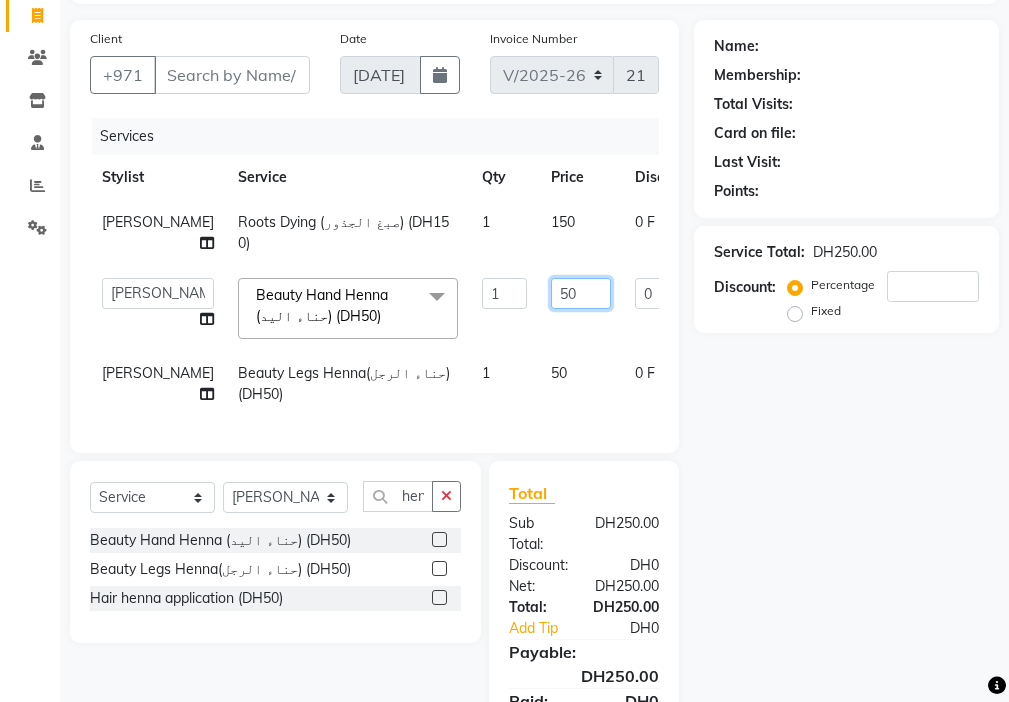 click on "50" 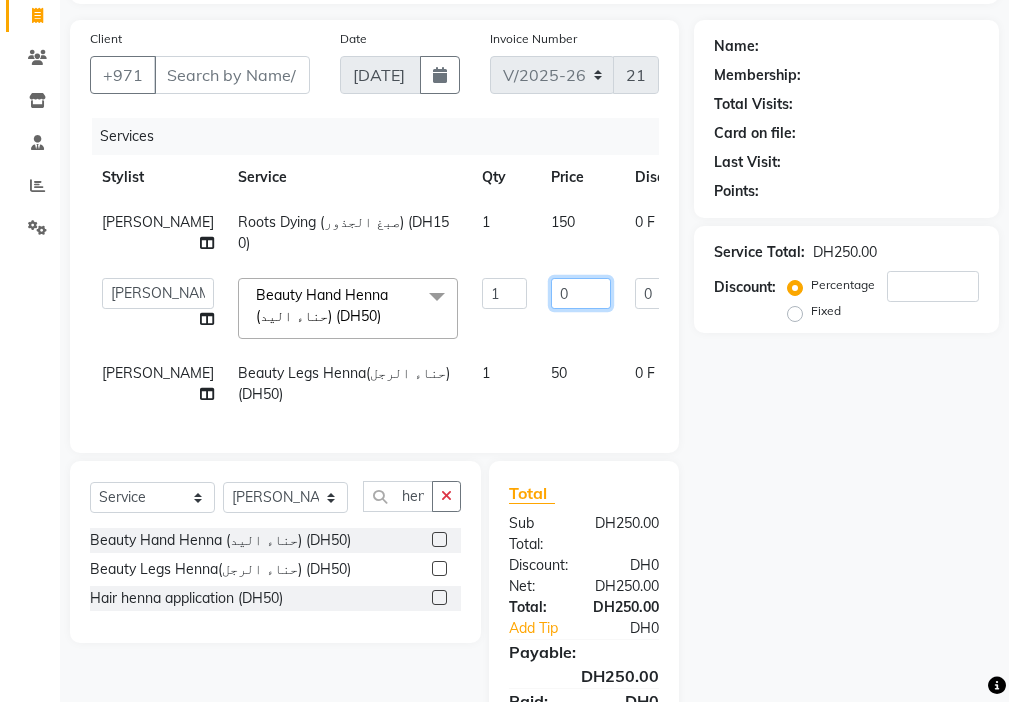 type on "80" 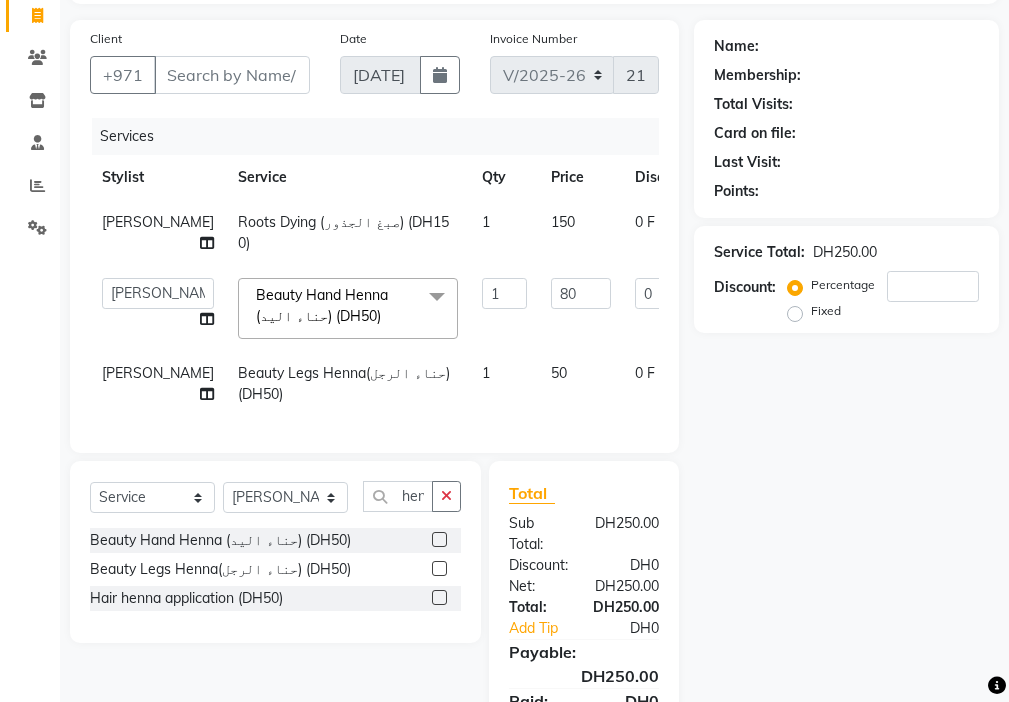 click on "[PERSON_NAME] Beauty Legs Henna(حناء الرجل) (DH50) 1 50 0 F | 0 % 50" 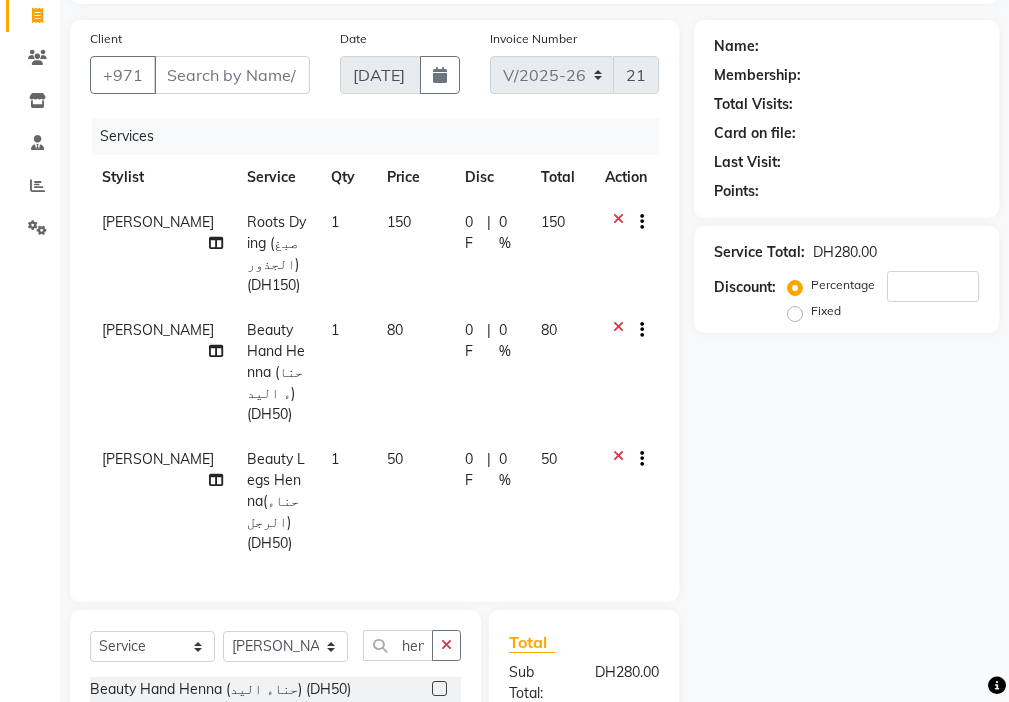 click on "50" 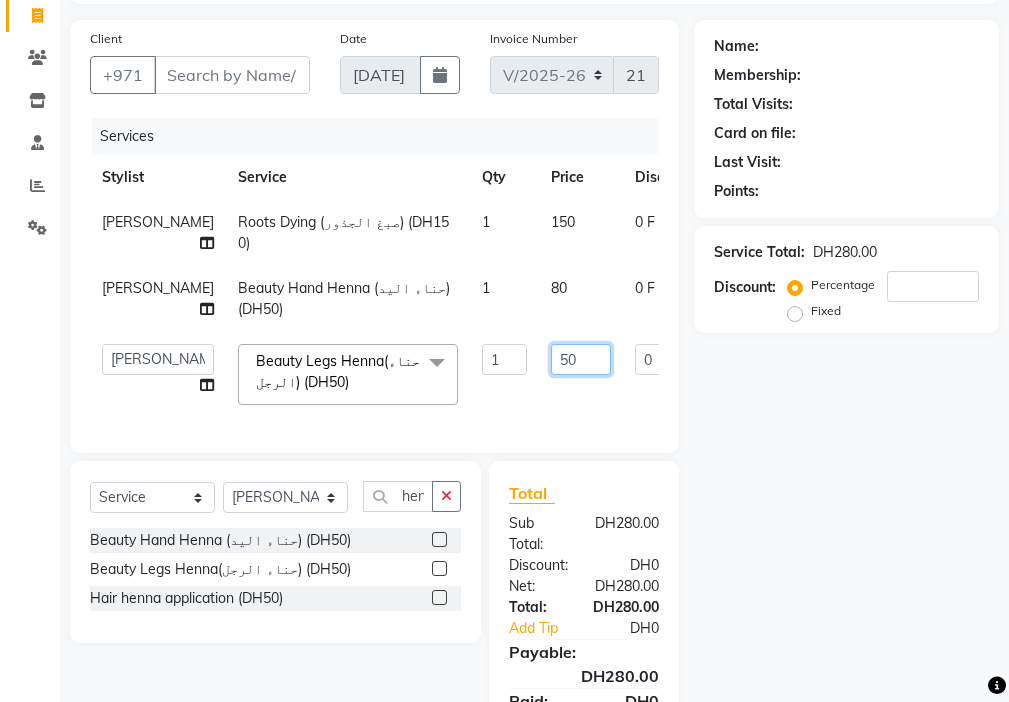 click on "50" 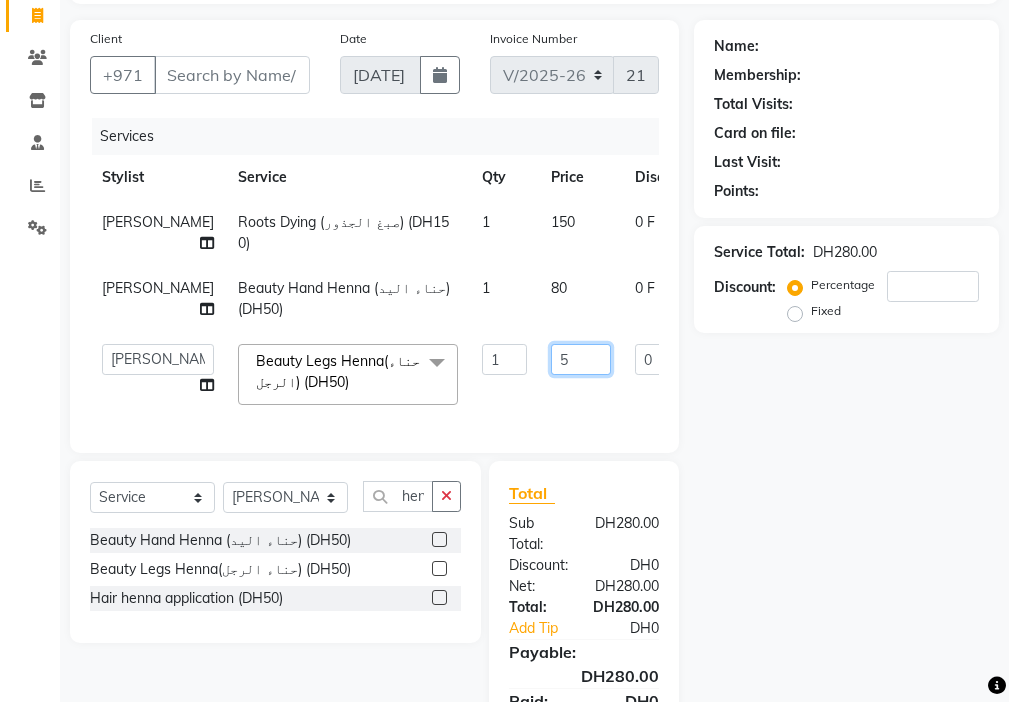 type on "50" 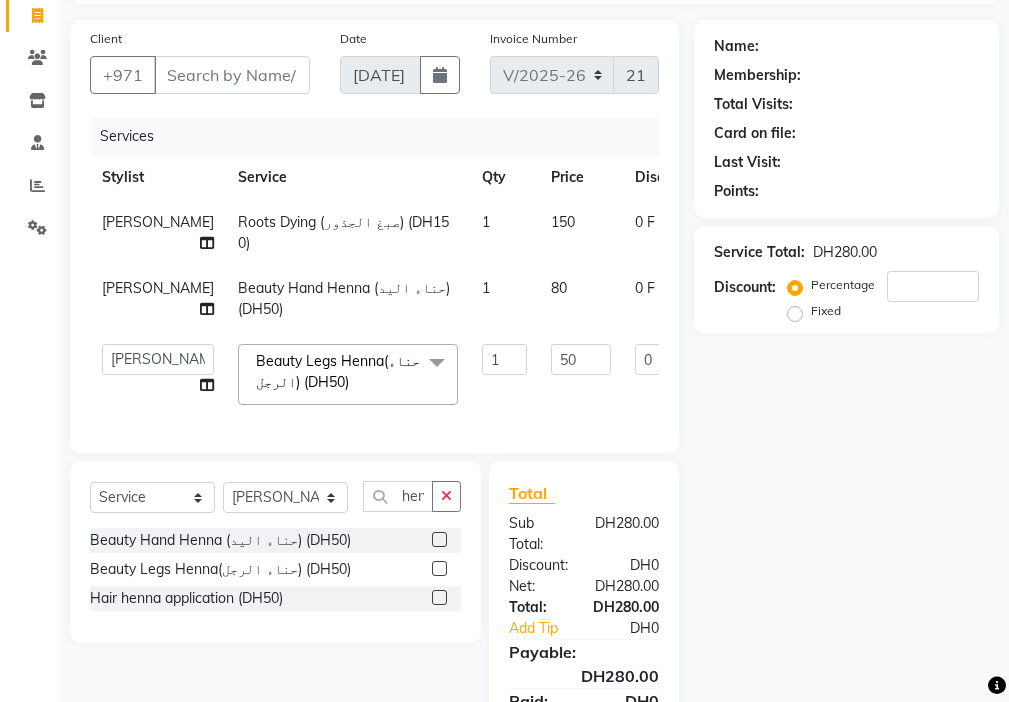 click on "Select  Service  Product  Membership  Package Voucher Prepaid Gift Card  Select Stylist [PERSON_NAME] [PERSON_NAME] Cashier [PERSON_NAME] [PERSON_NAME] Kbina Madam mamta [PERSON_NAME] [PERSON_NAME] [PERSON_NAME] hen Beauty Hand Henna (حناء اليد) (DH50)  Beauty Legs Henna(حناء الرجل) (DH50)  Hair henna application (DH50)" 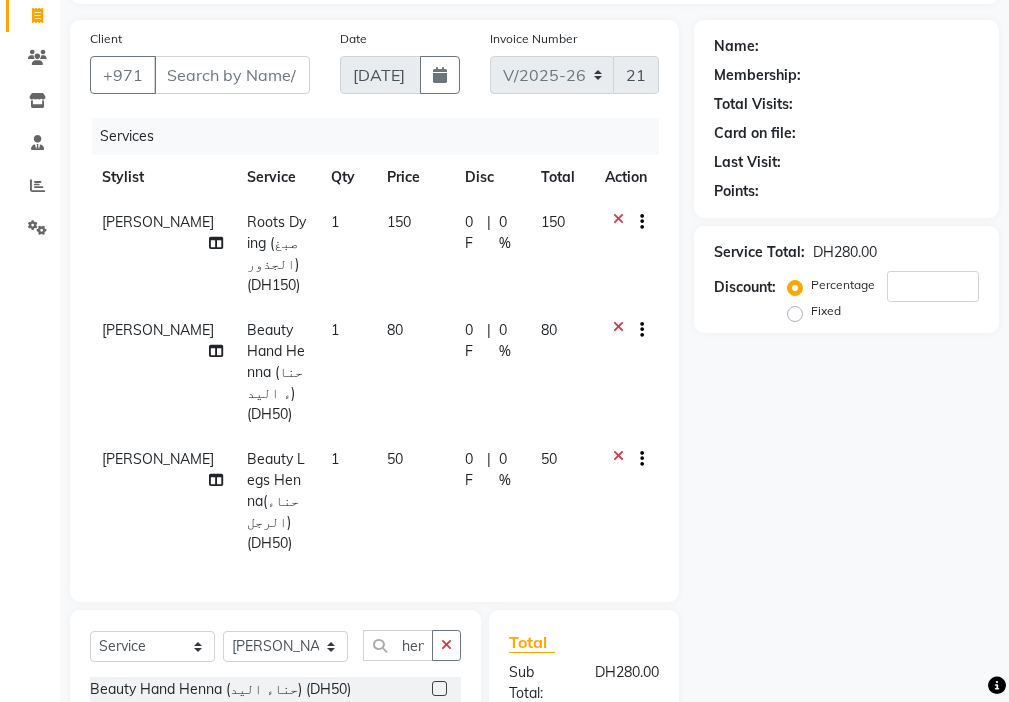 click on "|" 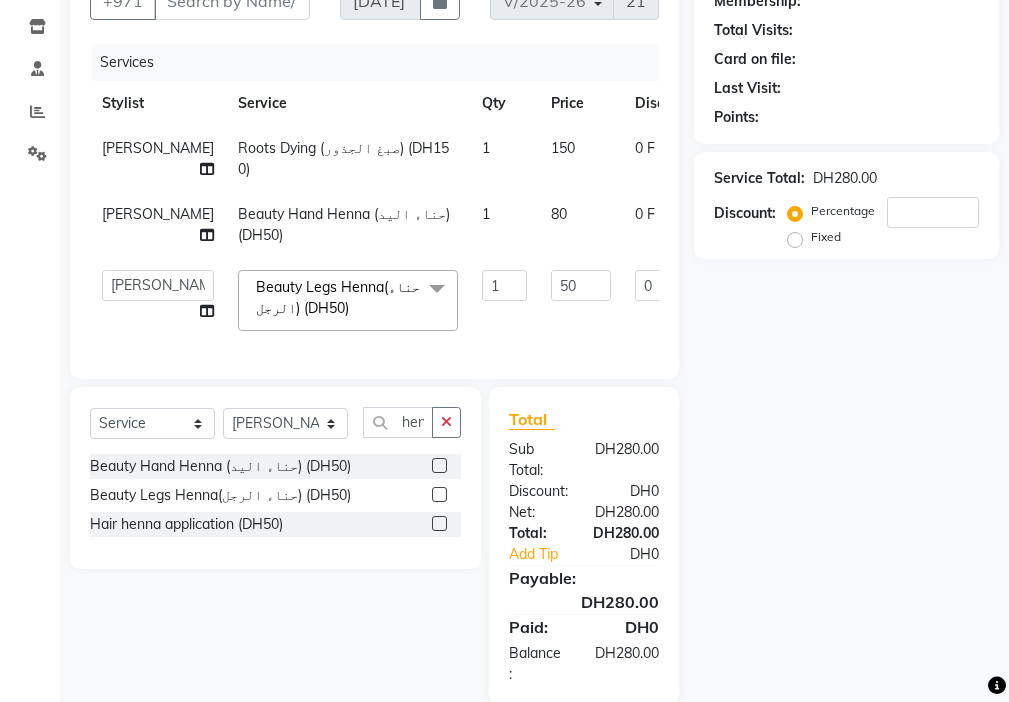 scroll, scrollTop: 279, scrollLeft: 0, axis: vertical 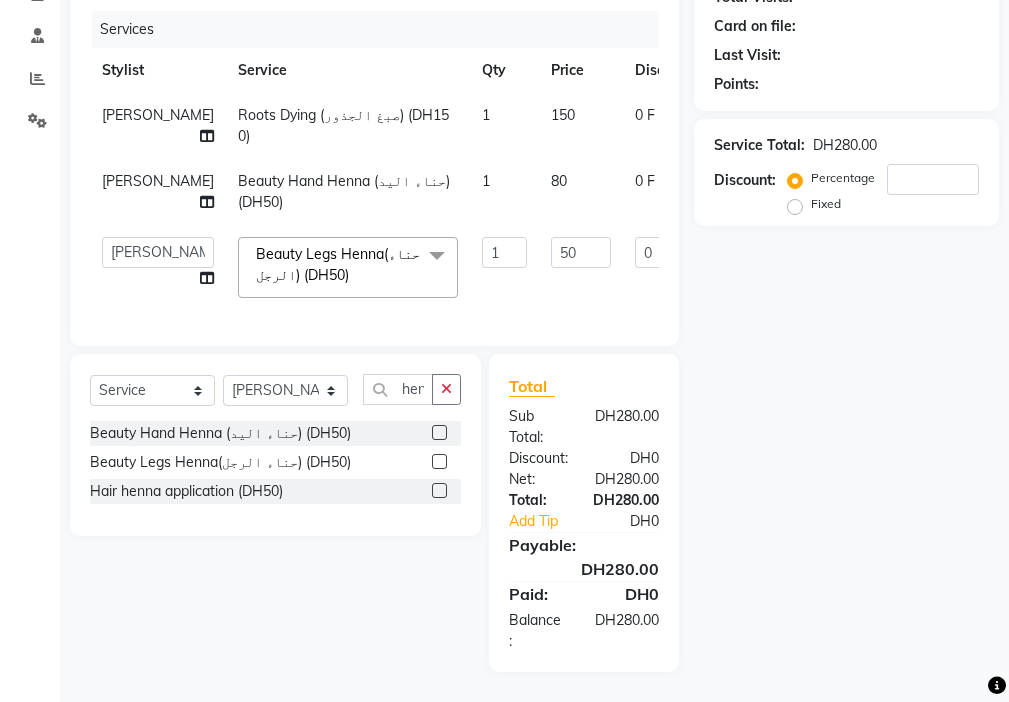 click 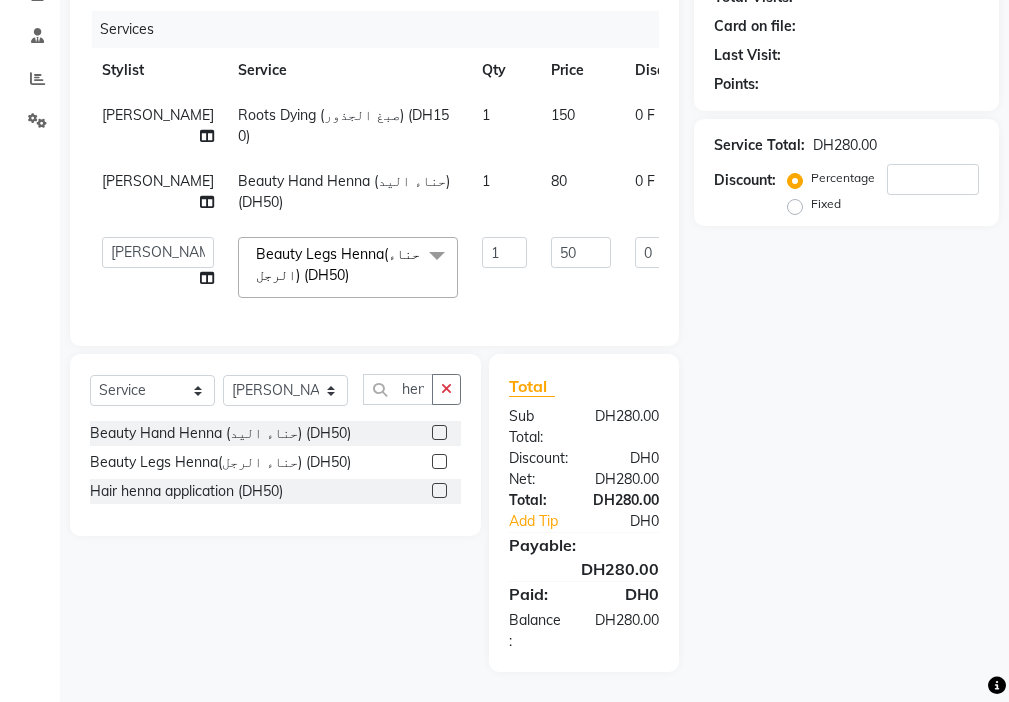 click at bounding box center (438, 462) 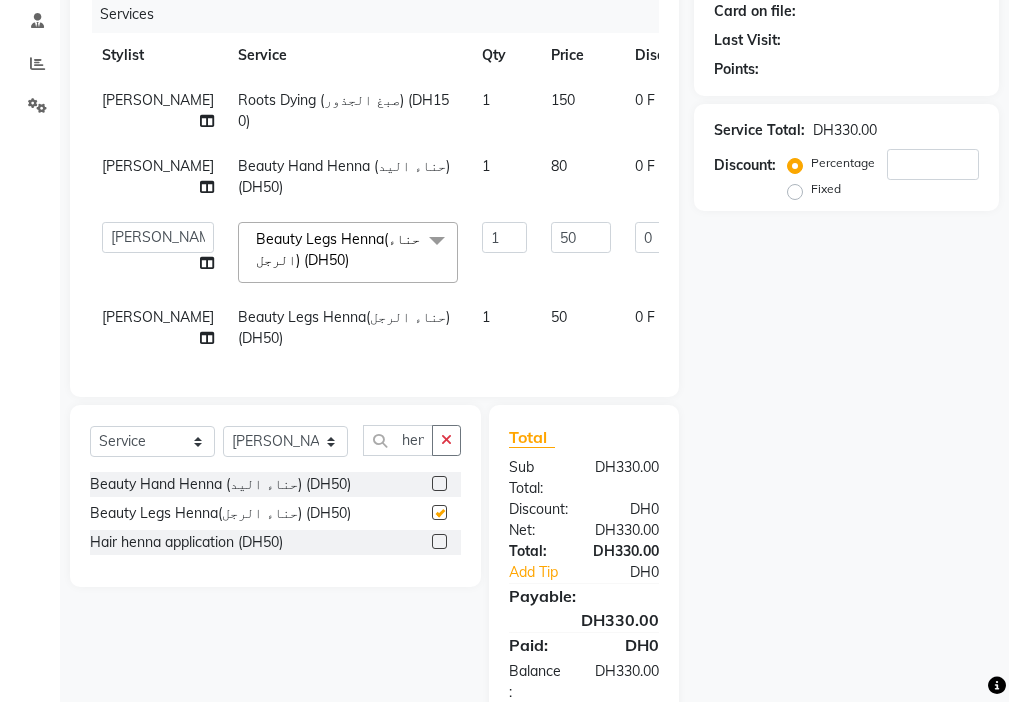 checkbox on "false" 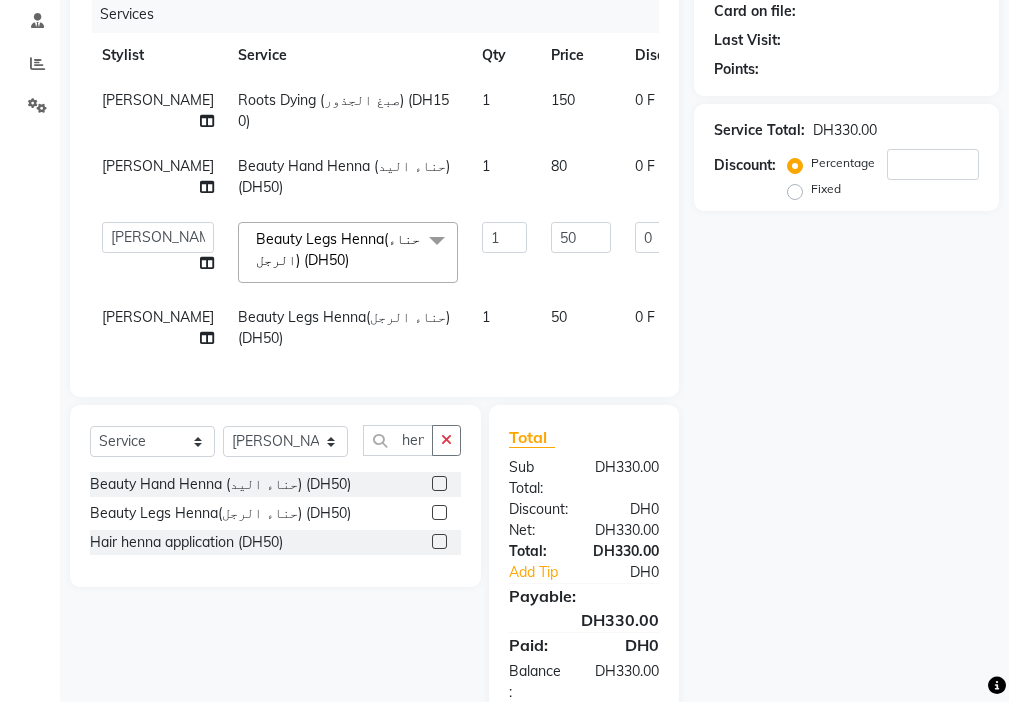 click on "50" 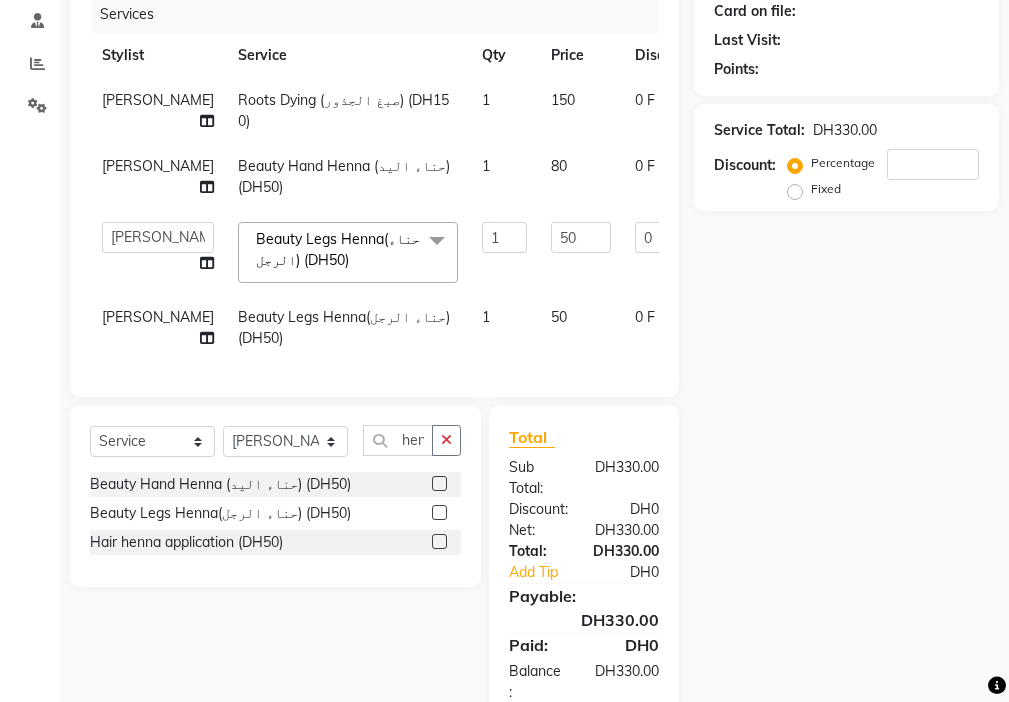 select on "9701" 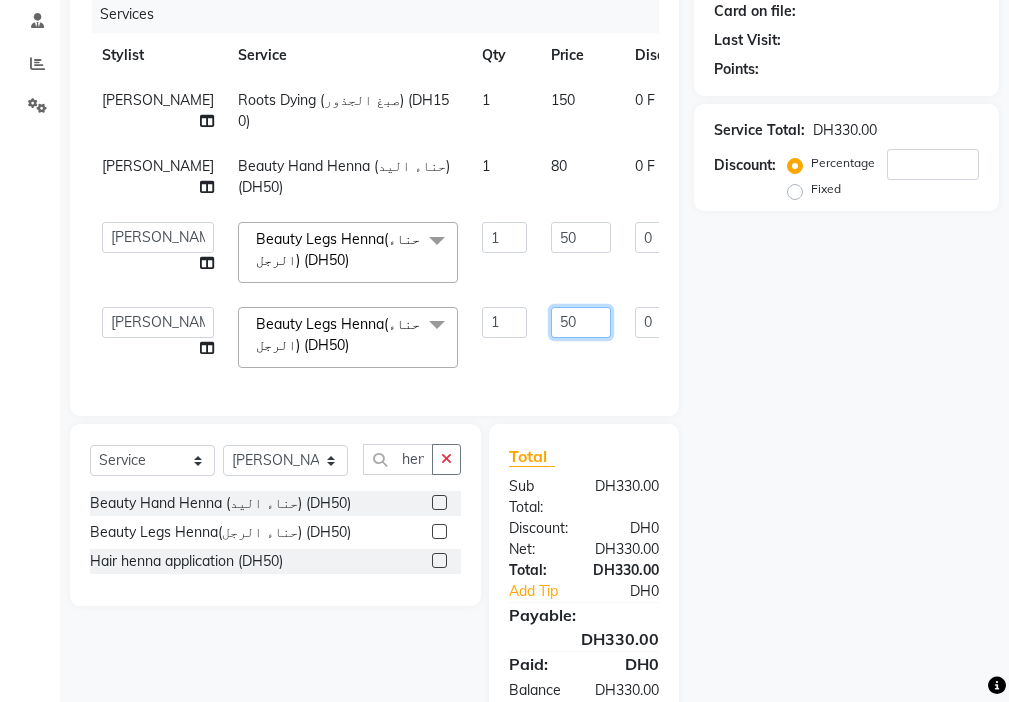 click on "50" 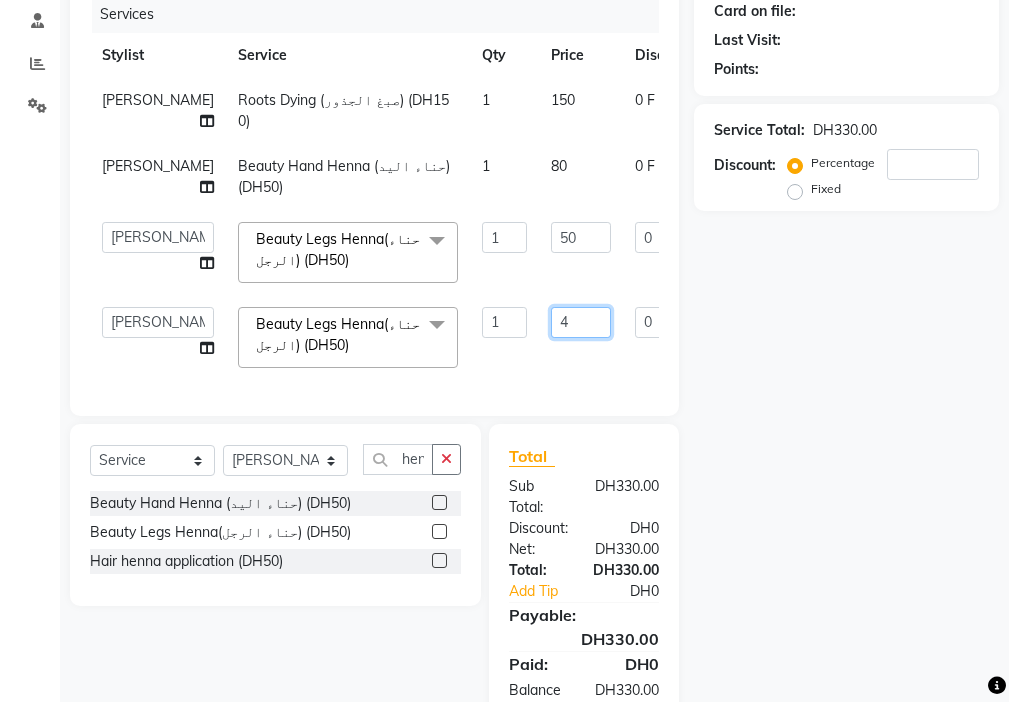 type on "40" 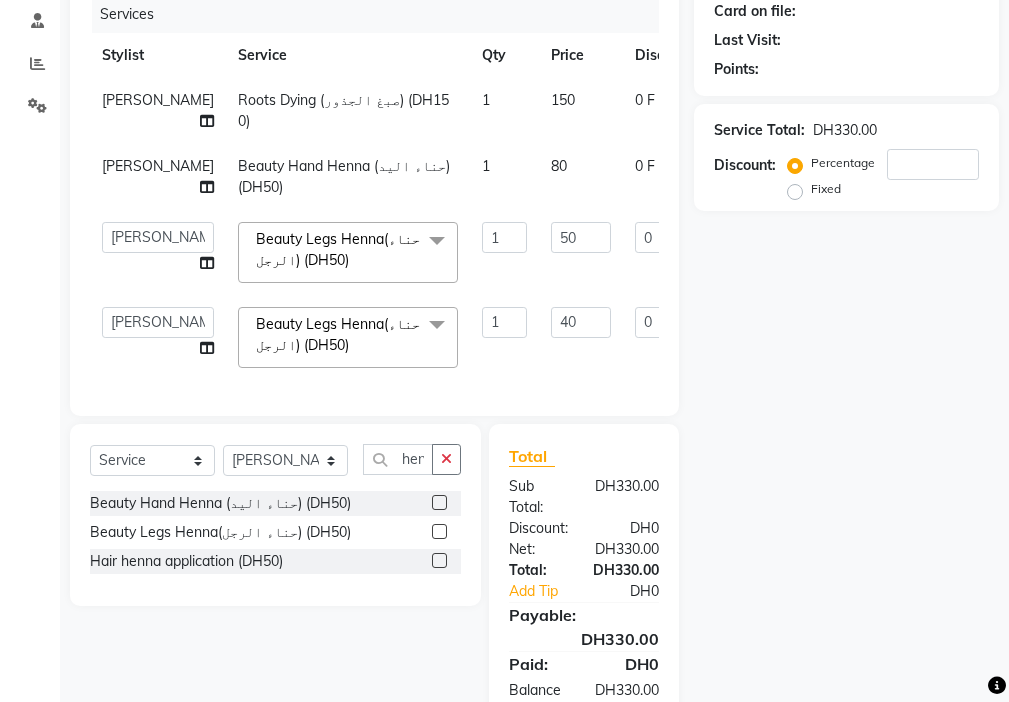 click on "Services Stylist Service Qty Price Disc Total Action Adelyn Roots Dying (صبغ الجذور) (DH150) 1 150 0 F | 0 % 150 [PERSON_NAME] Beauty Hand Henna (حناء اليد) (DH50) 1 80 0 F | 0 % 80  [PERSON_NAME]   [PERSON_NAME]   [PERSON_NAME]   [PERSON_NAME]   Kbina   Madam   mamta   [PERSON_NAME]   [PERSON_NAME]   [PERSON_NAME]  Beauty Legs Henna(حناء الرجل) (DH50)  x Beauty Makeup (DH400) Beauty Facial (DH150) Beauty Face Shama (DH60) Beauty Face Bleach (DH60) Beauty Face Threading (DH50) Beauty Upper Lips Bleach (DH20) Forhead Waxing (DH10) Nose Waxing (DH10) Upper Lip Waxing (DH10) Hand Waxing Full (DH70) Beauty Eyelashes Adhesive (DH30) Beauty Eye Makeup (DH150) Beauty Hand Henna (حناء اليد) (DH50) Beauty Legs Henna(حناء الرجل) (DH50) paraffin wax hand (DH30) paraffin  wax leg  (DH50) chin threading (DH15) Extra Pin (DH20) ROOT HALF DYE (DH80) Beauty Gasha (DH50) Baby Start (DH20) Enercose (DH200) [PERSON_NAME] (DH80) Filler (DH0) Sedar (DH80) photo (DH10) 1 50 0" 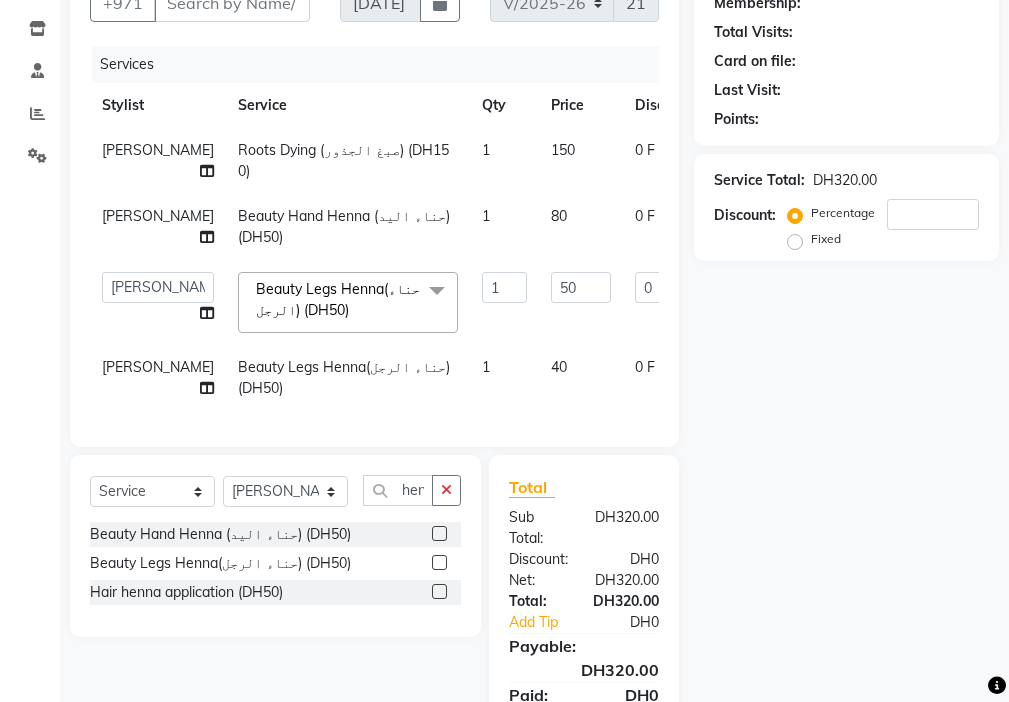 scroll, scrollTop: 228, scrollLeft: 0, axis: vertical 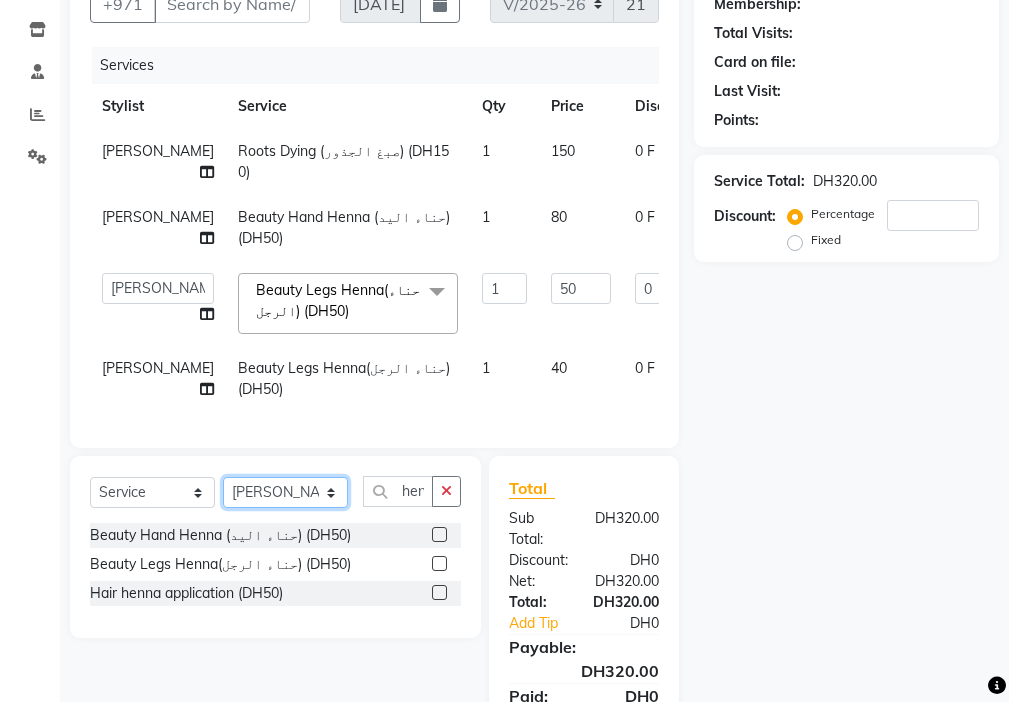 click on "Select Stylist [PERSON_NAME] [PERSON_NAME] [PERSON_NAME] [PERSON_NAME] Kbina Madam mamta [PERSON_NAME] [PERSON_NAME] [PERSON_NAME]" 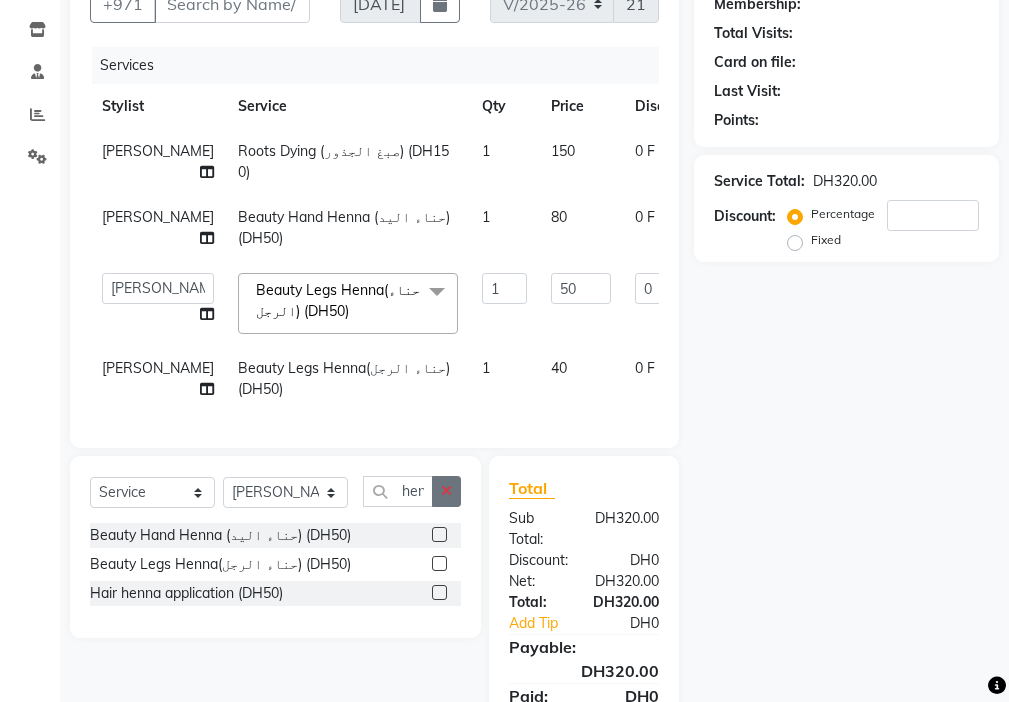 click 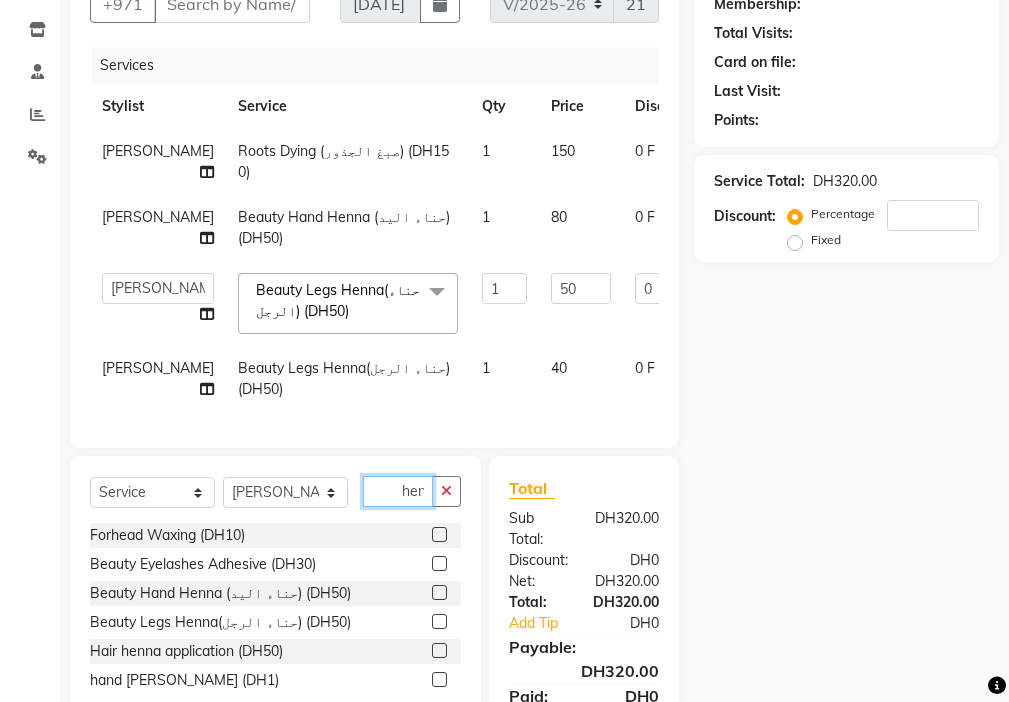 scroll, scrollTop: 0, scrollLeft: 1, axis: horizontal 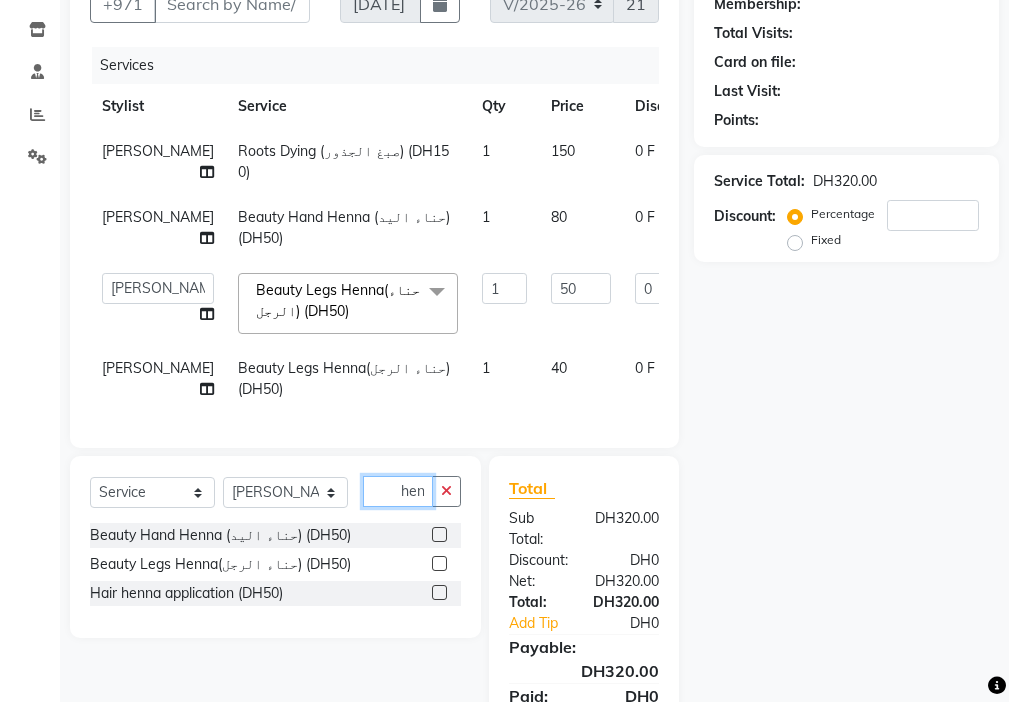 type on "hen" 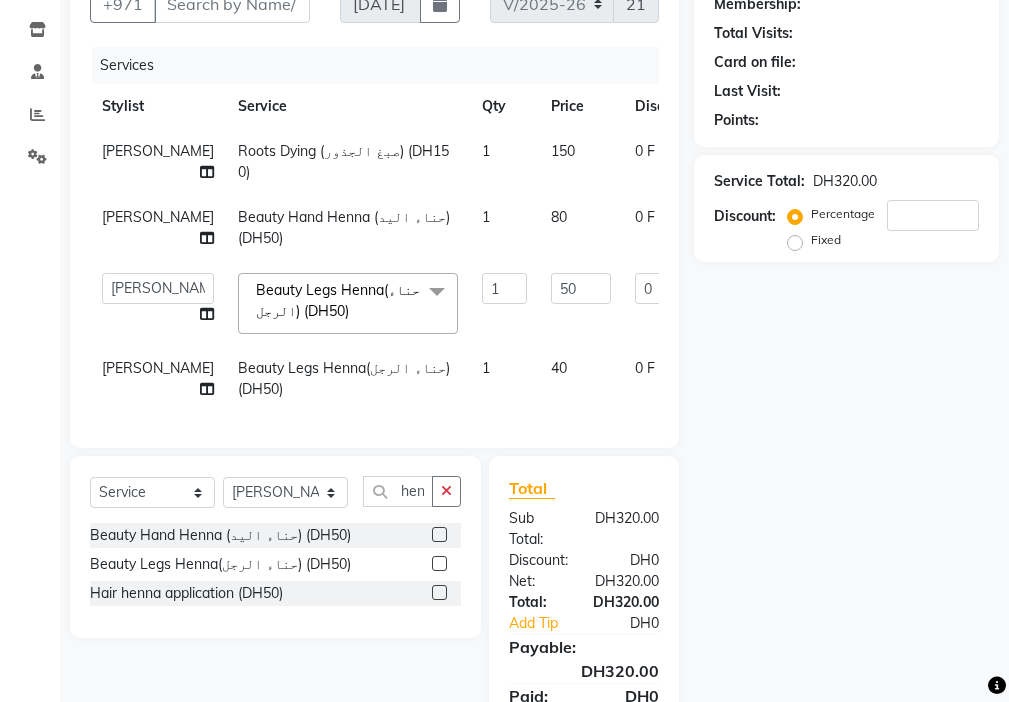 click 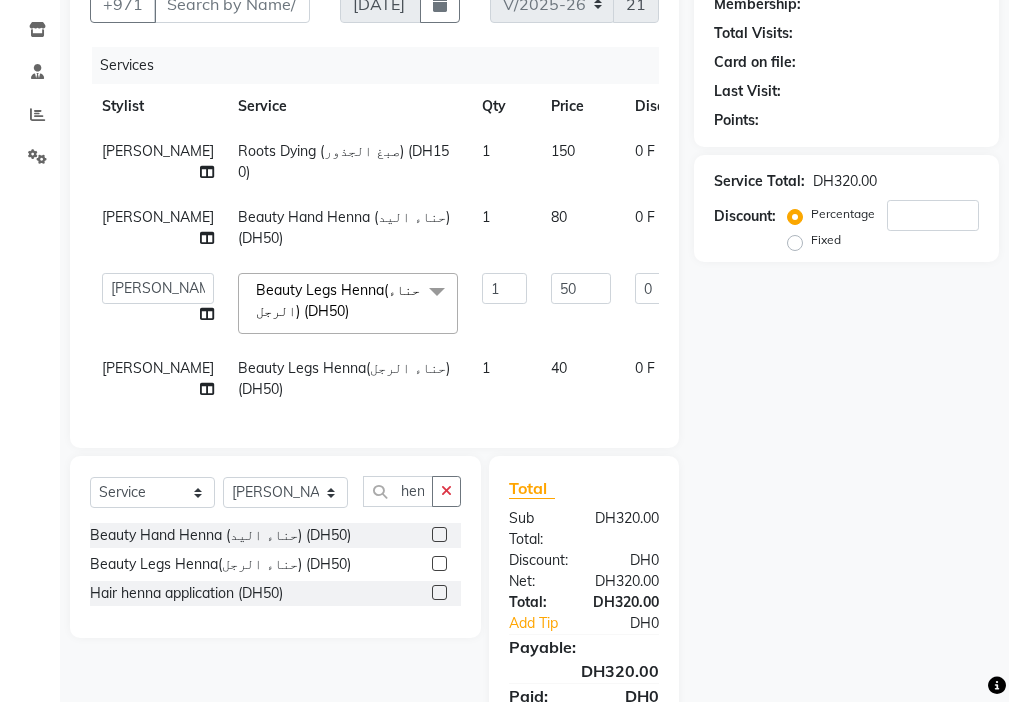 click at bounding box center [438, 535] 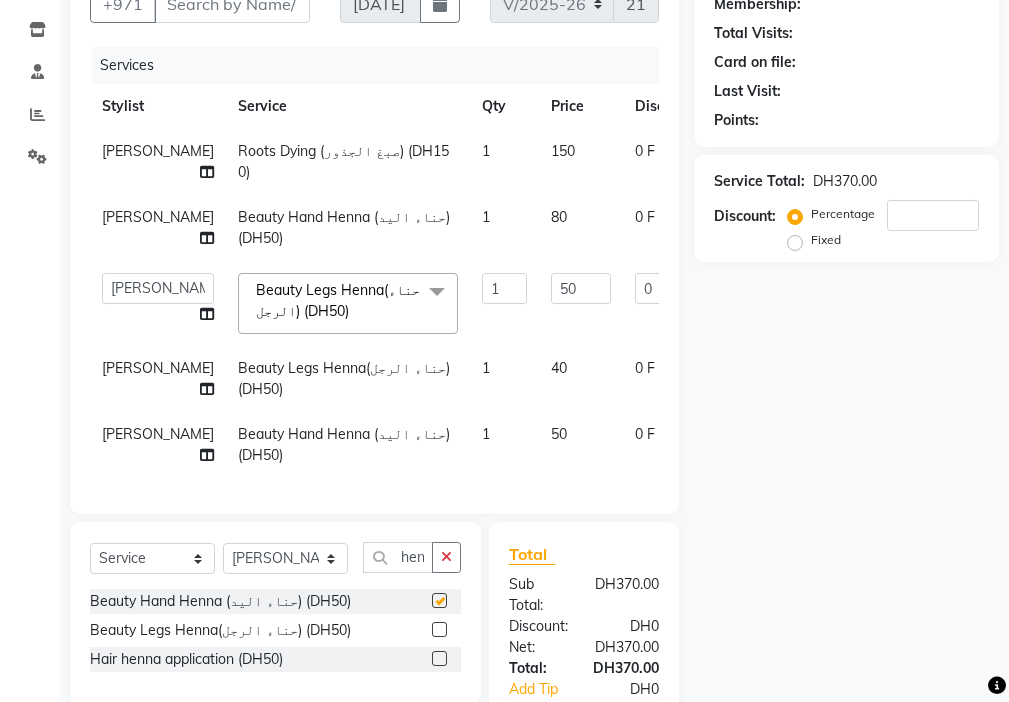 scroll, scrollTop: 0, scrollLeft: 0, axis: both 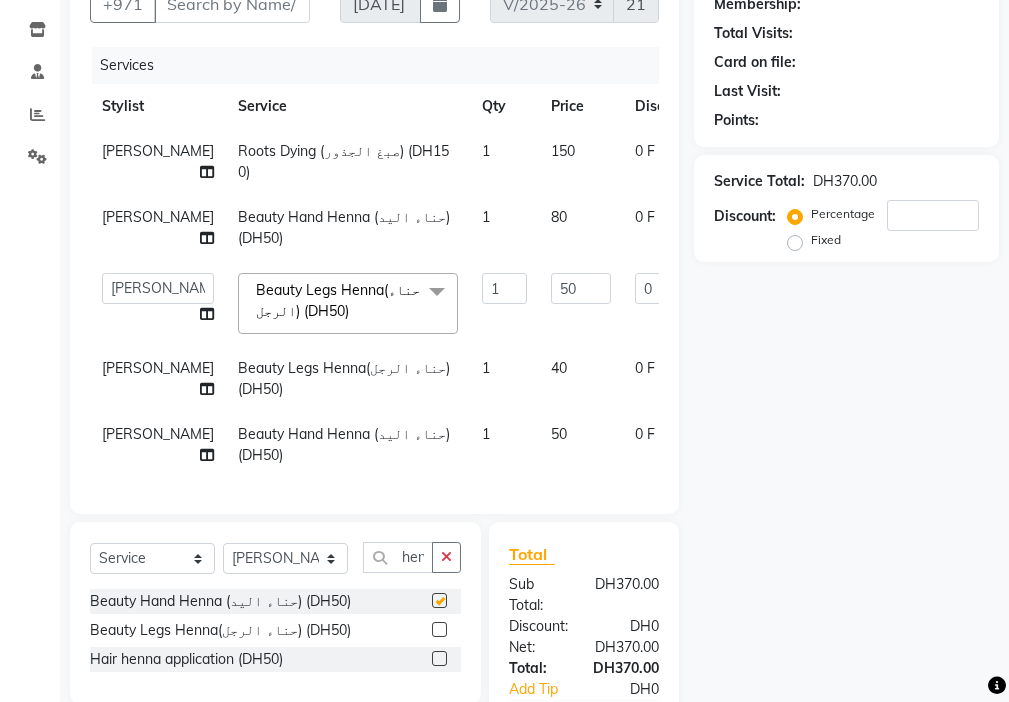 checkbox on "false" 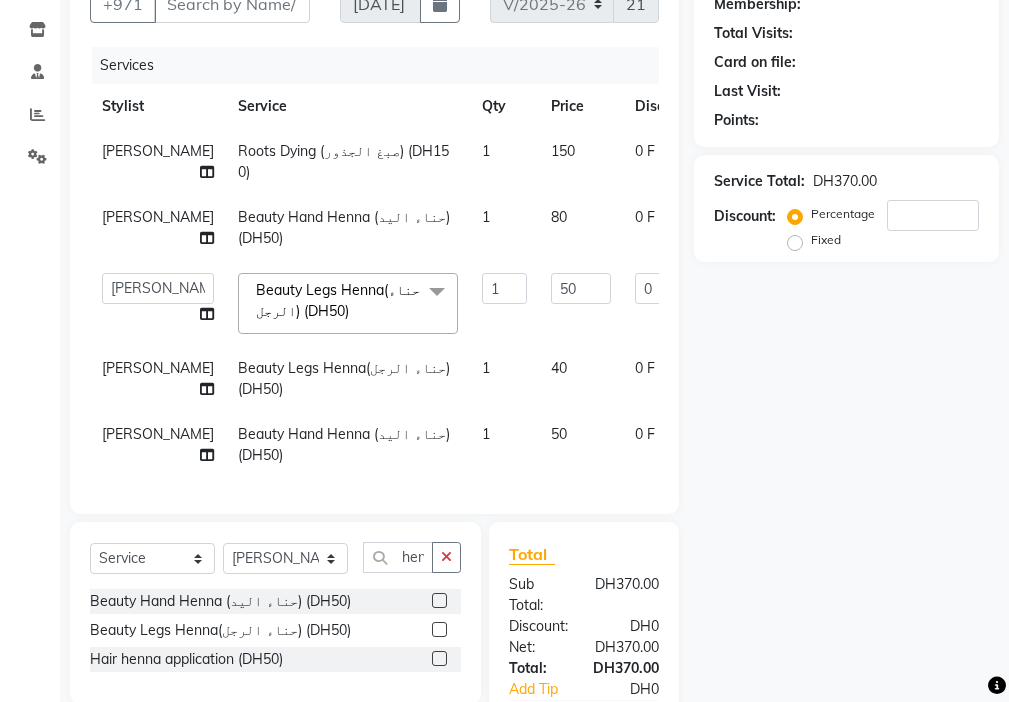 click on "1" 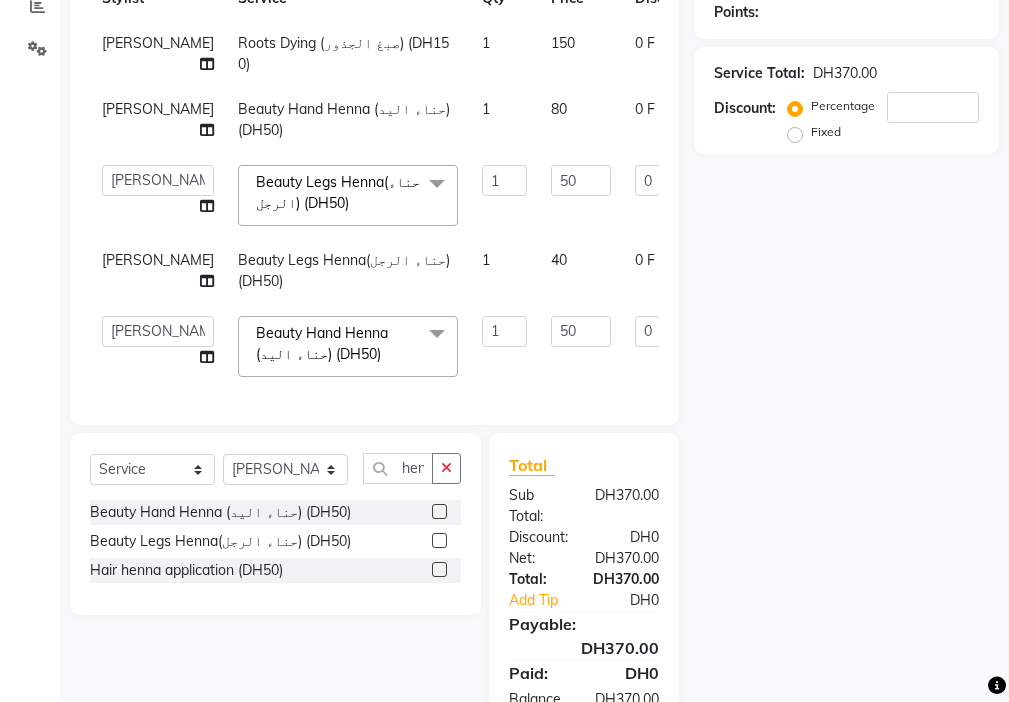 scroll, scrollTop: 346, scrollLeft: 0, axis: vertical 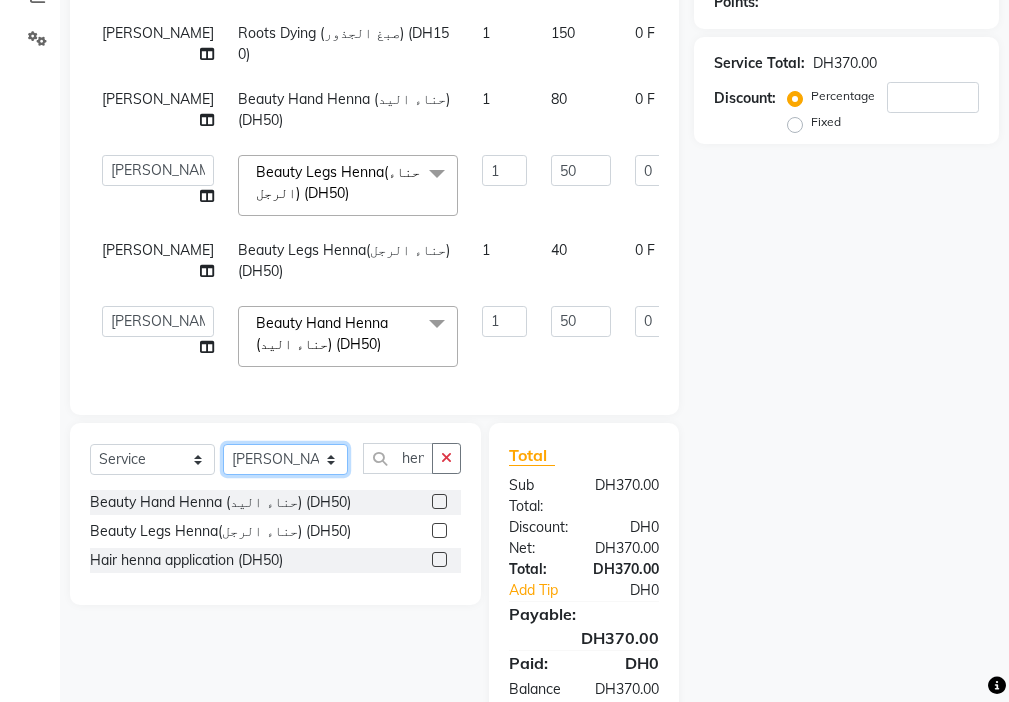click on "Select Stylist [PERSON_NAME] [PERSON_NAME] [PERSON_NAME] [PERSON_NAME] Kbina Madam mamta [PERSON_NAME] [PERSON_NAME] [PERSON_NAME]" 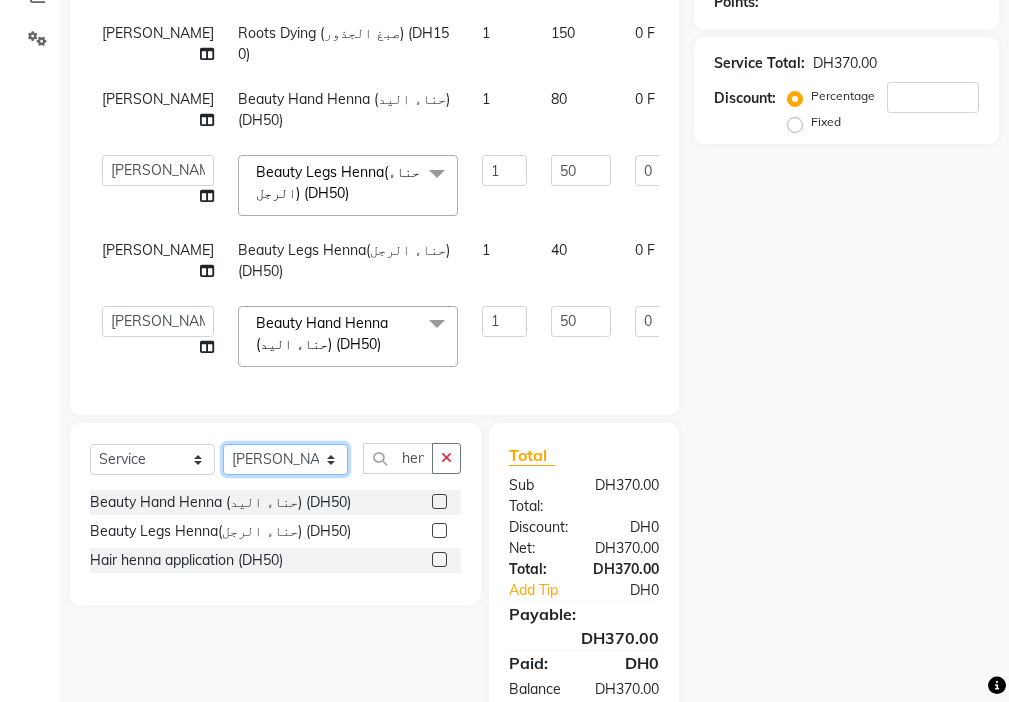 select on "48084" 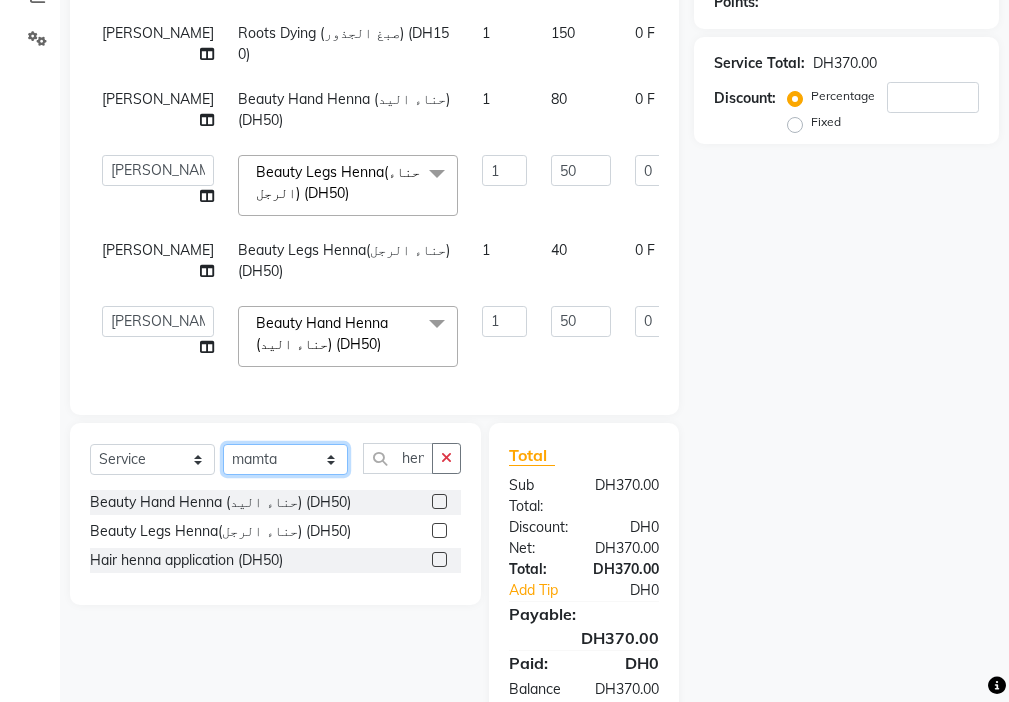 click on "Select Stylist [PERSON_NAME] [PERSON_NAME] [PERSON_NAME] [PERSON_NAME] Kbina Madam mamta [PERSON_NAME] [PERSON_NAME] [PERSON_NAME]" 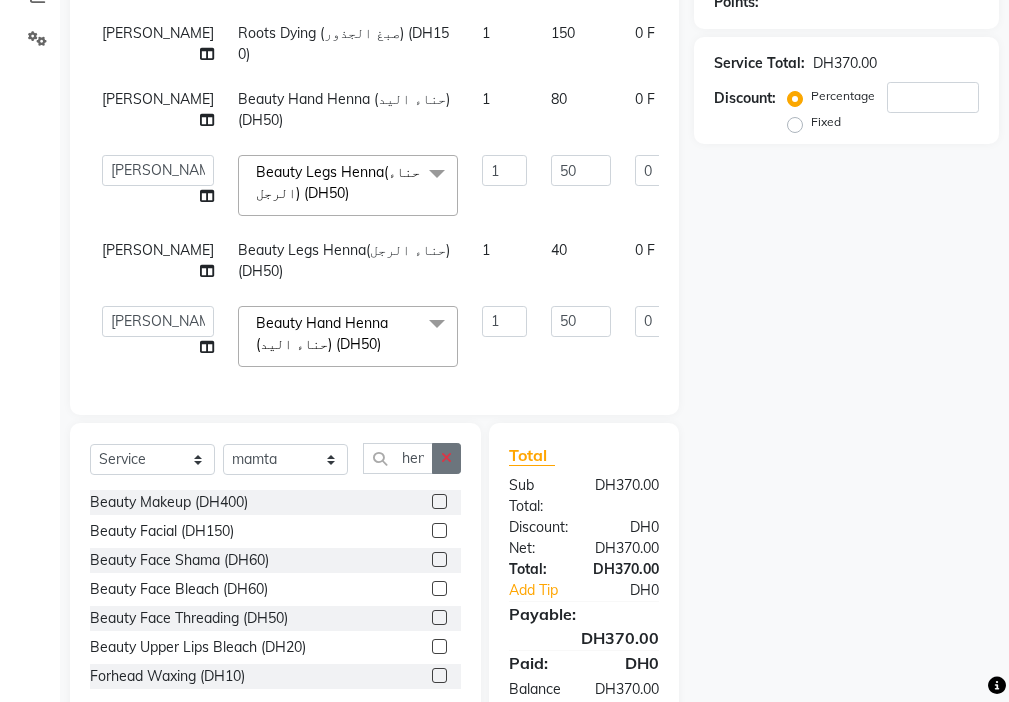 click 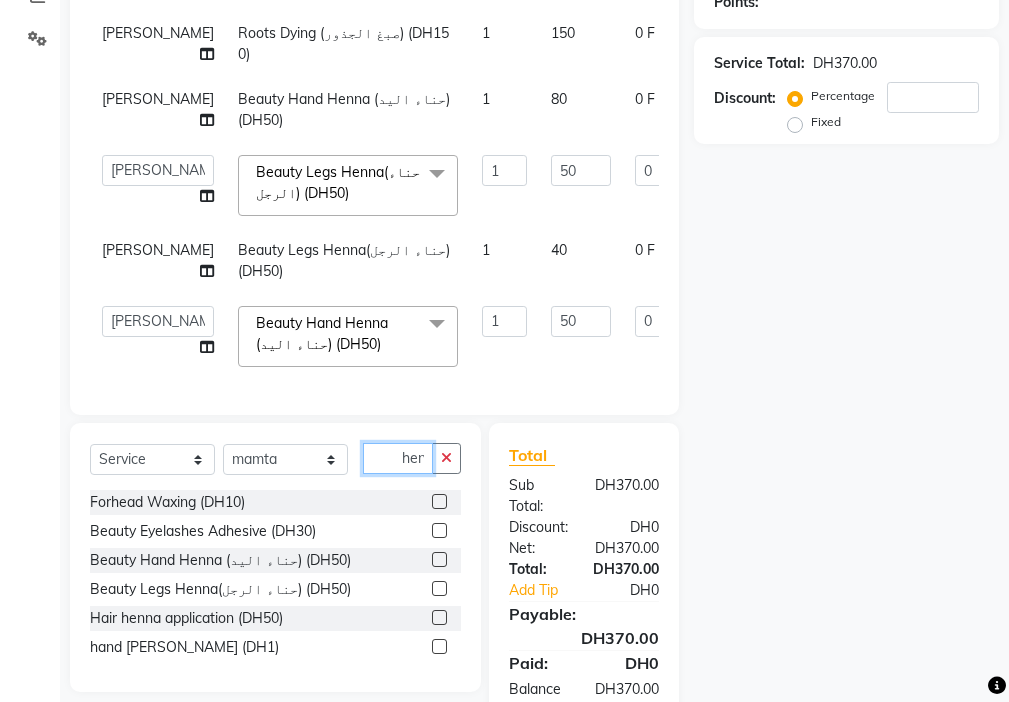 scroll, scrollTop: 0, scrollLeft: 1, axis: horizontal 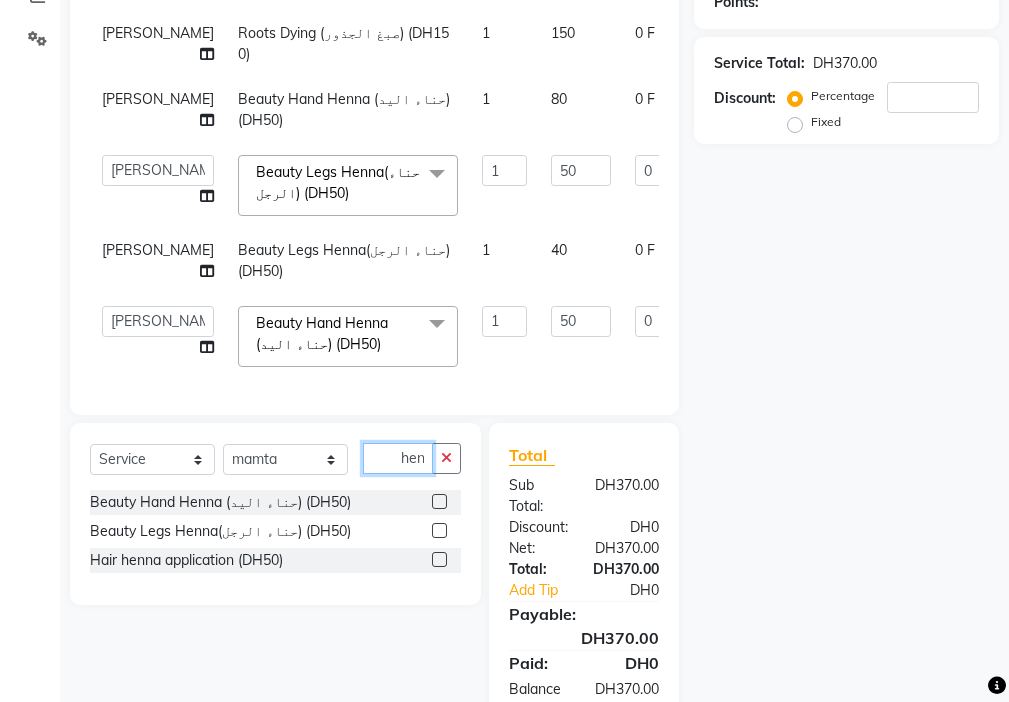 type on "hen" 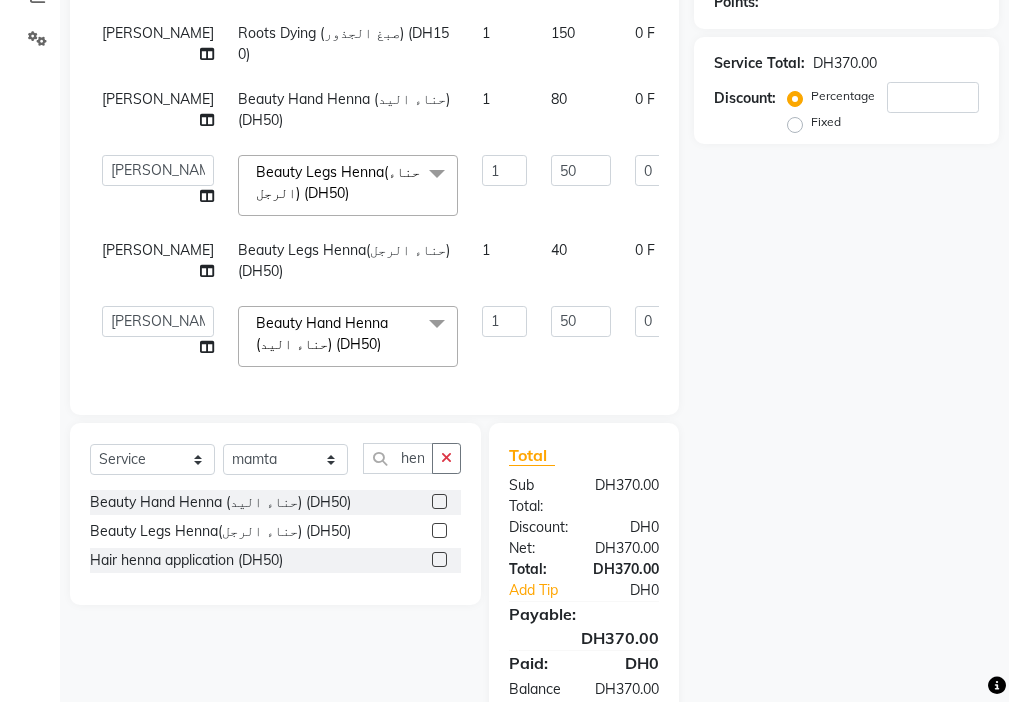 click 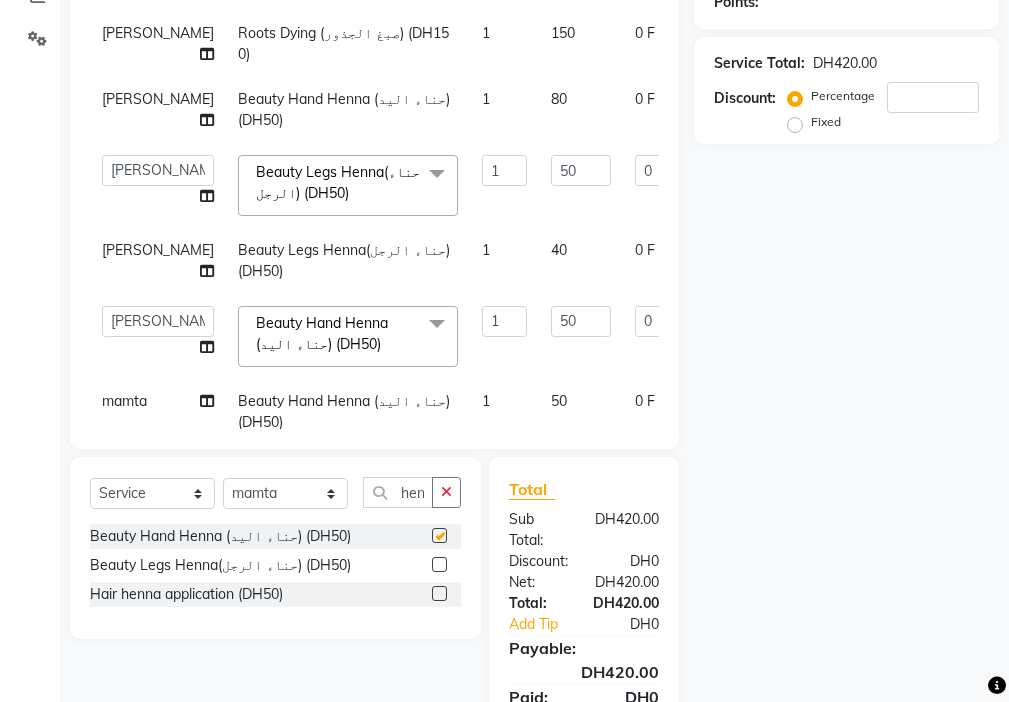 scroll, scrollTop: 0, scrollLeft: 0, axis: both 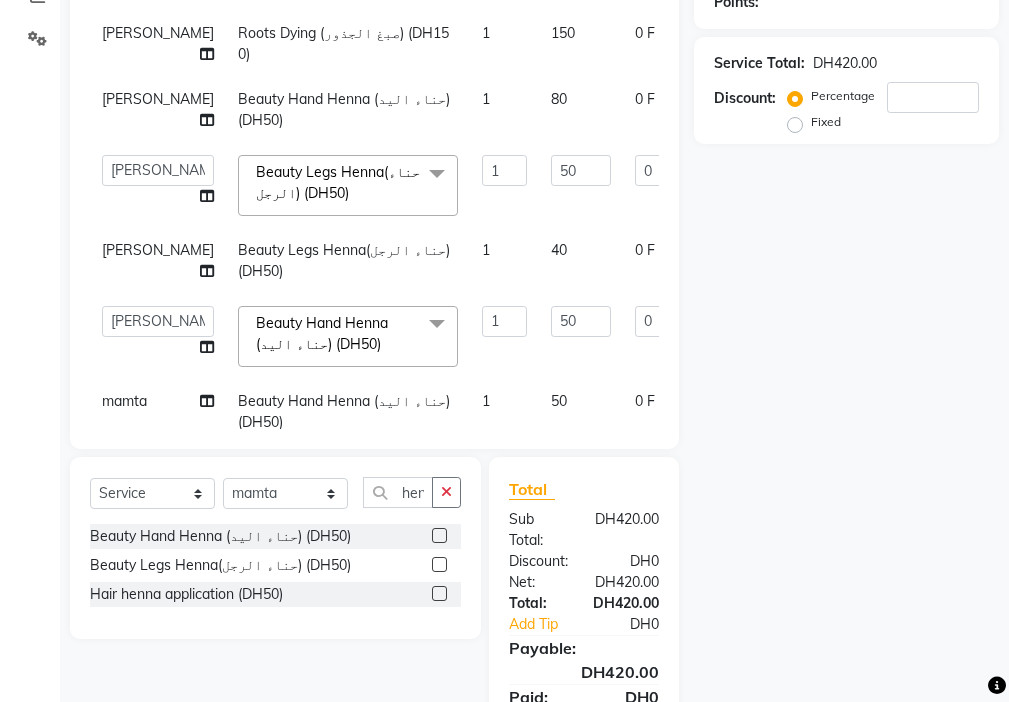 checkbox on "false" 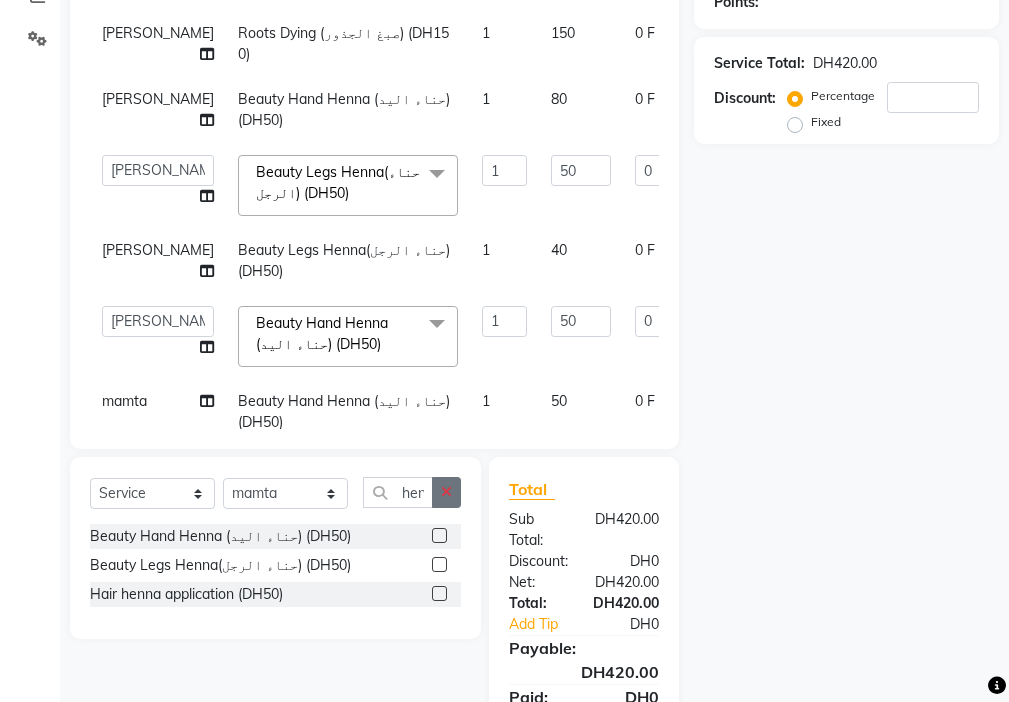 click 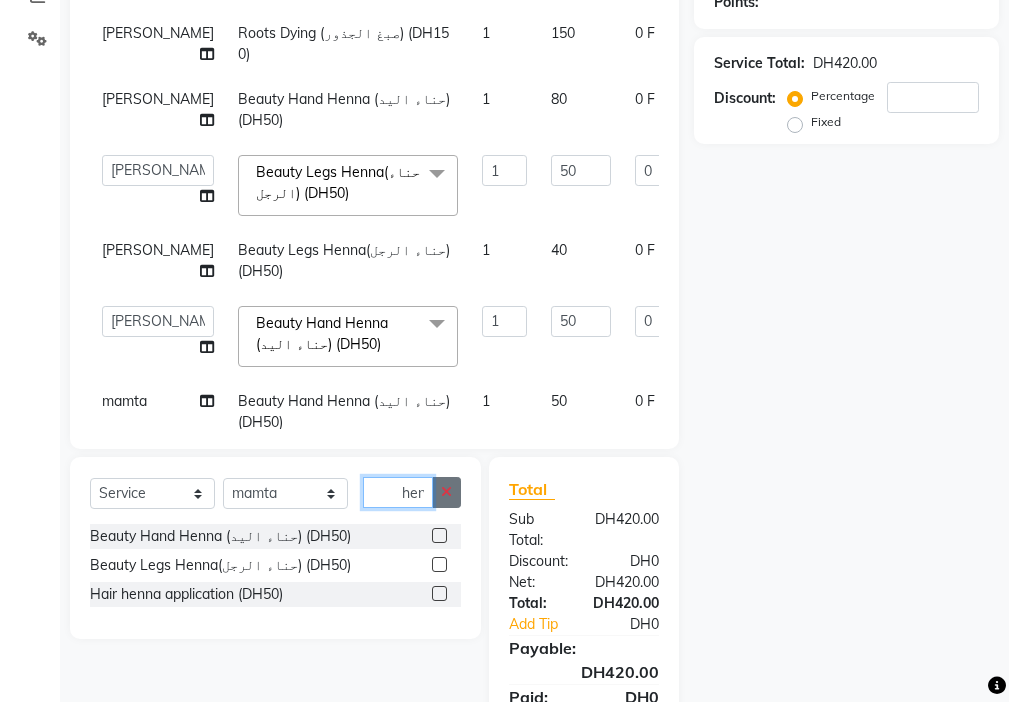 type 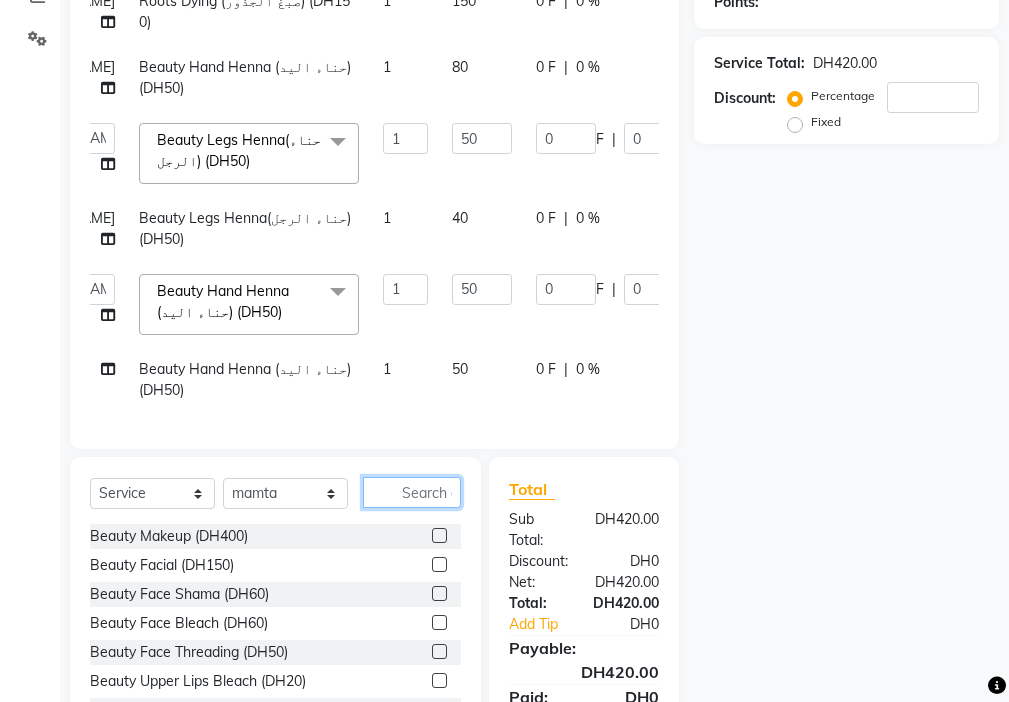 scroll, scrollTop: 47, scrollLeft: 221, axis: both 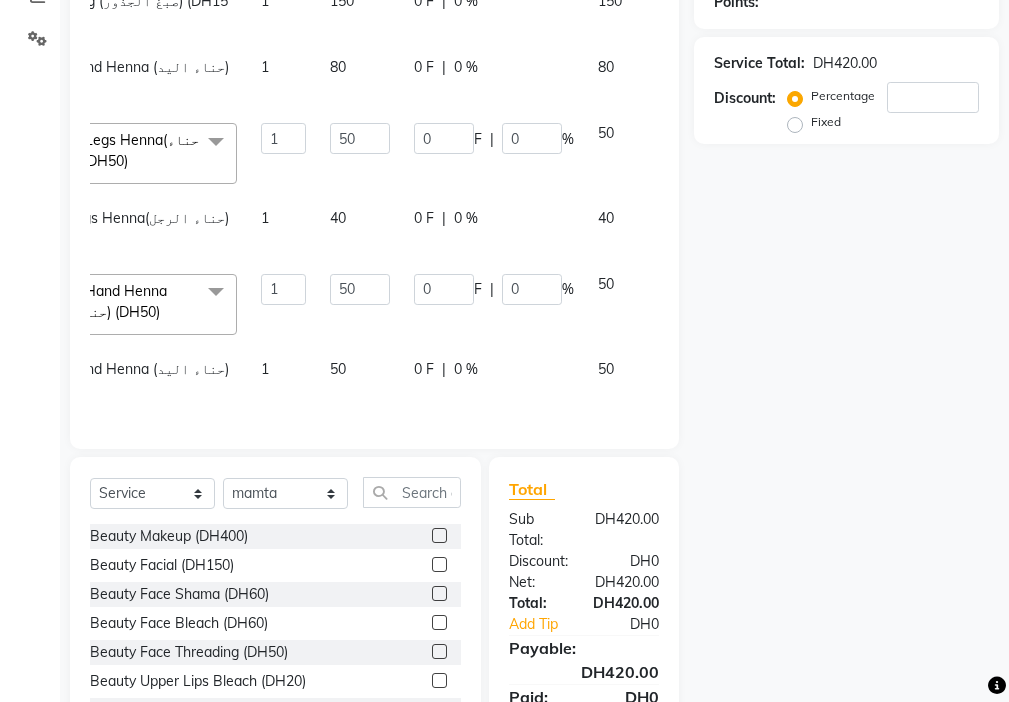 click 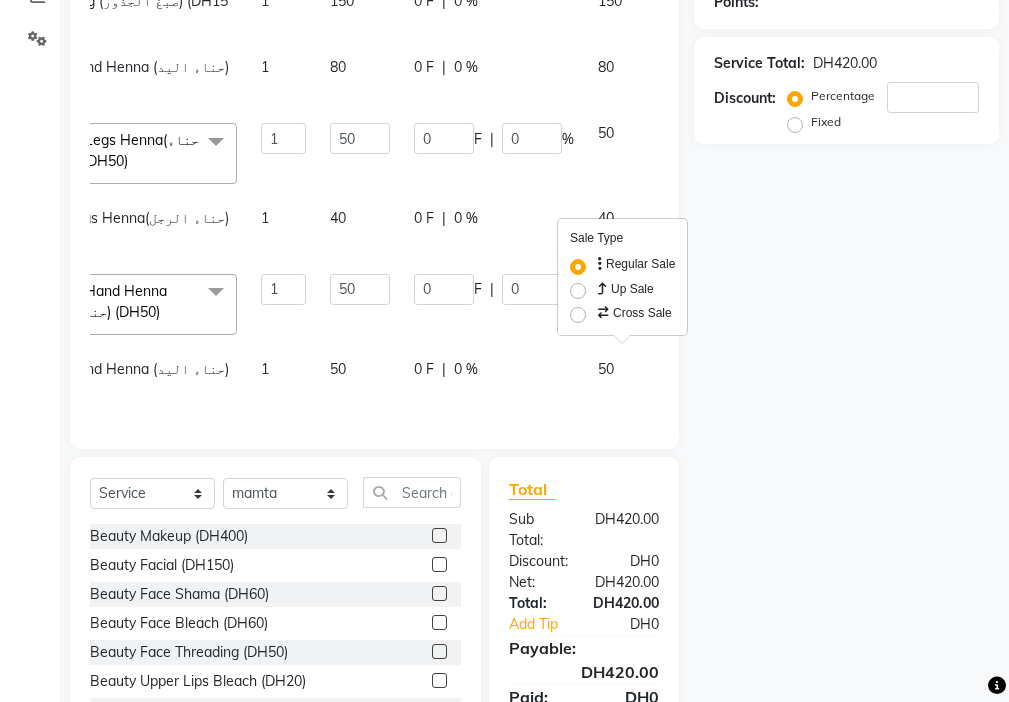 type 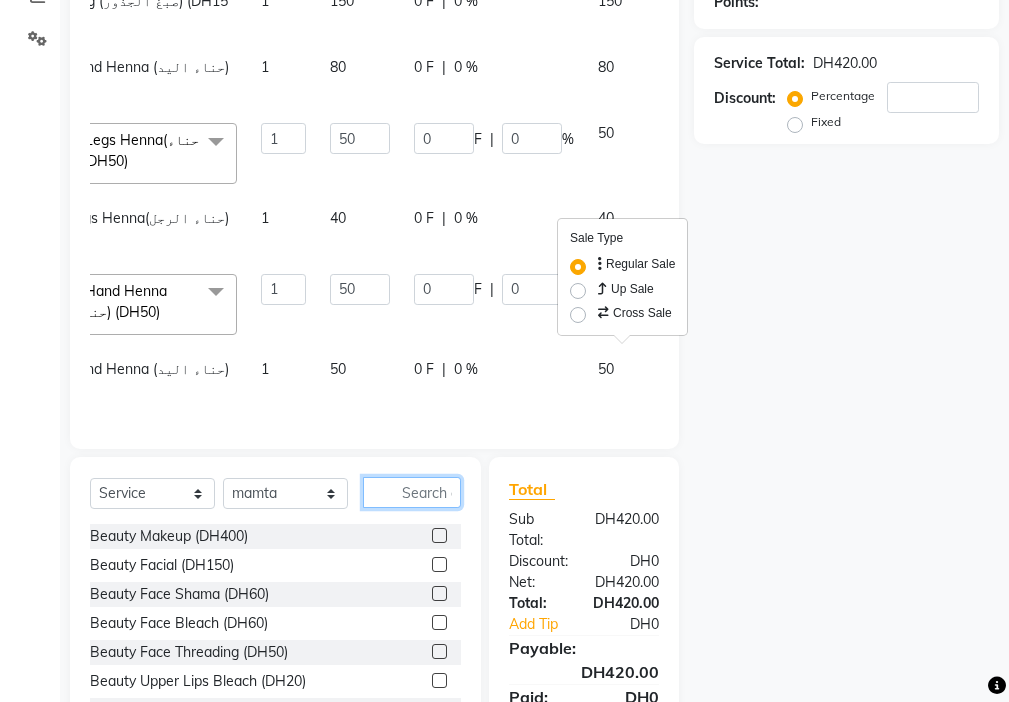 click 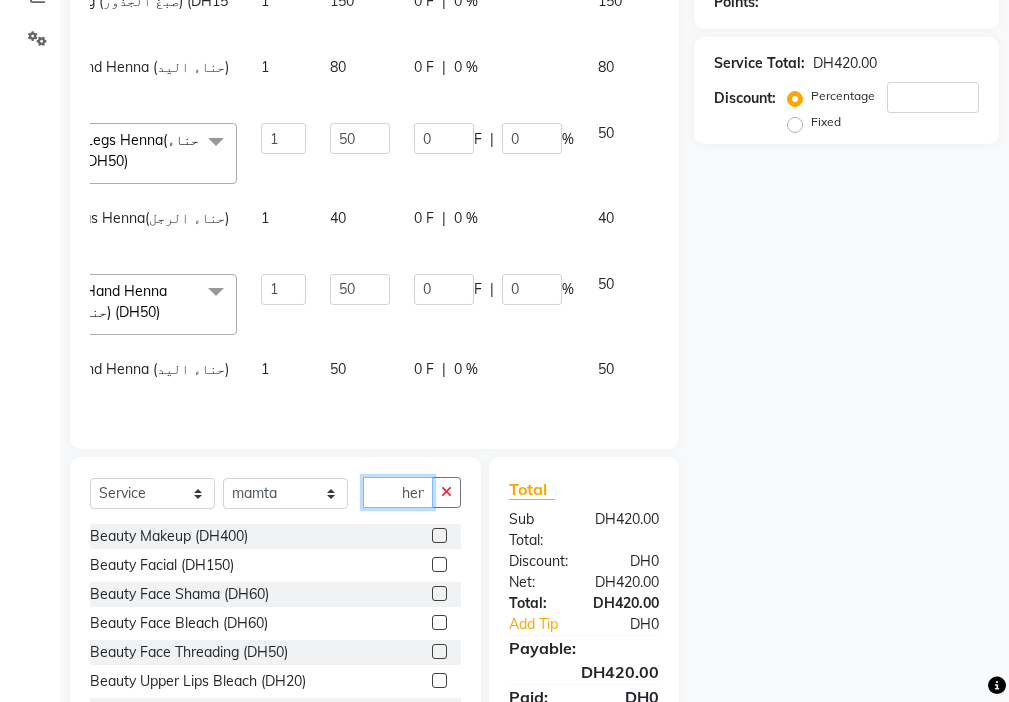 scroll, scrollTop: 0, scrollLeft: 1, axis: horizontal 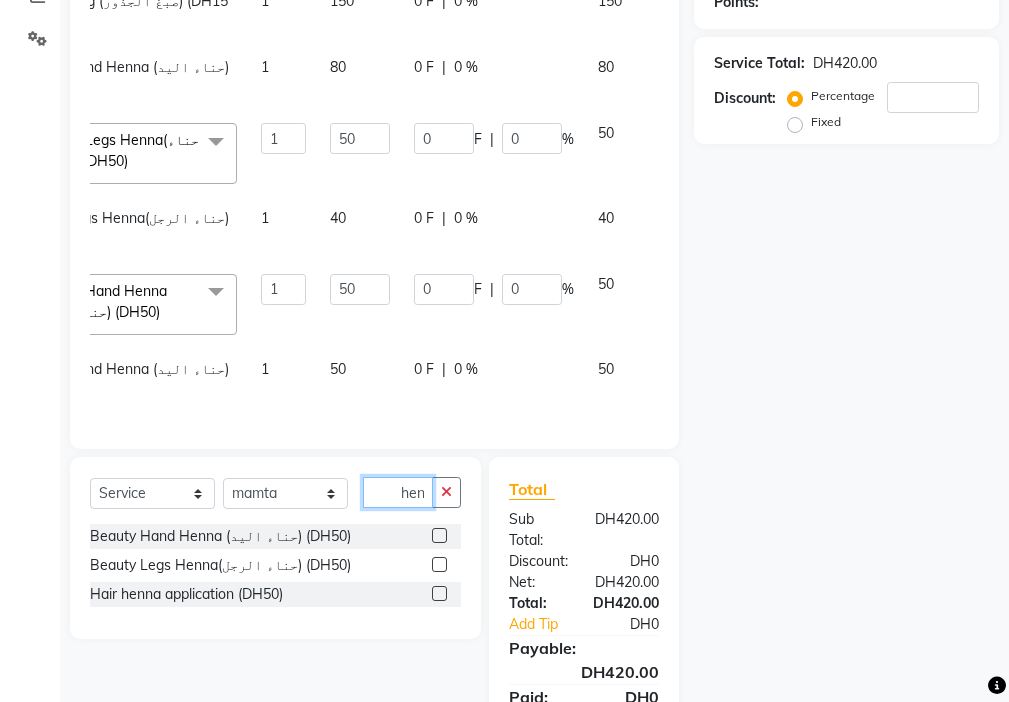 type on "hen" 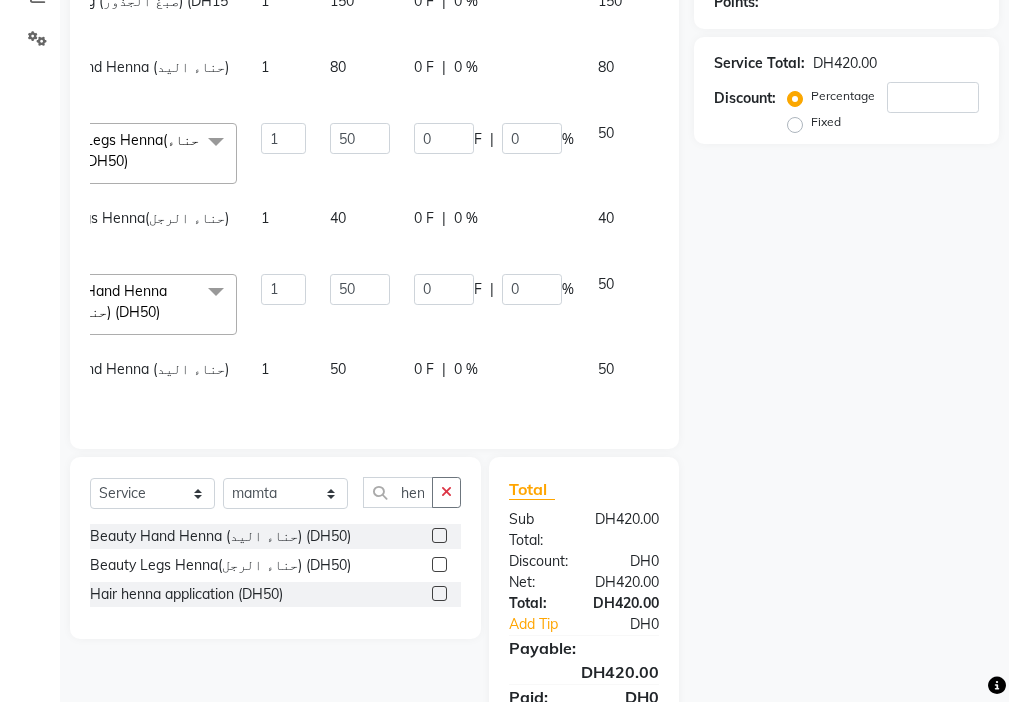 click 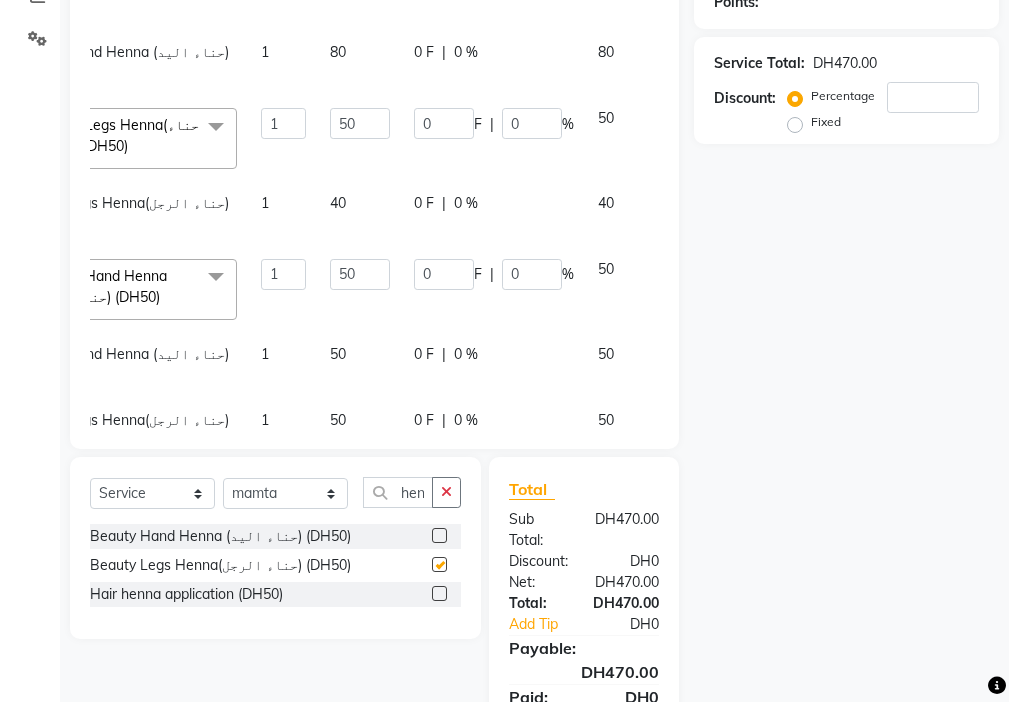 scroll, scrollTop: 0, scrollLeft: 0, axis: both 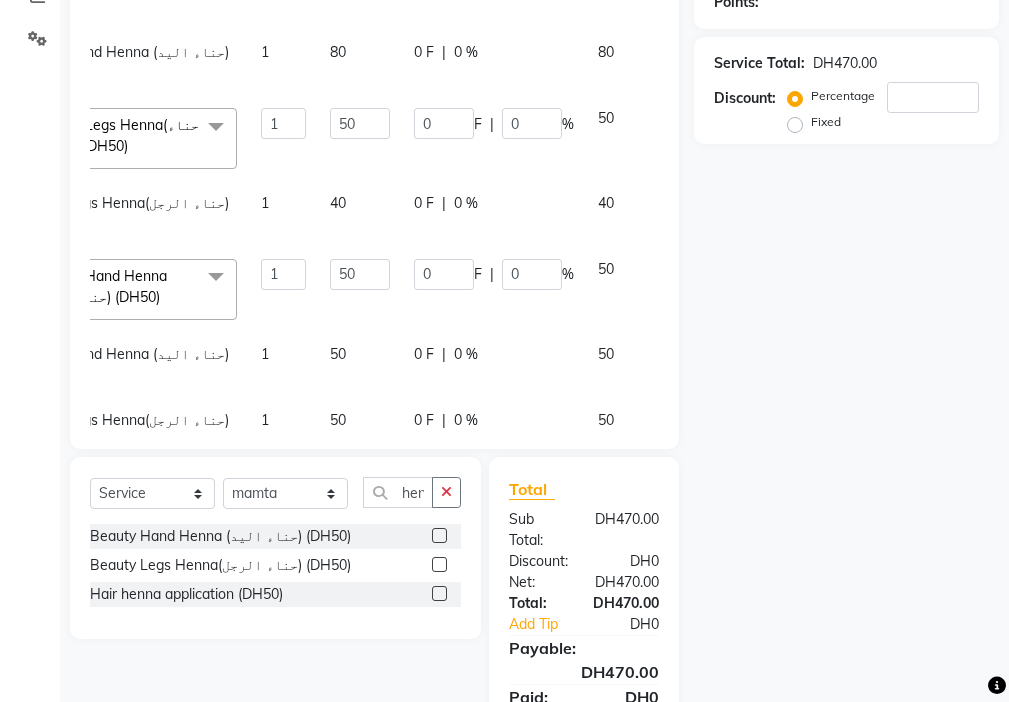 click 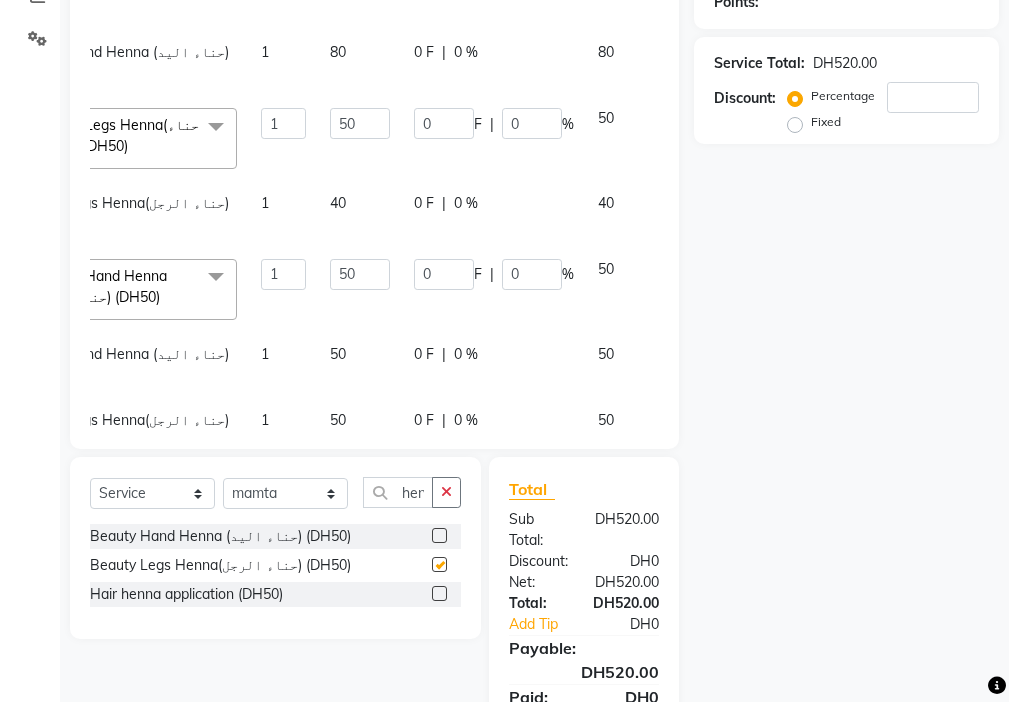 checkbox on "false" 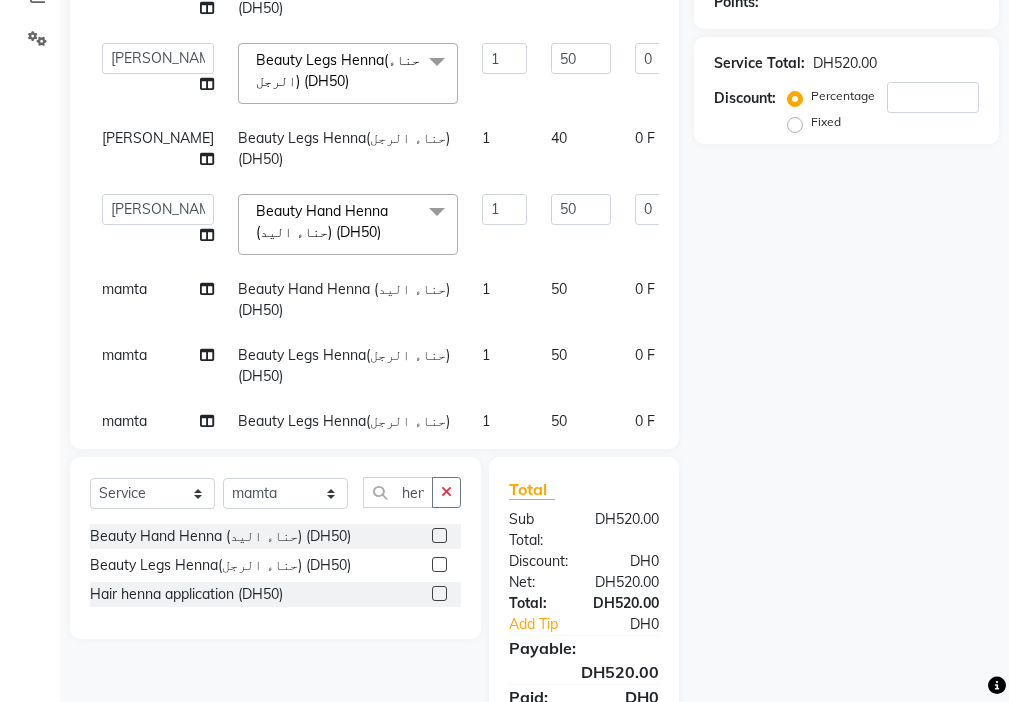 scroll, scrollTop: 179, scrollLeft: 0, axis: vertical 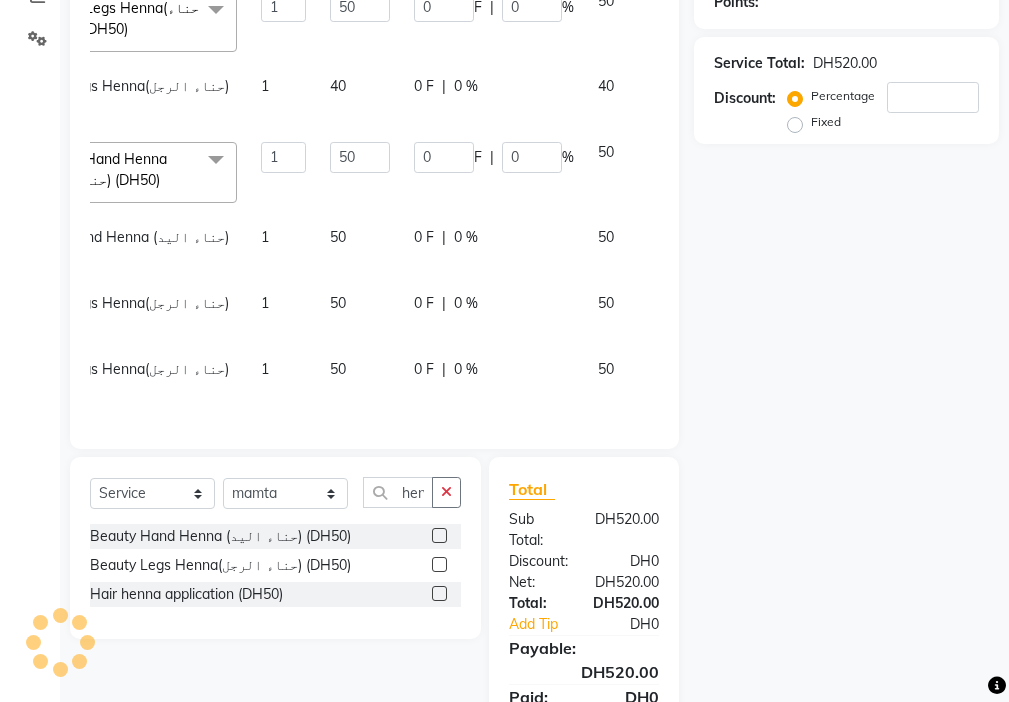 click 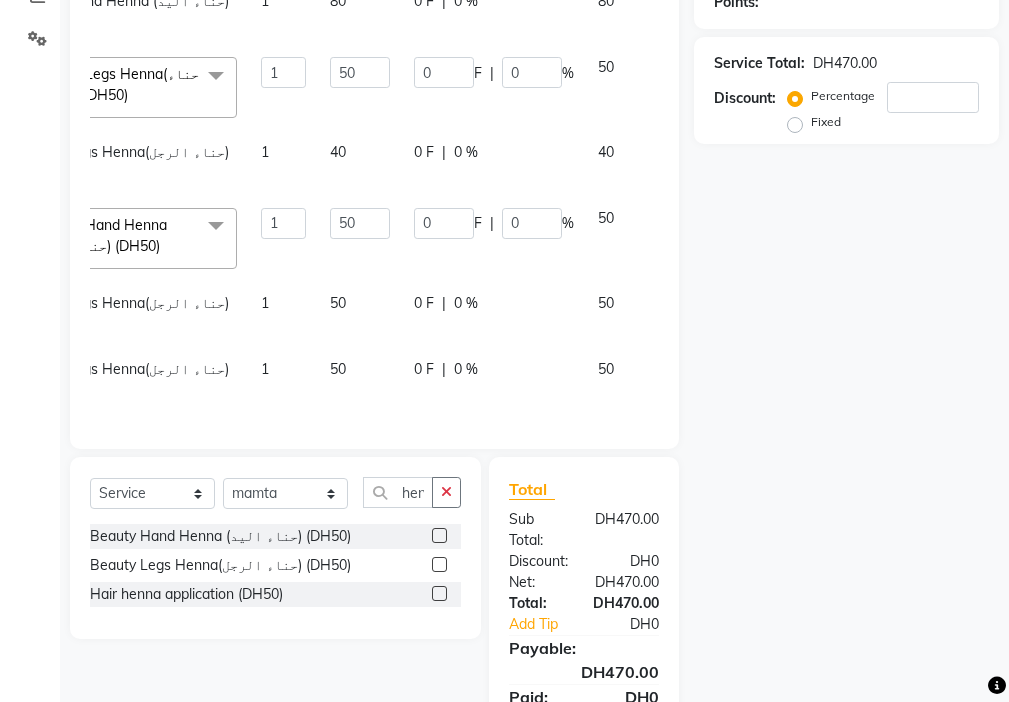 click on "50" 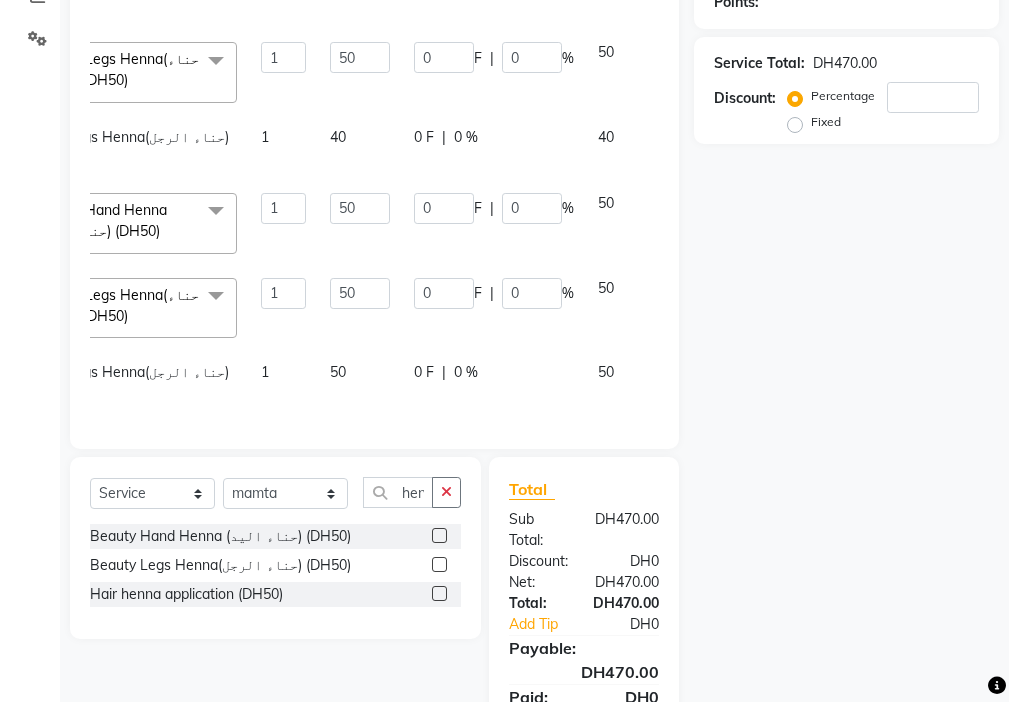 scroll, scrollTop: 131, scrollLeft: 221, axis: both 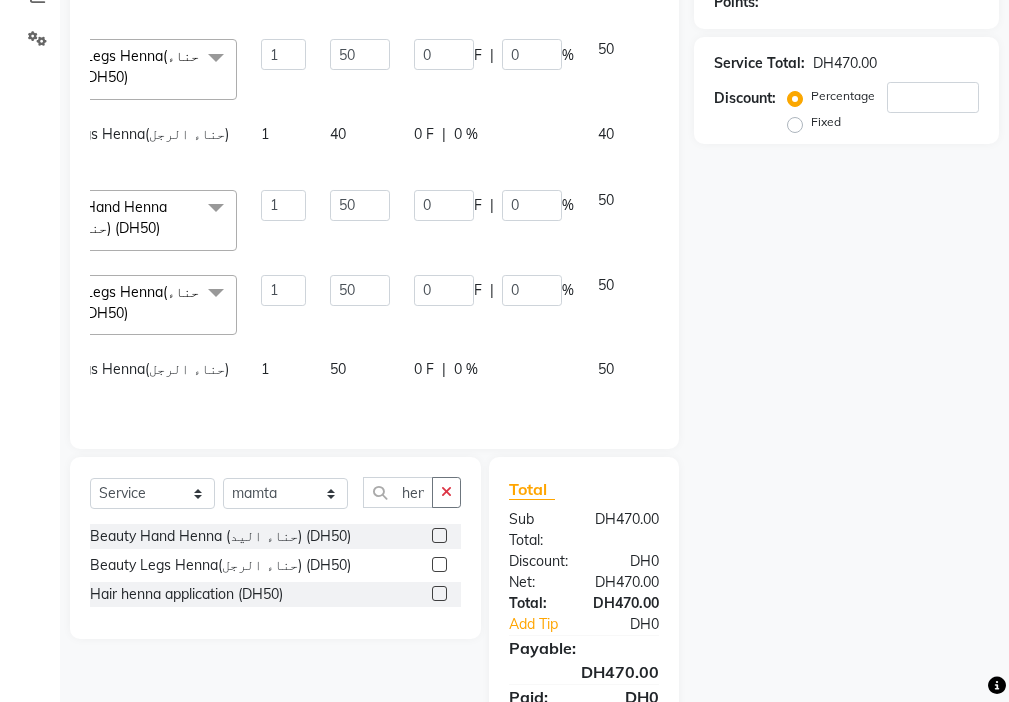 click on "50" 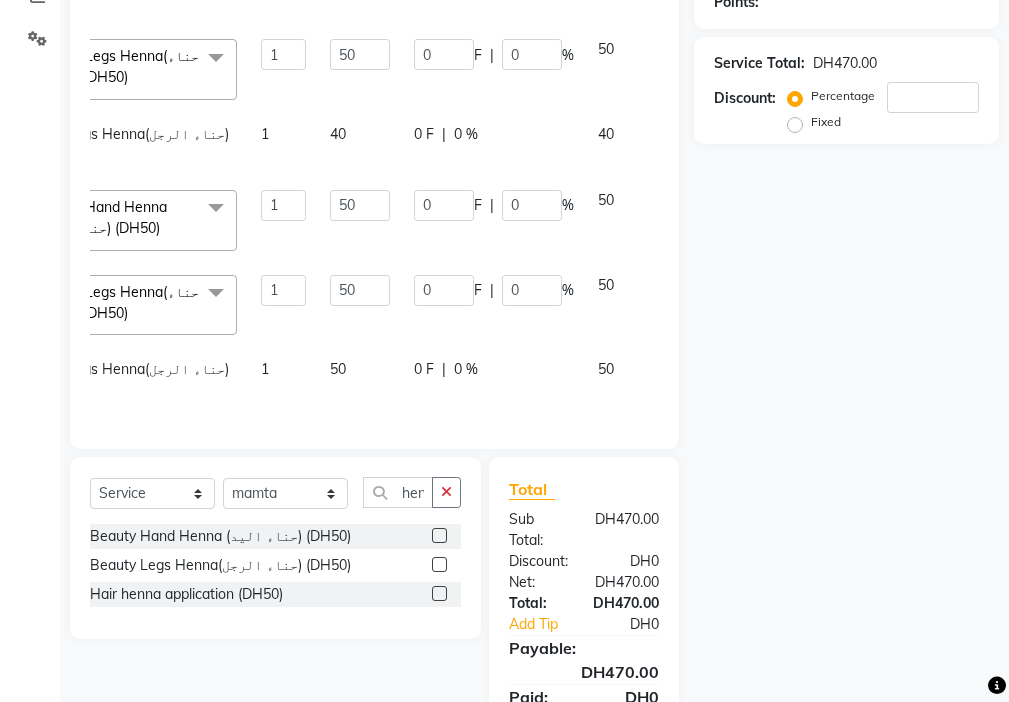scroll, scrollTop: 150, scrollLeft: 220, axis: both 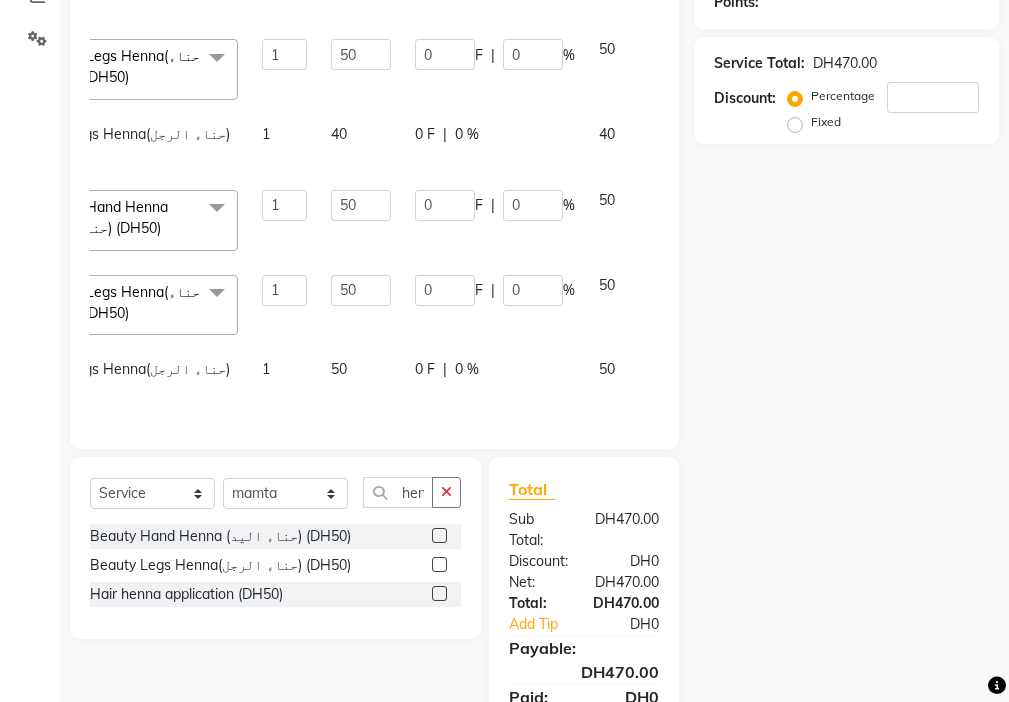 select on "48084" 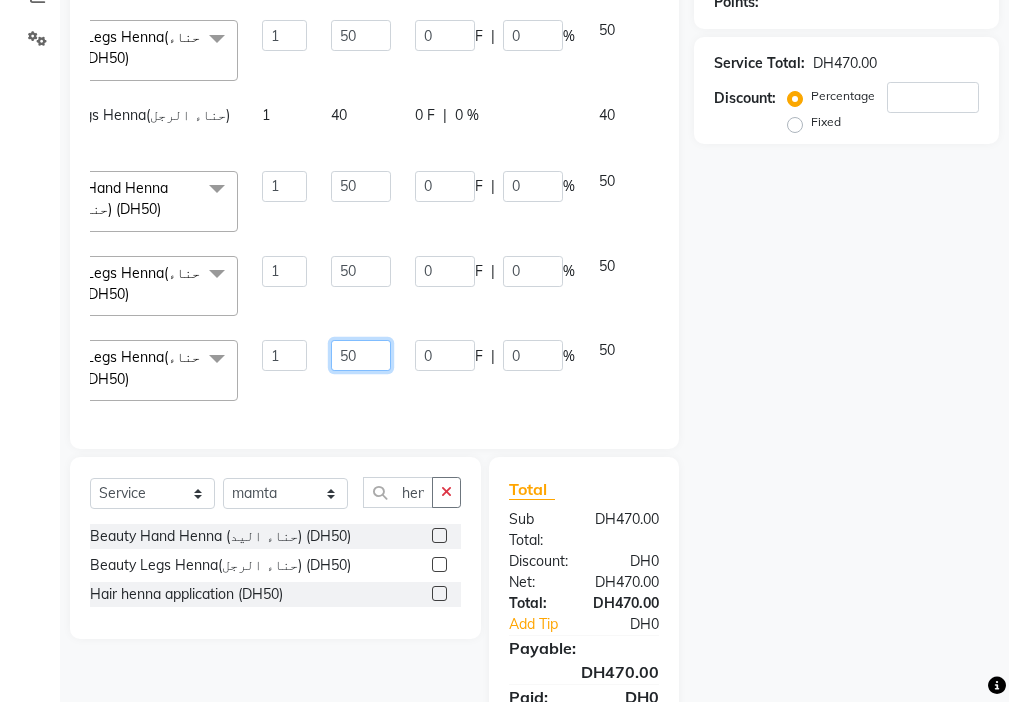 click on "50" 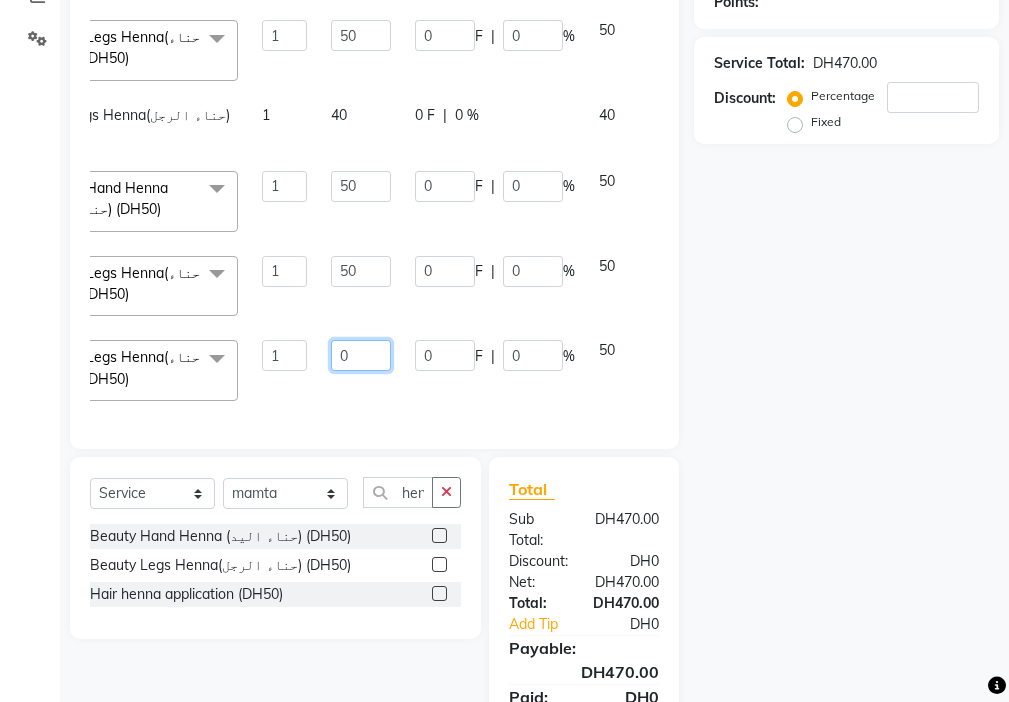 type on "40" 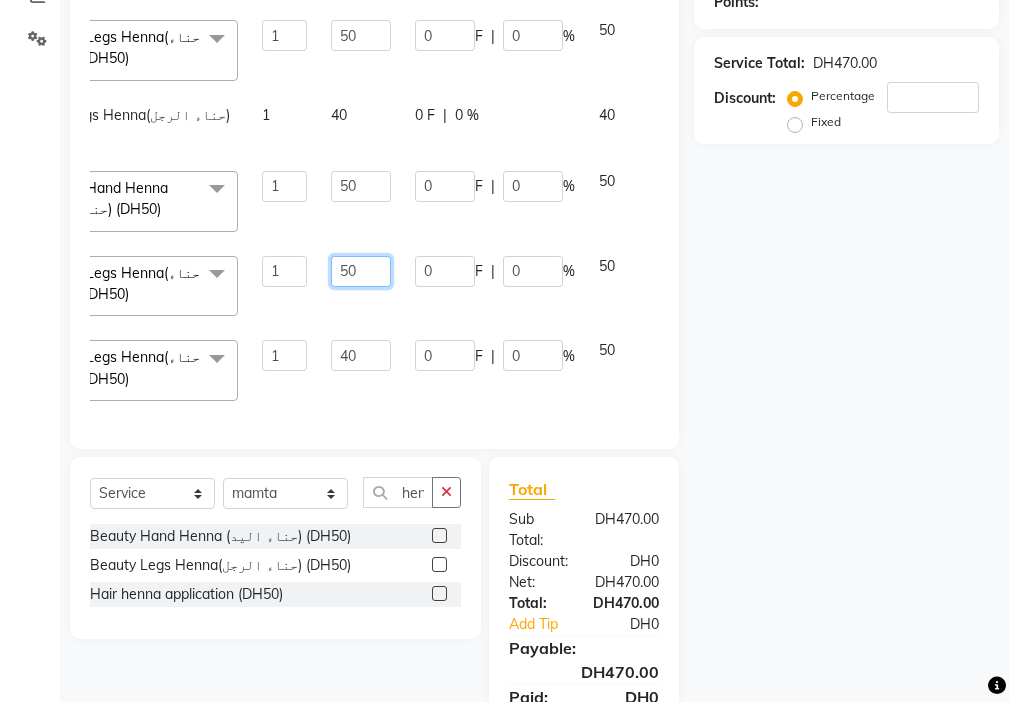click on "50" 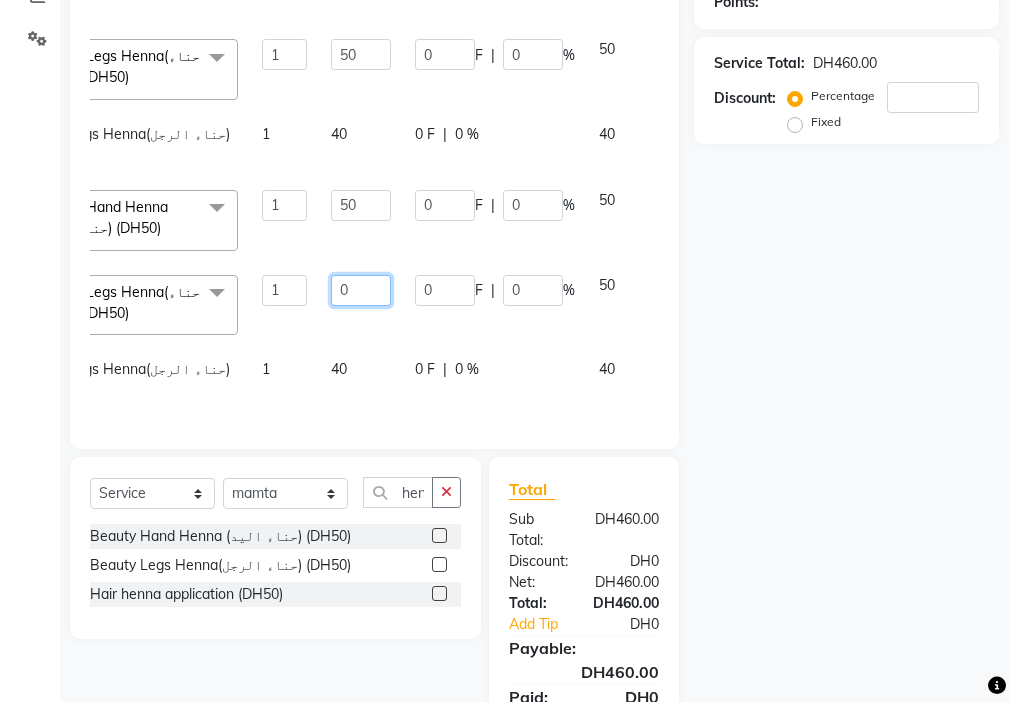 type on "40" 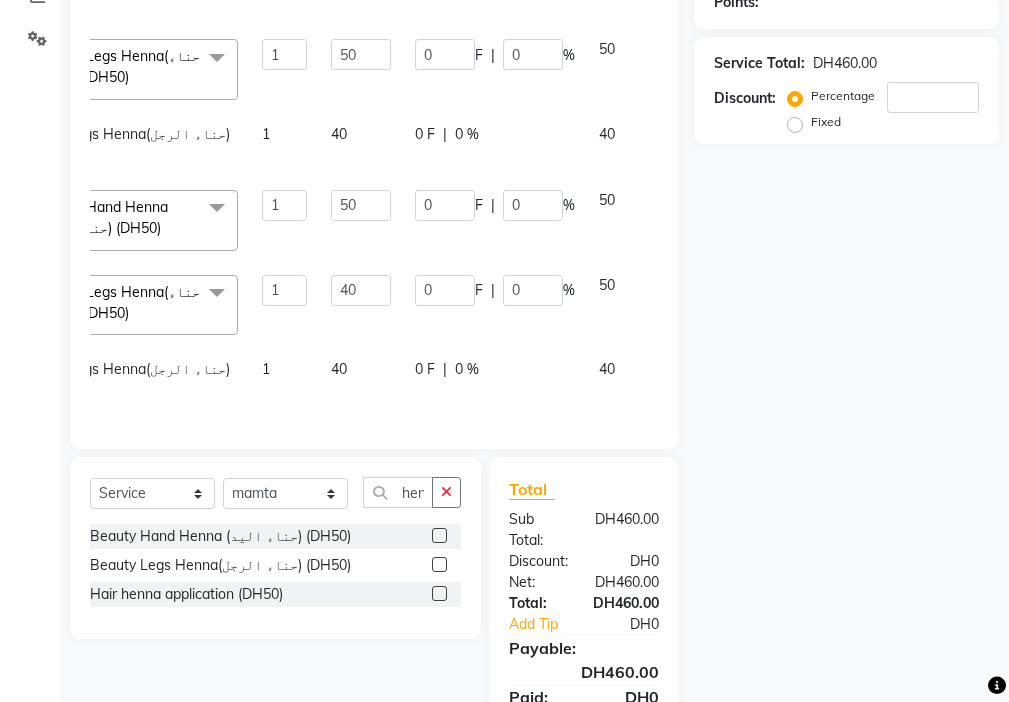 click on "0 F | 0 %" 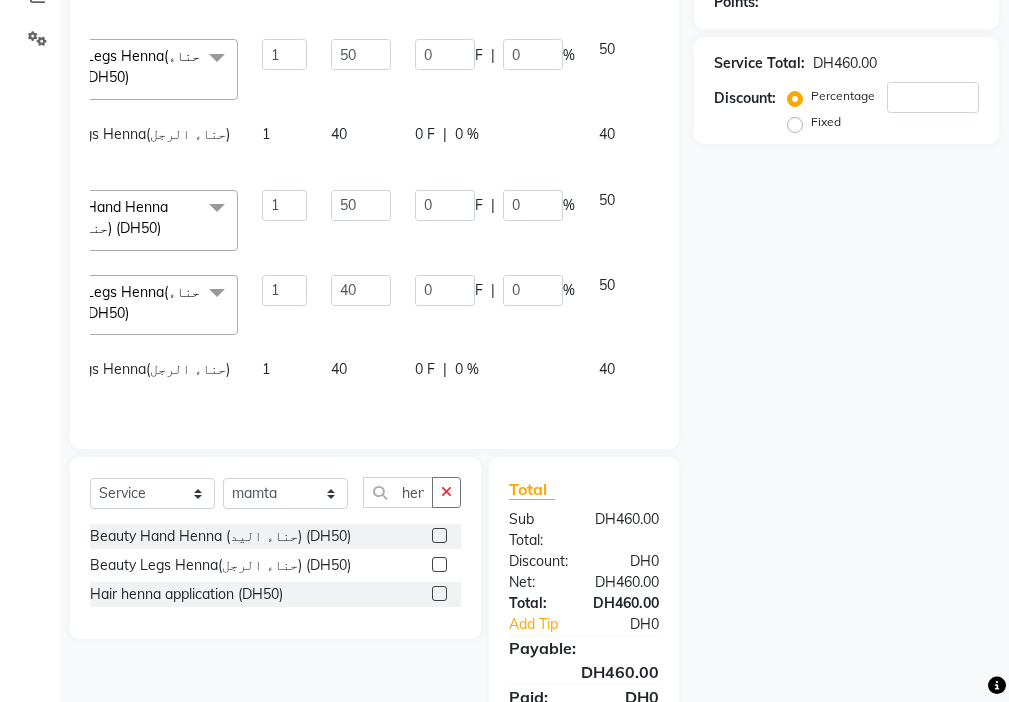 select on "48084" 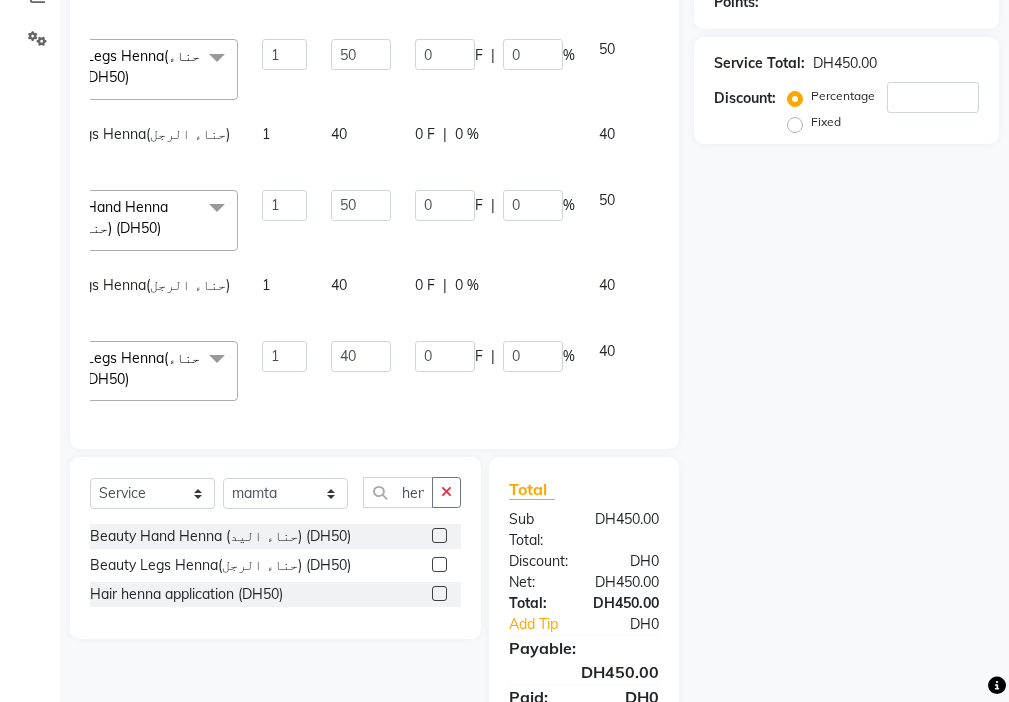 scroll, scrollTop: 131, scrollLeft: 220, axis: both 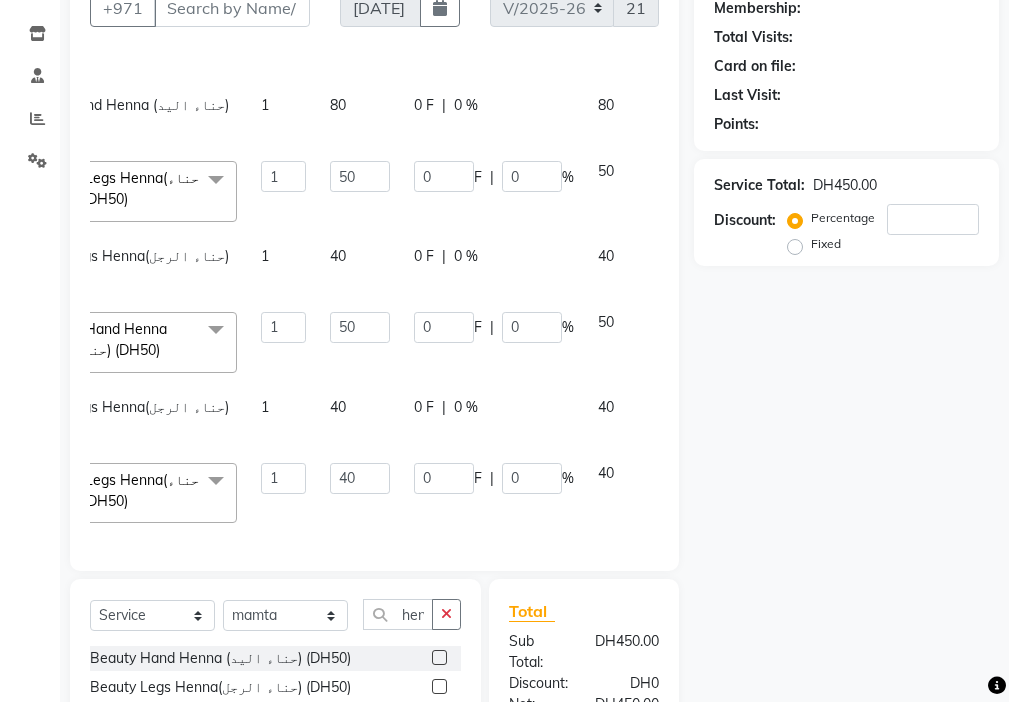 click 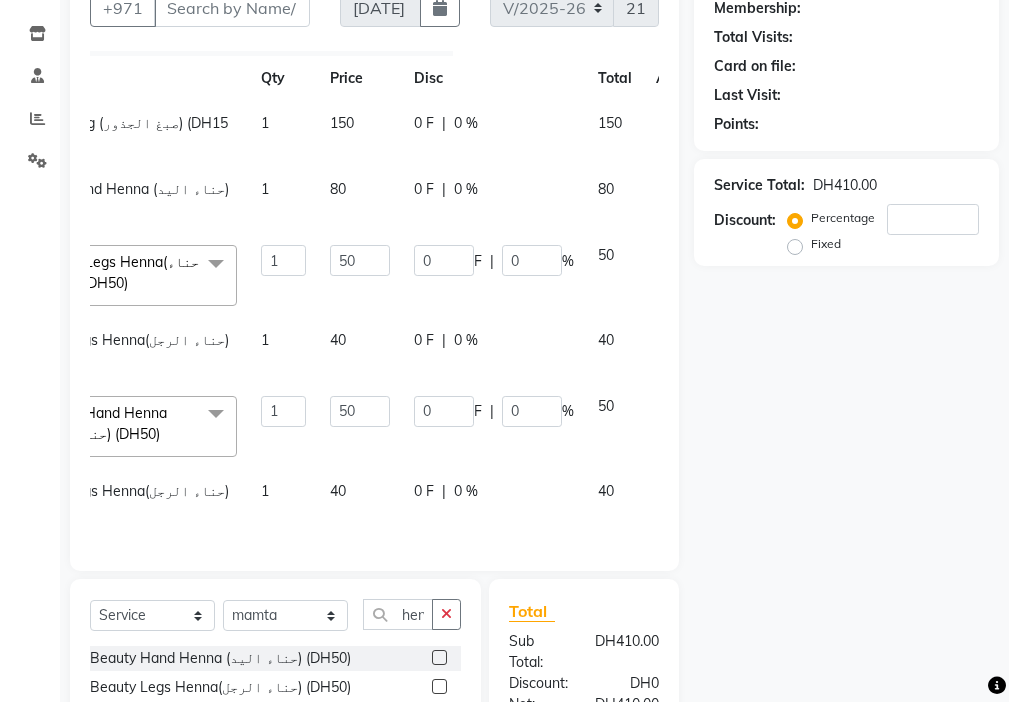 scroll, scrollTop: 47, scrollLeft: 221, axis: both 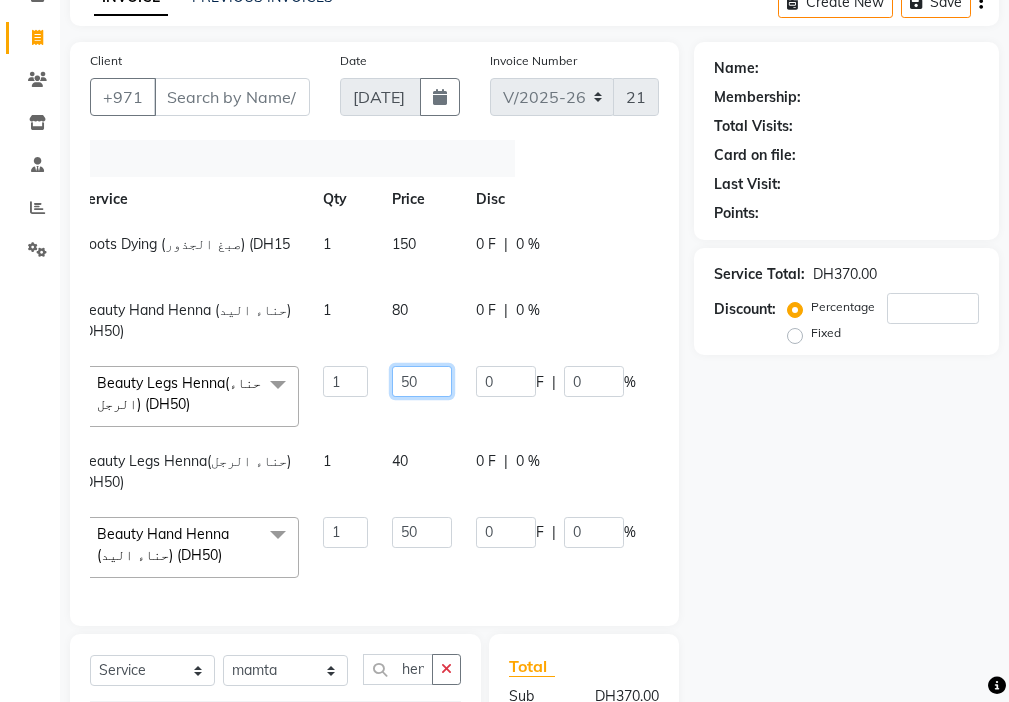 click on "50" 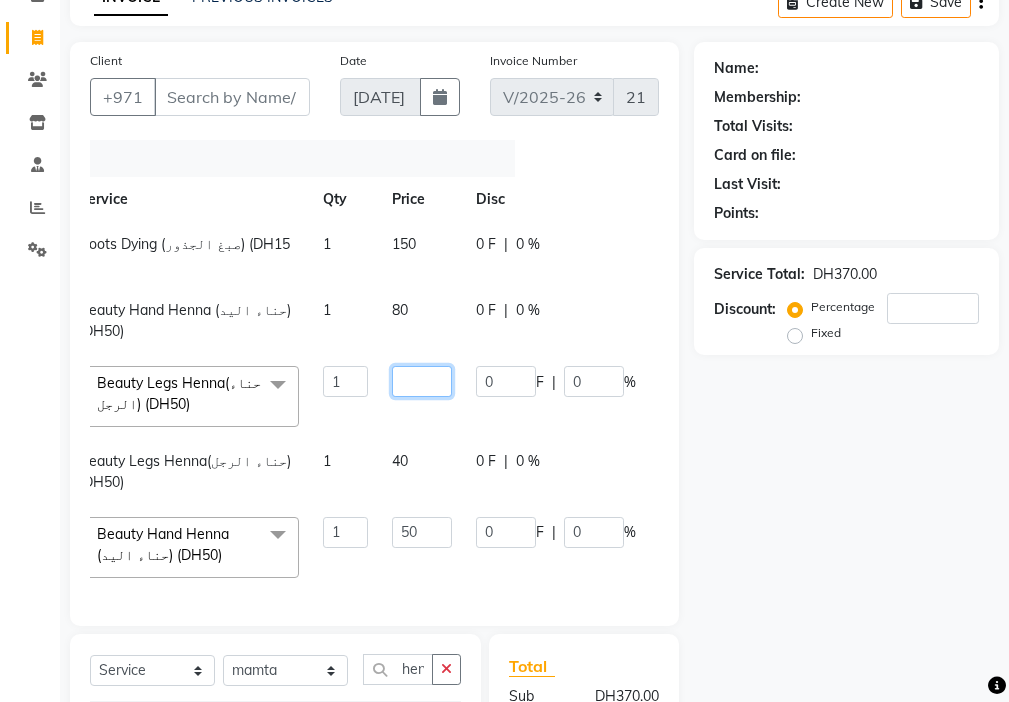type on "8" 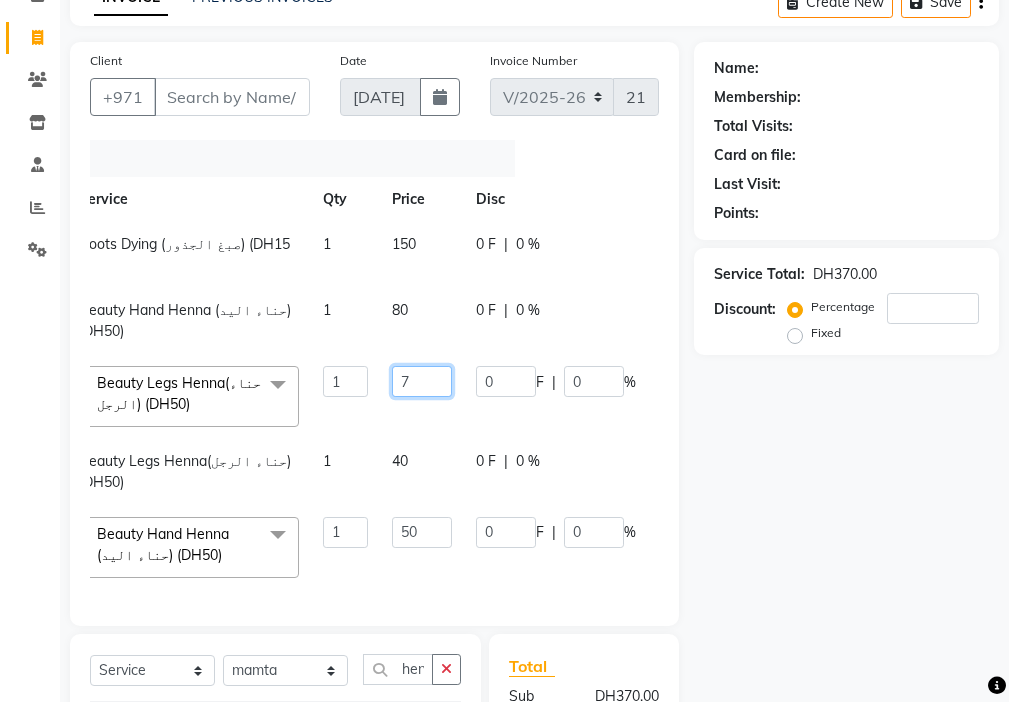 type on "70" 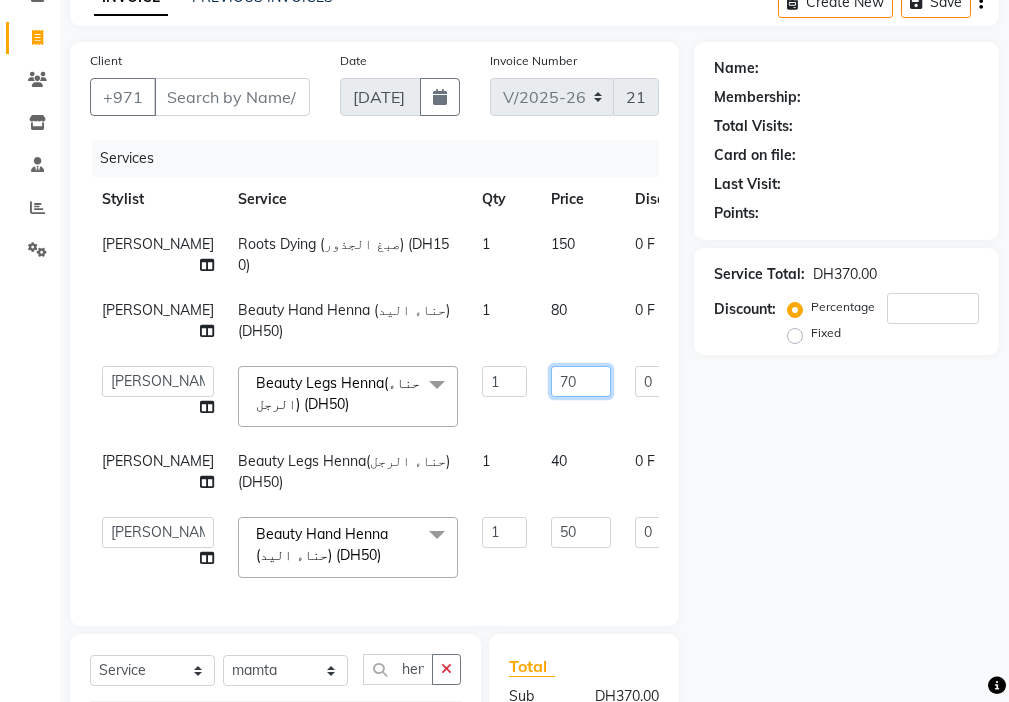 scroll, scrollTop: 0, scrollLeft: 1, axis: horizontal 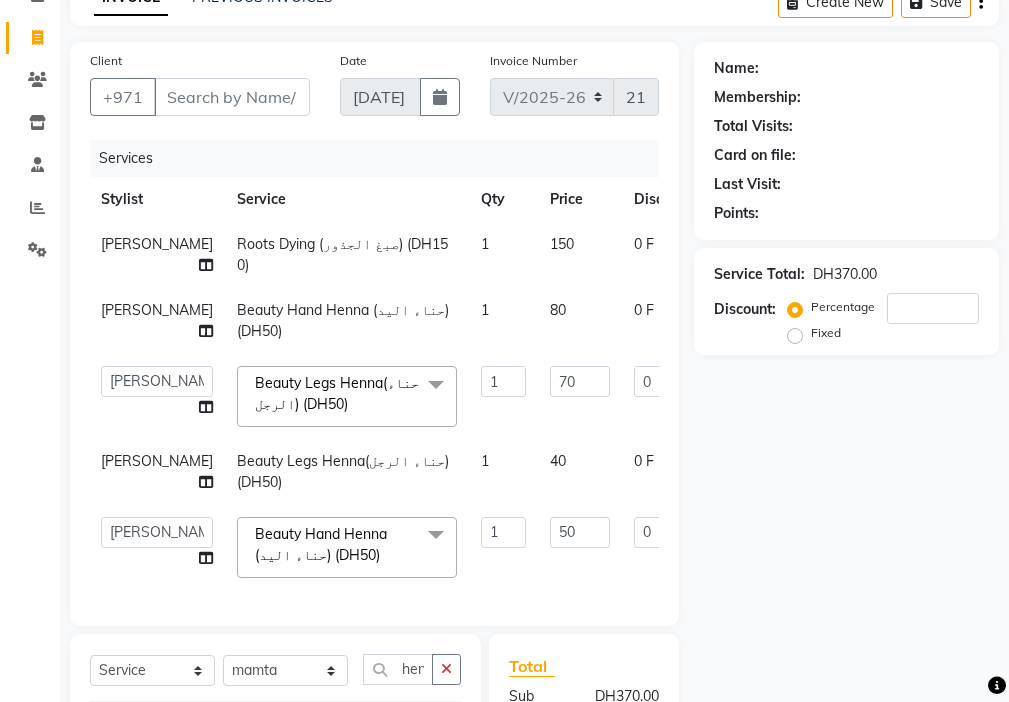 click on "[PERSON_NAME]" 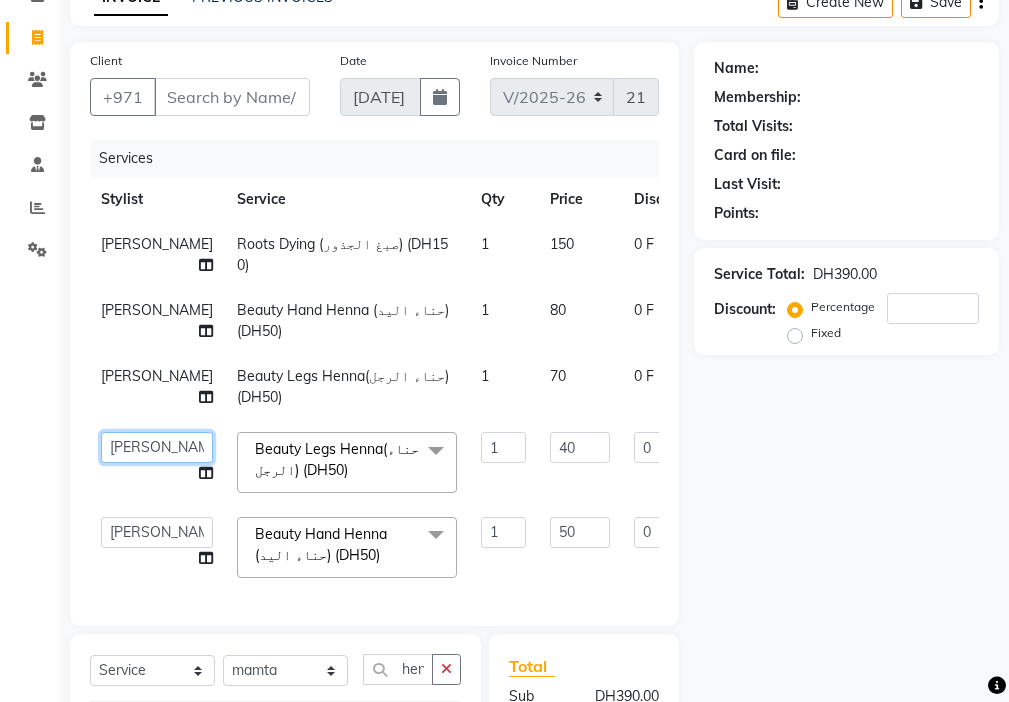 click on "[PERSON_NAME]   [PERSON_NAME]   [PERSON_NAME]   [PERSON_NAME]   Kbina   Madam   mamta   [PERSON_NAME]   [PERSON_NAME]   [PERSON_NAME]" 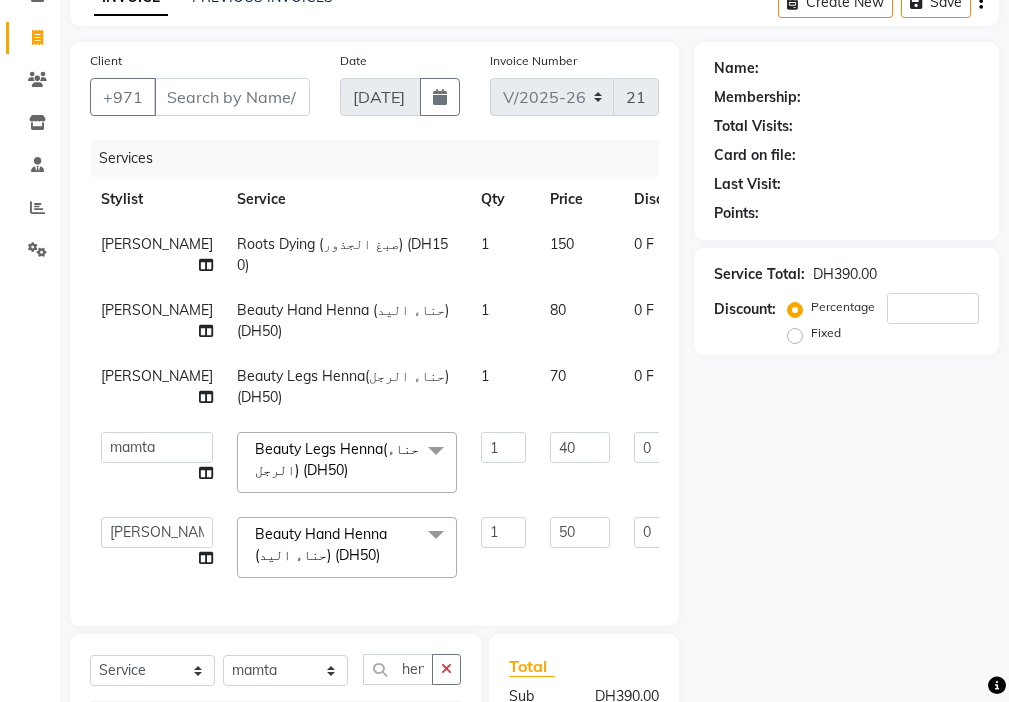 select on "48084" 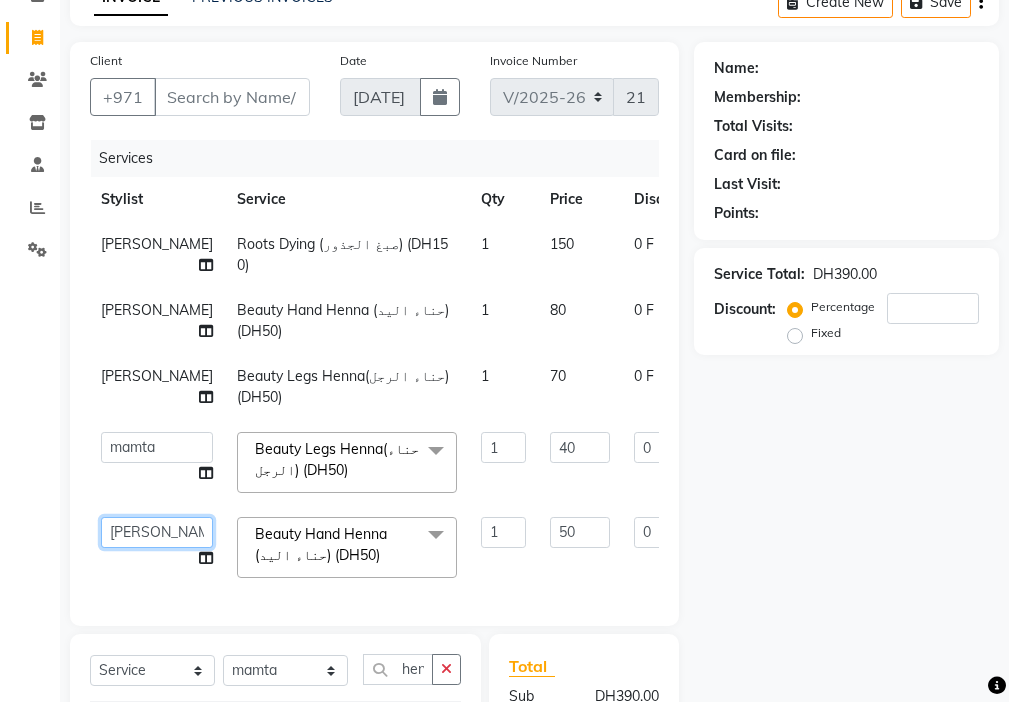 click on "[PERSON_NAME]   [PERSON_NAME]   [PERSON_NAME]   [PERSON_NAME]   Kbina   Madam   mamta   [PERSON_NAME]   [PERSON_NAME]   [PERSON_NAME]" 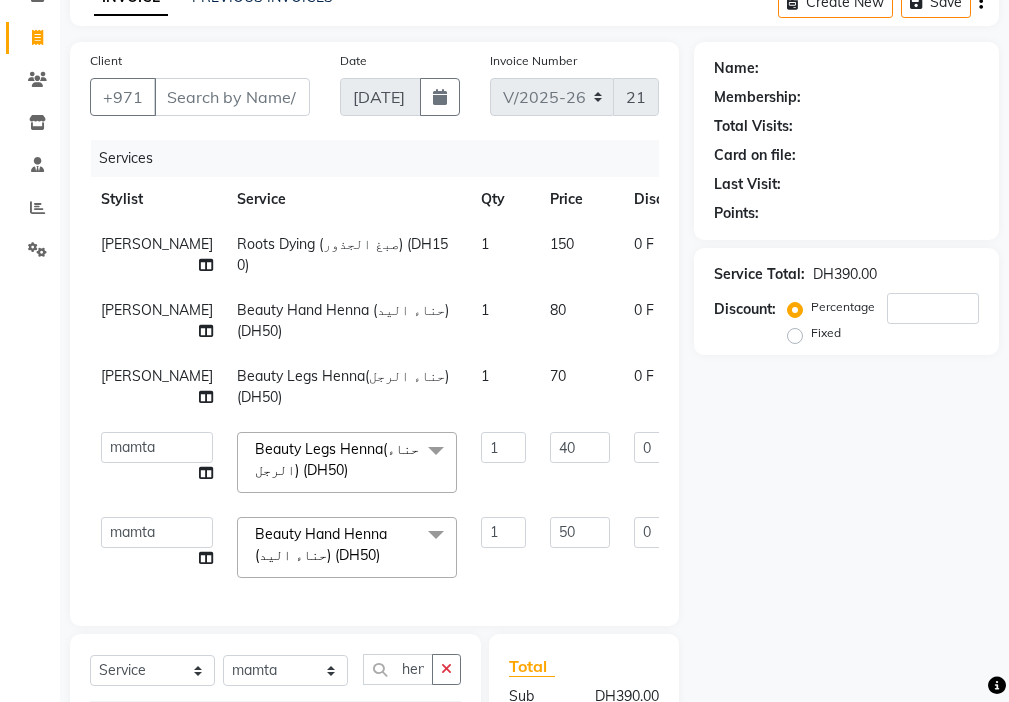 select on "48084" 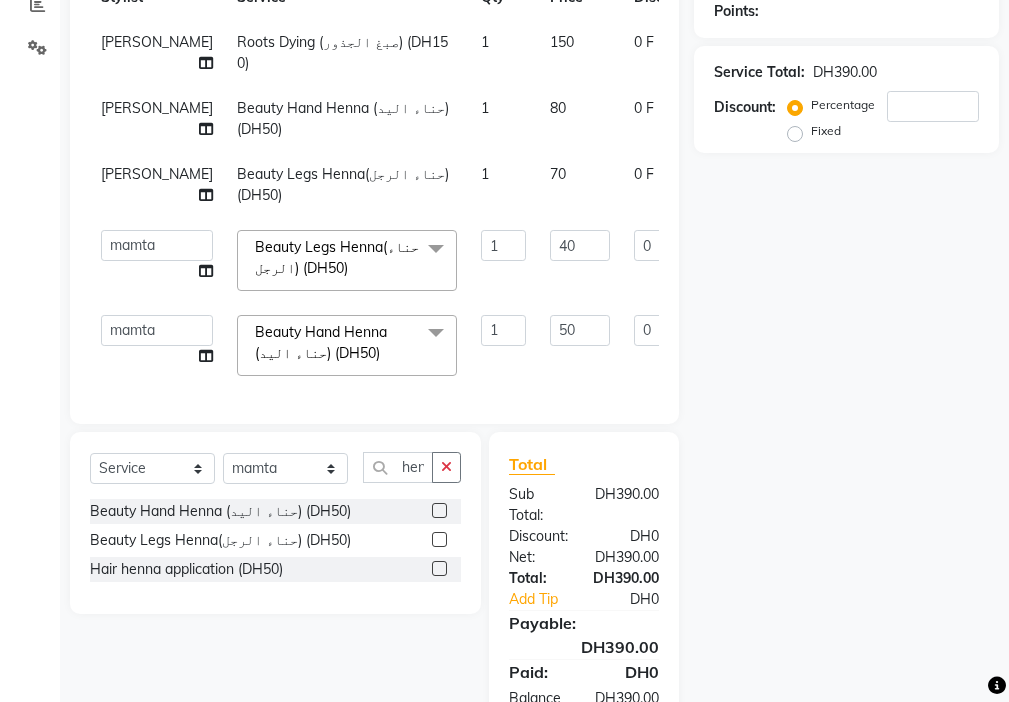 scroll, scrollTop: 366, scrollLeft: 0, axis: vertical 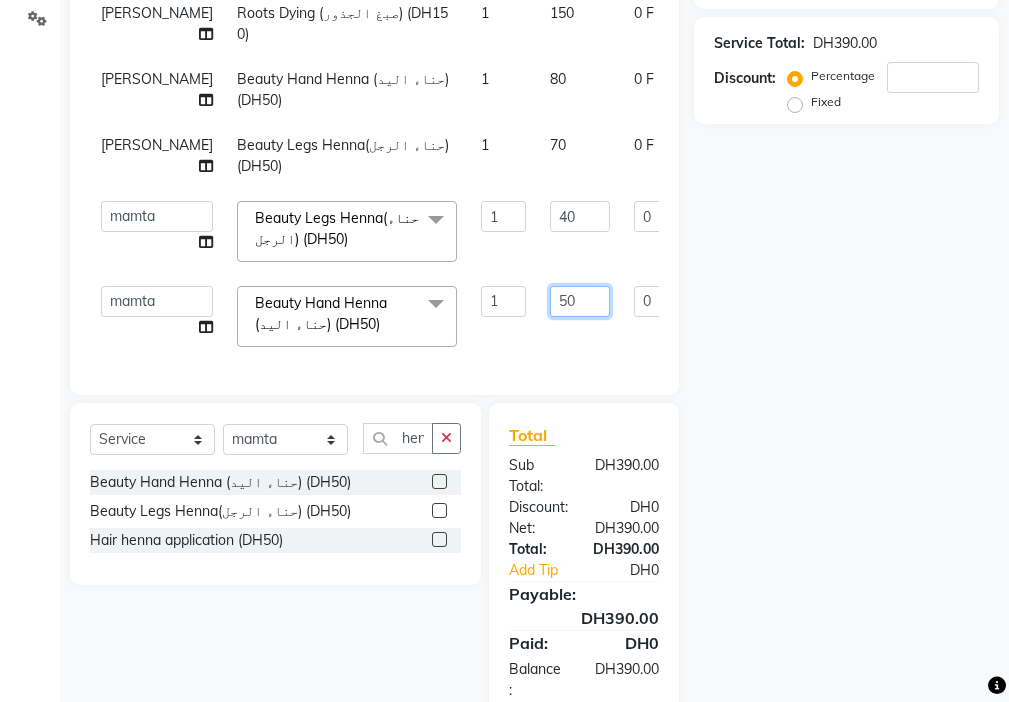 click on "50" 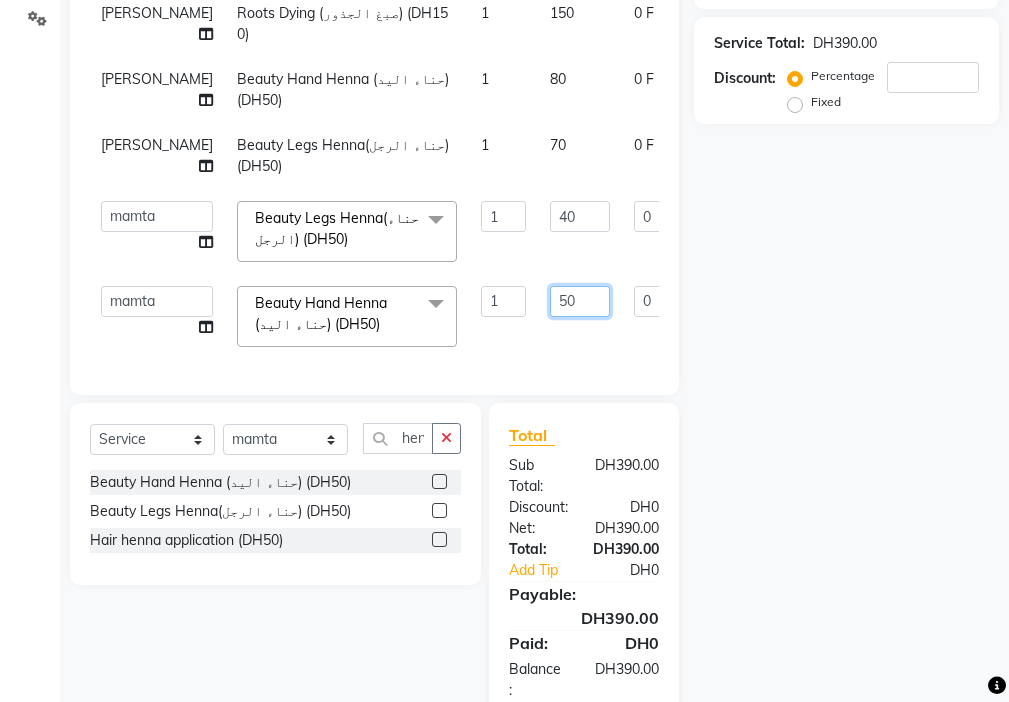 type on "5" 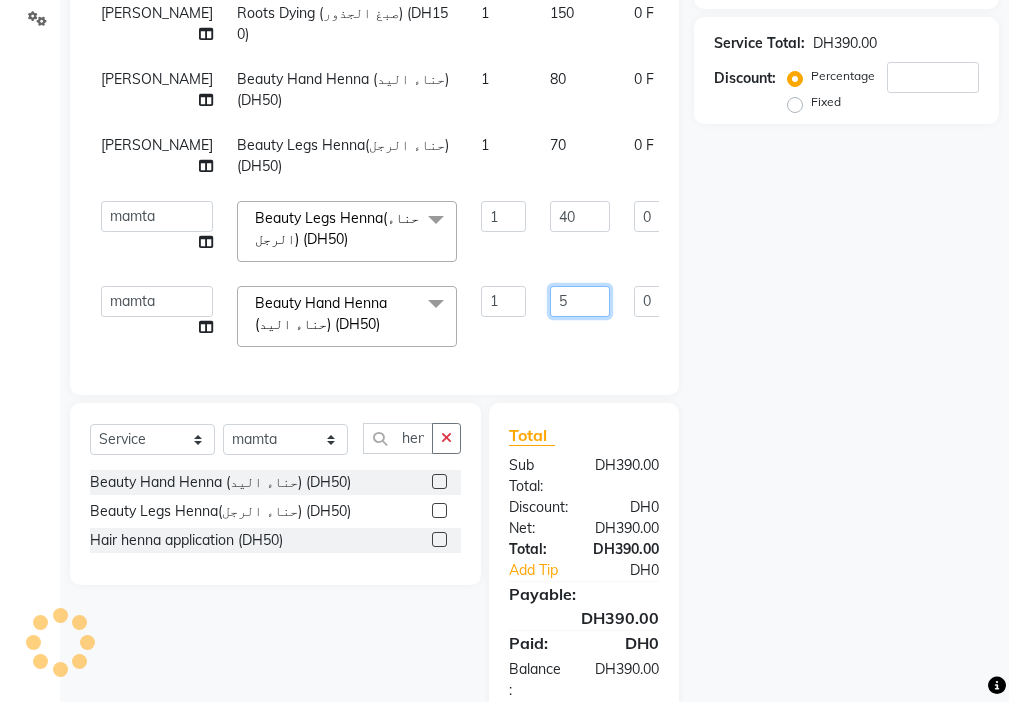 type 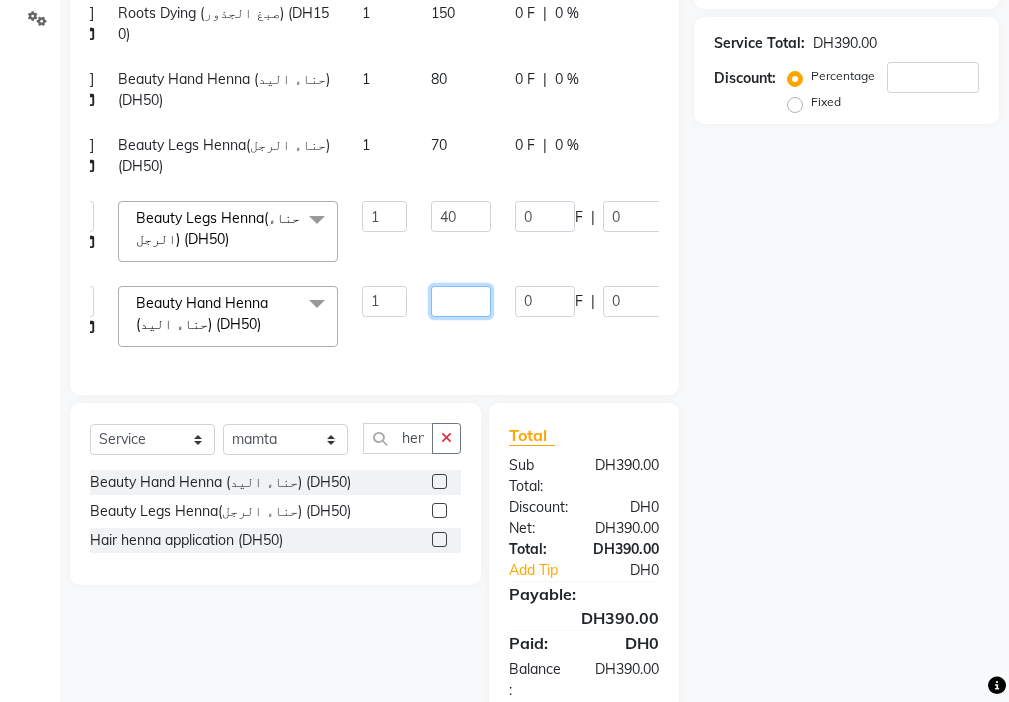 scroll, scrollTop: 0, scrollLeft: 205, axis: horizontal 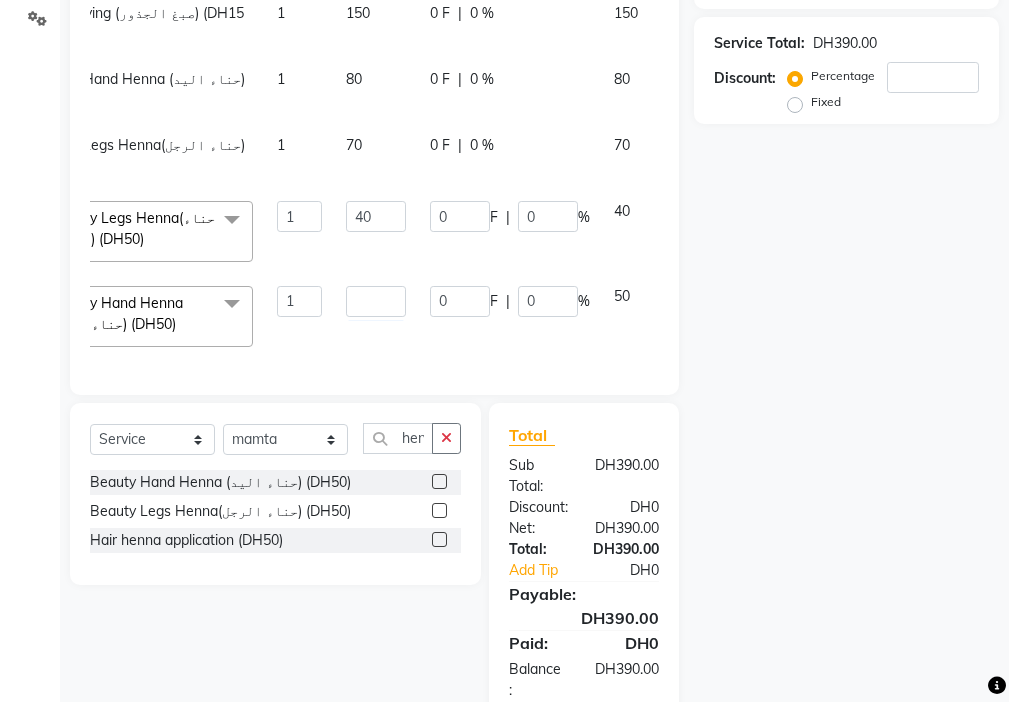 click 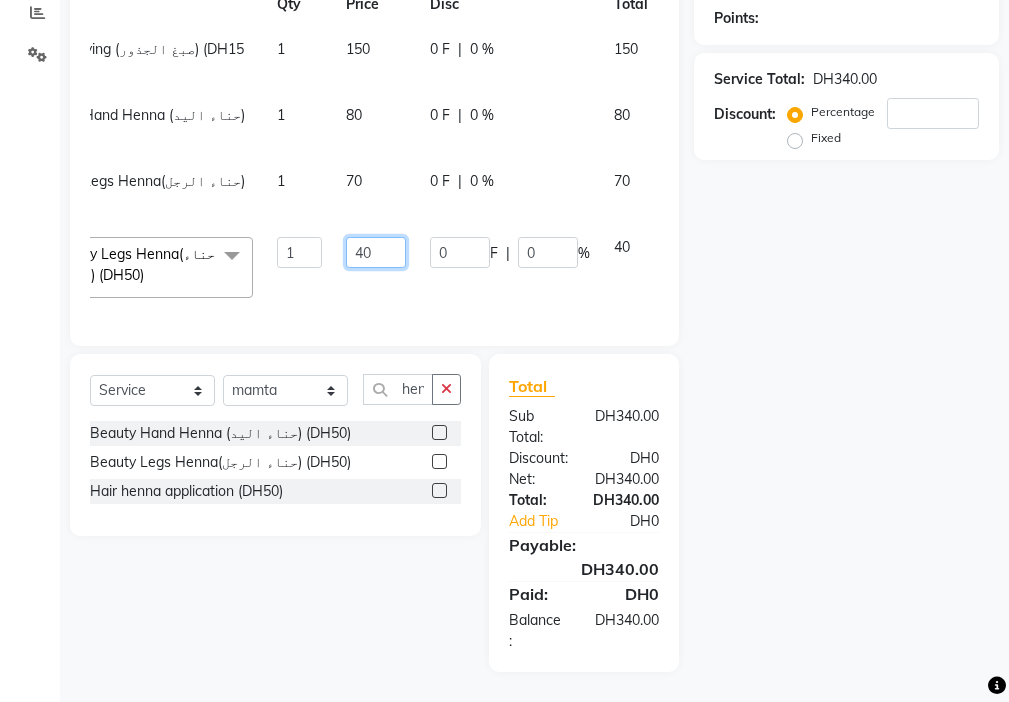 click on "40" 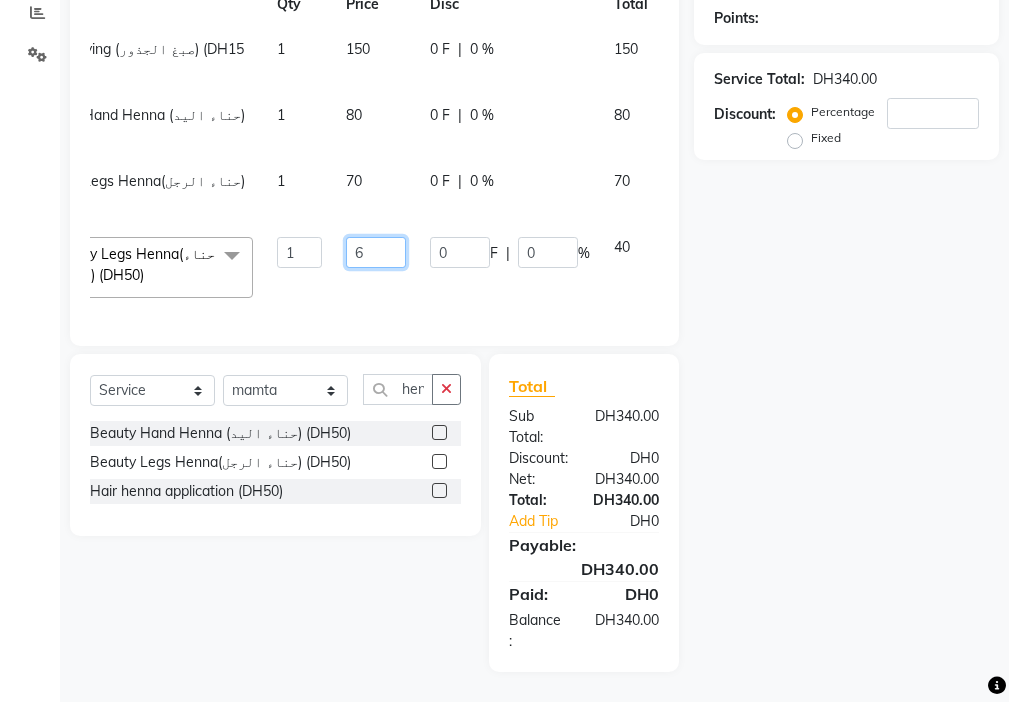 type on "60" 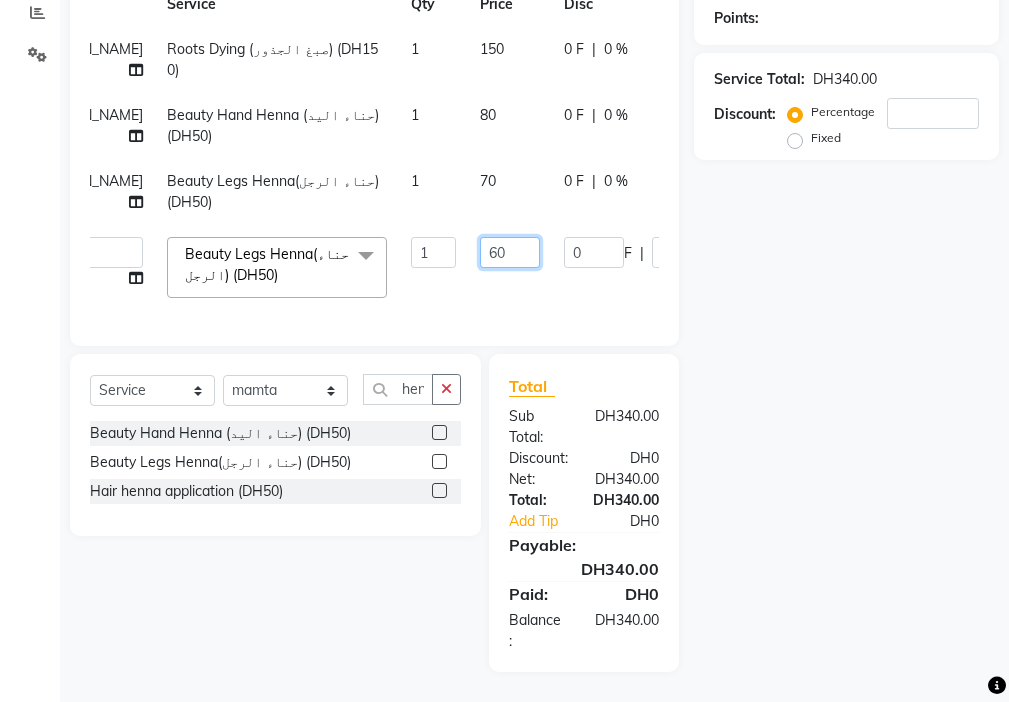 scroll, scrollTop: 0, scrollLeft: 0, axis: both 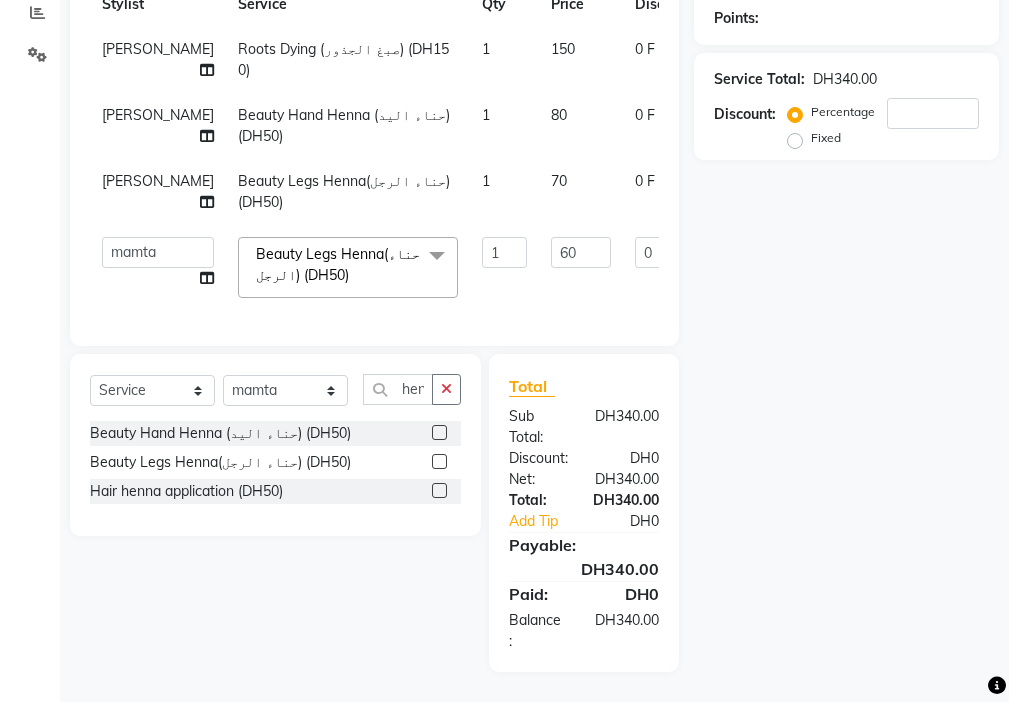 click on "Adelyn Roots Dying (صبغ الجذور) (DH150) 1 150 0 F | 0 % 150 [PERSON_NAME] Beauty Hand Henna (حناء اليد) (DH50) 1 80 0 F | 0 % 80 [PERSON_NAME] Beauty Legs Henna(حناء الرجل) (DH50) 1 70 0 F | 0 % 70  [PERSON_NAME]   [PERSON_NAME]   Ashiya   Cashier   [PERSON_NAME]   [PERSON_NAME]   Kbina   Madam   mamta   [PERSON_NAME]   [PERSON_NAME]   [PERSON_NAME]  Beauty Legs Henna(حناء الرجل) (DH50)  x Beauty Makeup Beauty Facial Beauty Face Shama Beauty Face Bleach Beauty Face Threading Beauty Upper Lips Bleach Forhead Waxing Nose Waxing Upper Lip Waxing Hand Waxing Full Beauty Eyelashes Adhesive Beauty Eye Makeup Beauty Hand Henna (حناء اليد) Beauty Legs Henna(حناء الرجل) paraffin wax hand paraffin  wax leg  chin threading Extra Pin ROOT HALF DYE Beauty Gasha Baby Start Rinceage  Enercose [PERSON_NAME] Sedar photo Half leg Waxing (شمع نصف الرجل) Half Hand Waxing (شمع اليدين) Under Arms Waxing (شمع الابط) Face Waxing (حف الوجه بالشمع)" 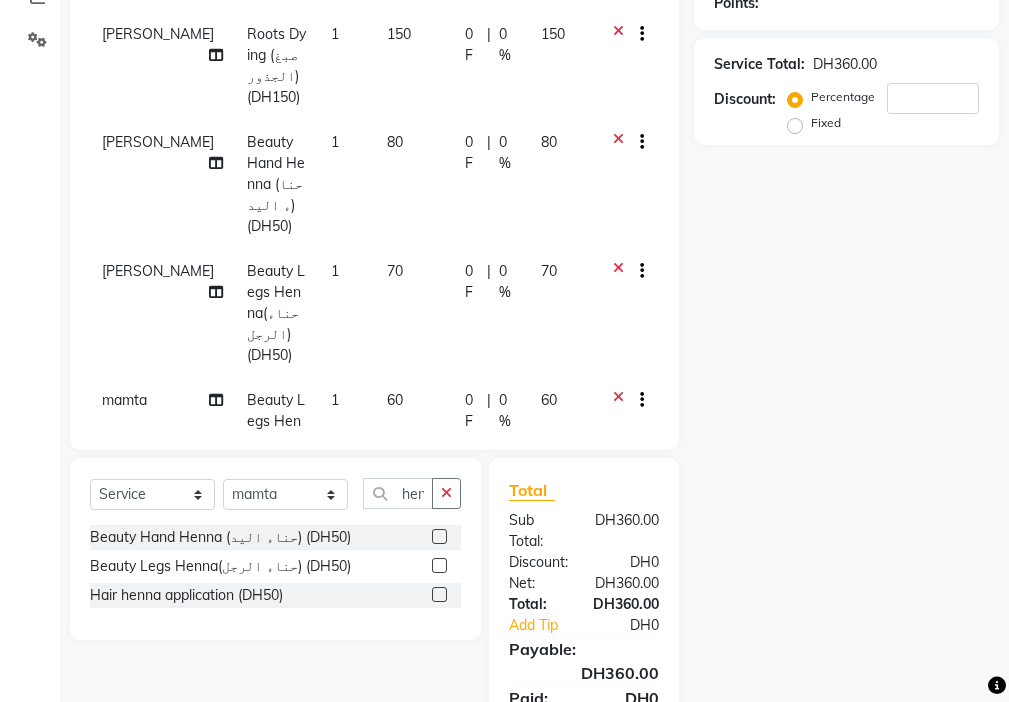 click on "70" 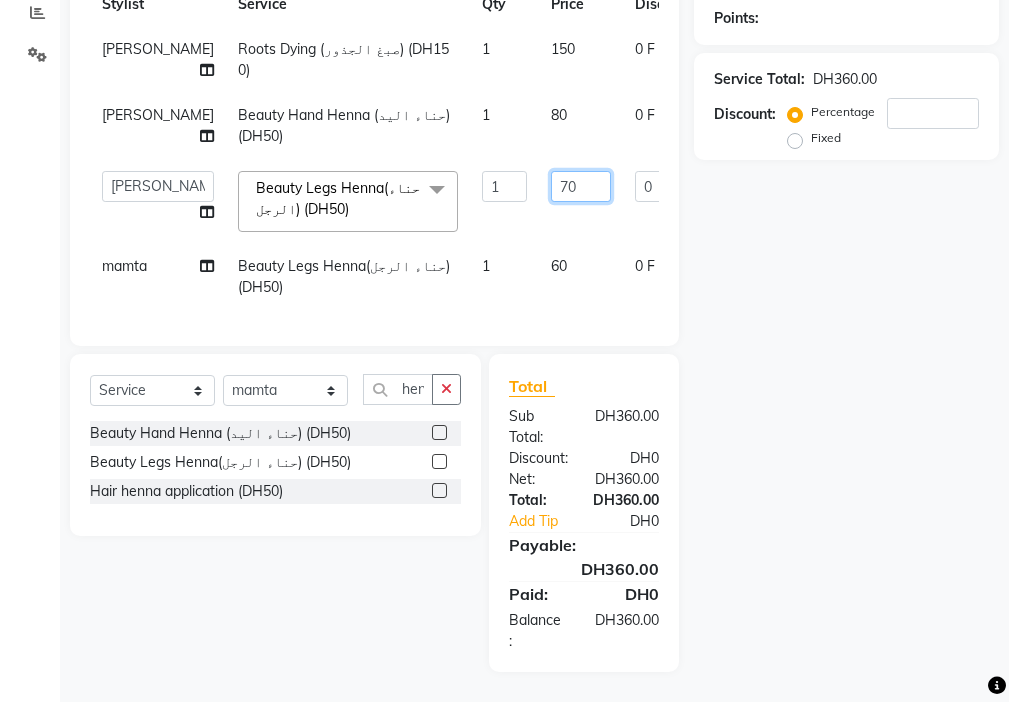 click on "70" 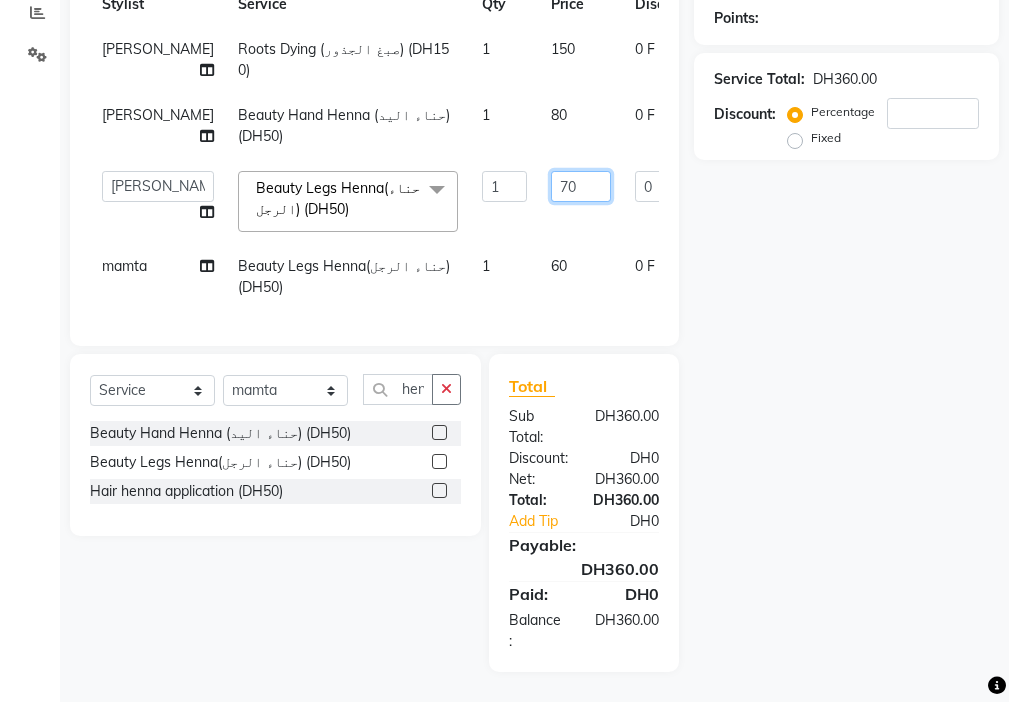 type on "7" 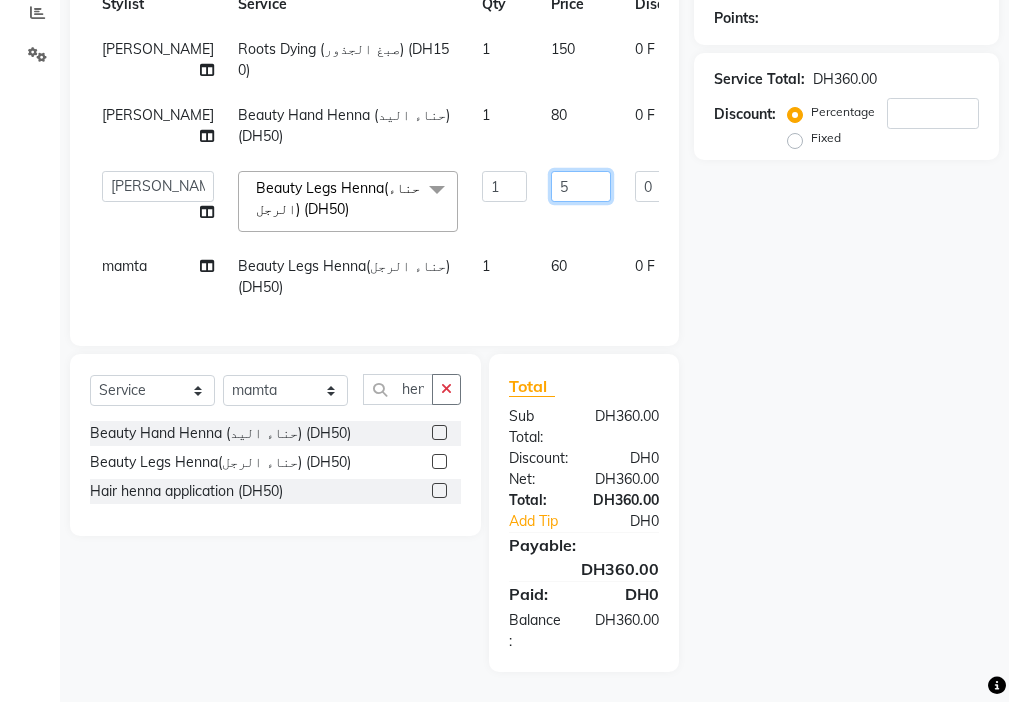 type on "50" 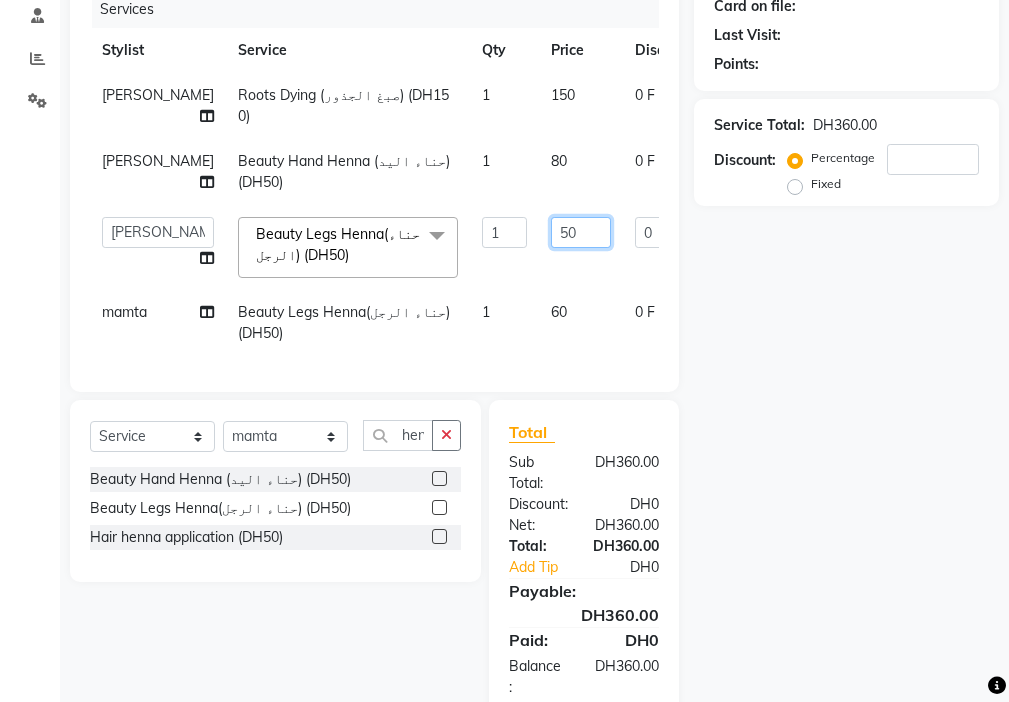 scroll, scrollTop: 269, scrollLeft: 0, axis: vertical 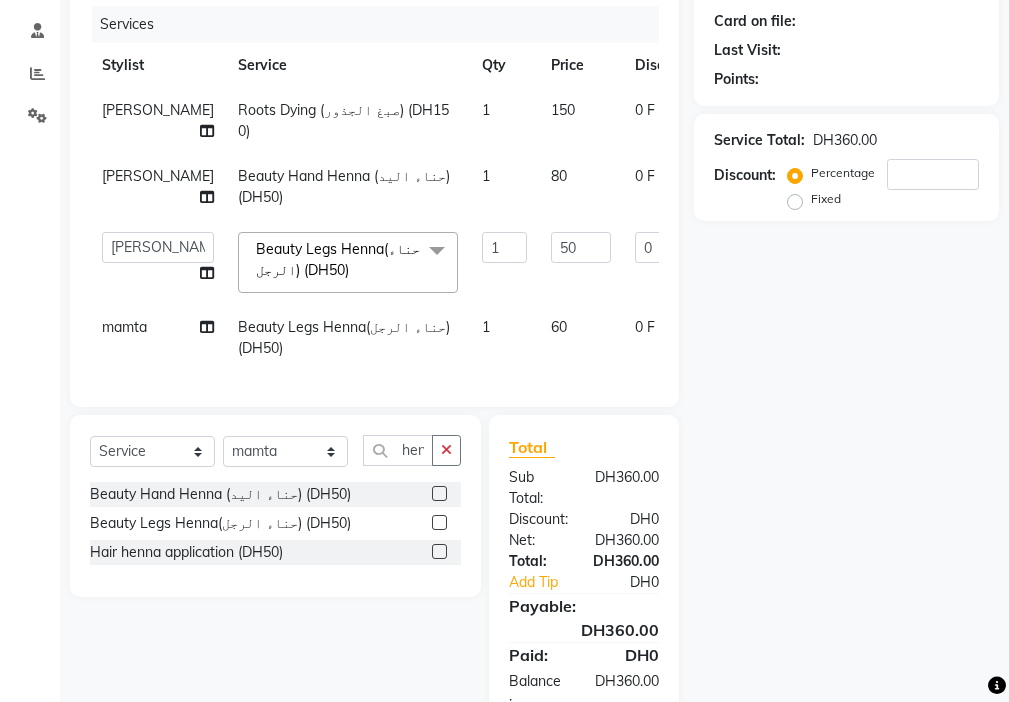 click on "Adelyn Roots Dying (صبغ الجذور) (DH150) 1 150 0 F | 0 % 150 [PERSON_NAME] Beauty Hand Henna (حناء اليد) (DH50) 1 80 0 F | 0 % 80  [PERSON_NAME]   [PERSON_NAME]   [PERSON_NAME]   [PERSON_NAME]   Kbina   Madam   mamta   [PERSON_NAME]   [PERSON_NAME]   [PERSON_NAME]  Beauty Legs Henna(حناء الرجل) (DH50)  x Beauty Makeup (DH400) Beauty Facial (DH150) Beauty Face Shama (DH60) Beauty Face Bleach (DH60) Beauty Face Threading (DH50) Beauty Upper Lips Bleach (DH20) Forhead Waxing (DH10) Nose Waxing (DH10) Upper Lip Waxing (DH10) Hand Waxing Full (DH70) Beauty Eyelashes Adhesive (DH30) Beauty Eye Makeup (DH150) Beauty Hand Henna (حناء اليد) (DH50) Beauty Legs Henna(حناء الرجل) (DH50) paraffin wax hand (DH30) paraffin  wax leg  (DH50) chin threading (DH15) Extra Pin (DH20) ROOT HALF DYE (DH80) Beauty Gasha (DH50) Baby Start (DH20) Enercose (DH200) [PERSON_NAME] (DH80) Filler (DH0) Sedar (DH80) photo (DH10) Half leg Waxing (شمع نصف الرجل) (DH50) 1 50 0 F" 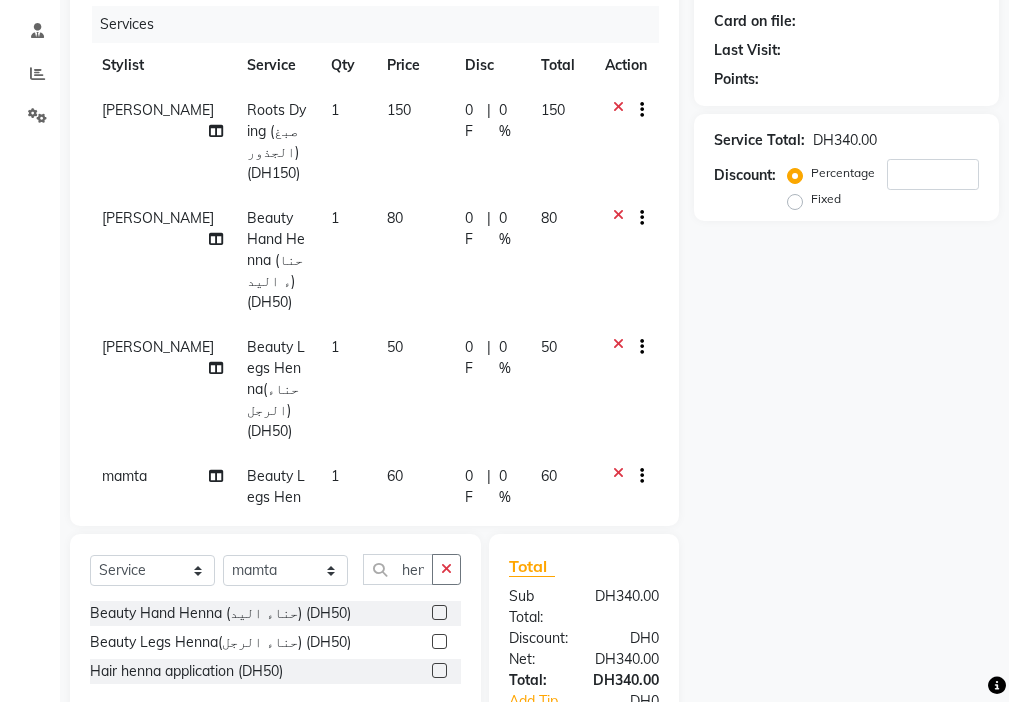 click on "80" 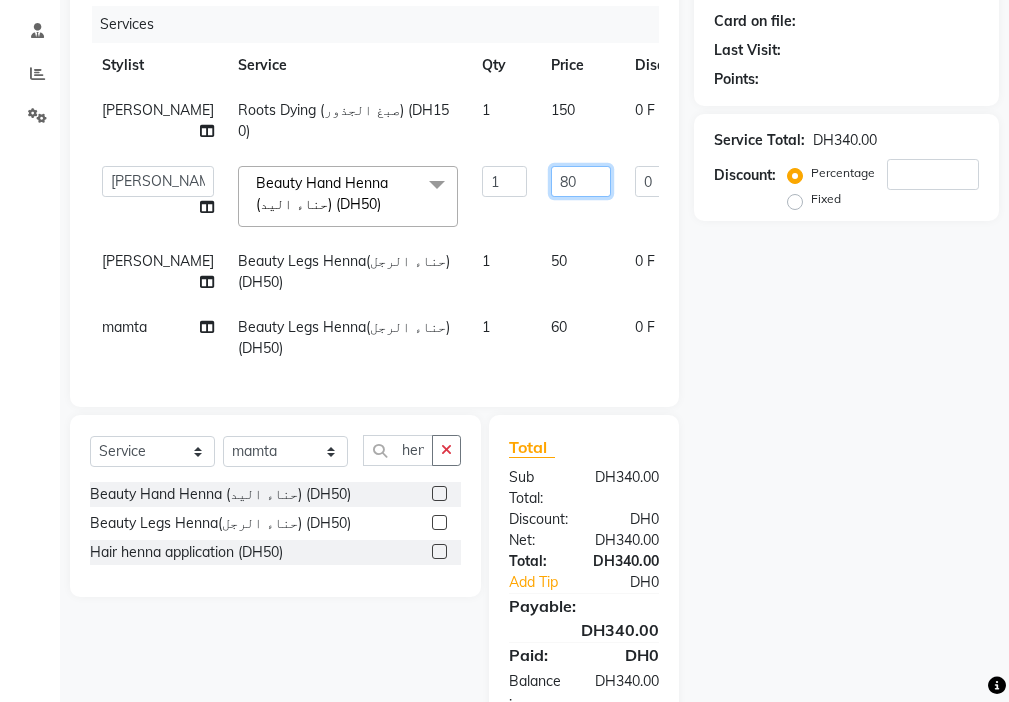 click on "80" 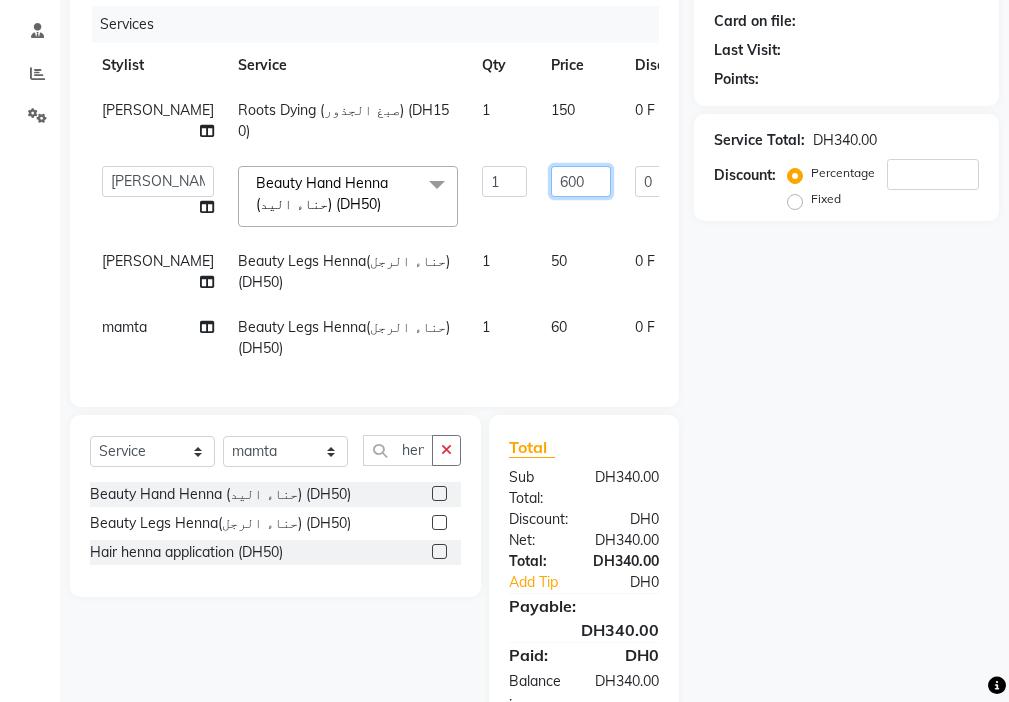 type on "60" 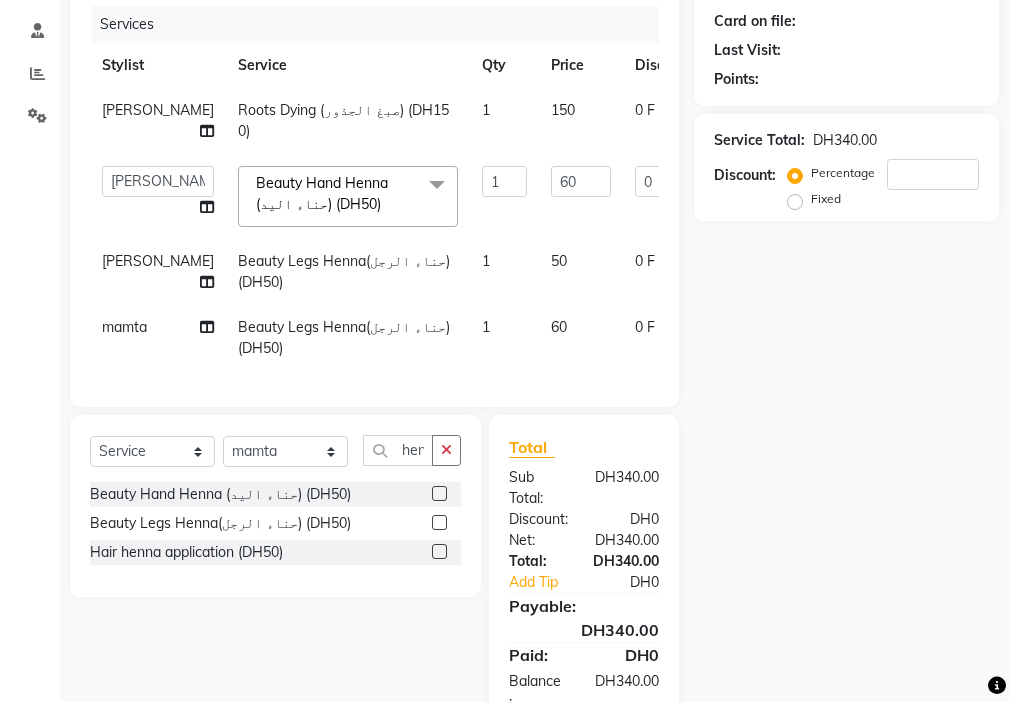 click on "Adelyn Roots Dying (صبغ الجذور) (DH150) 1 150 0 F | 0 % 150  [PERSON_NAME]   [PERSON_NAME]   [PERSON_NAME]   [PERSON_NAME]   Kbina   Madam   mamta   [PERSON_NAME]   [PERSON_NAME]   [PERSON_NAME]  Beauty Hand Henna (حناء اليد) (DH50)  x Beauty Makeup (DH400) Beauty Facial (DH150) Beauty Face Shama (DH60) Beauty Face Bleach (DH60) Beauty Face Threading (DH50) Beauty Upper Lips Bleach (DH20) Forhead Waxing (DH10) Nose Waxing (DH10) Upper Lip Waxing (DH10) Hand Waxing Full (DH70) Beauty Eyelashes Adhesive (DH30) Beauty Eye Makeup (DH150) Beauty Hand Henna (حناء اليد) (DH50) Beauty Legs Henna(حناء الرجل) (DH50) paraffin wax hand (DH30) paraffin  wax leg  (DH50) chin threading (DH15) Extra Pin (DH20) ROOT HALF DYE (DH80) Beauty Gasha (DH50) Baby Start (DH20) Enercose (DH200) [PERSON_NAME] (DH80) Filler (DH0) Sedar (DH80) photo (DH10) Half leg Waxing (شمع نصف الرجل) (DH50) Half Hand Waxing (شمع اليدين) (DH40) Manicure  (المنكير) (DH50)" 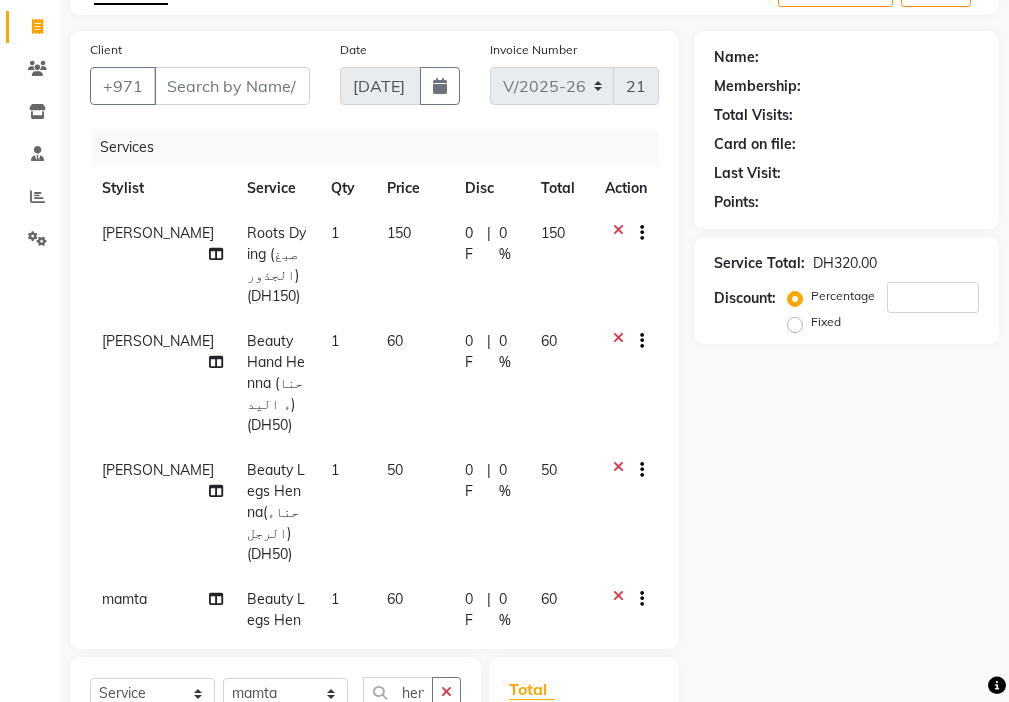 scroll, scrollTop: 84, scrollLeft: 0, axis: vertical 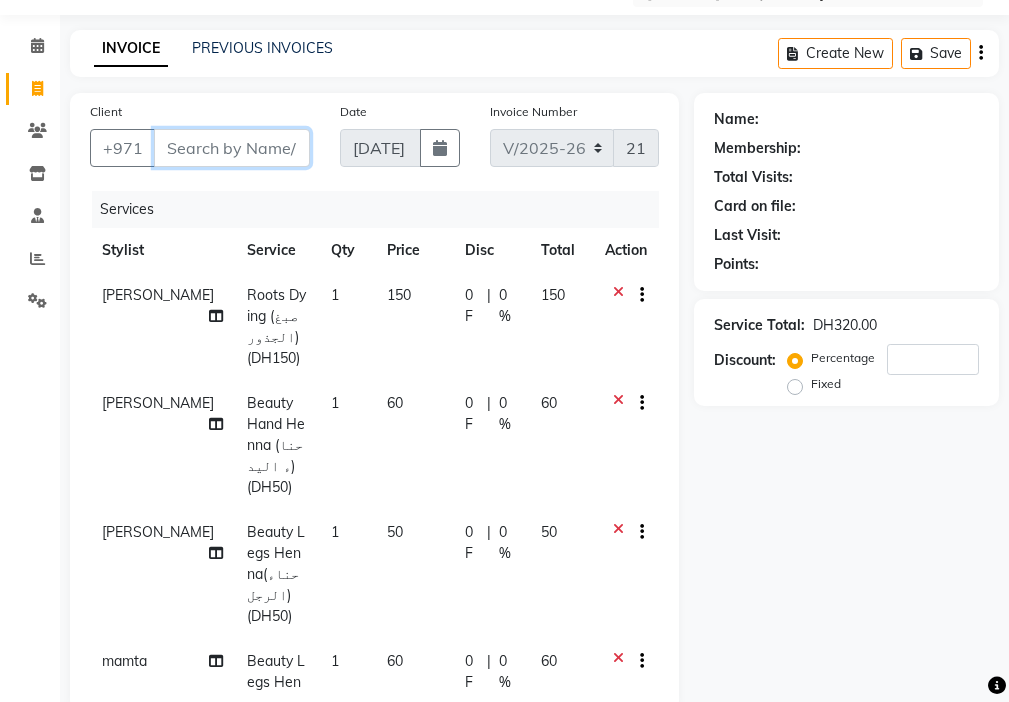 click on "Client" at bounding box center [232, 148] 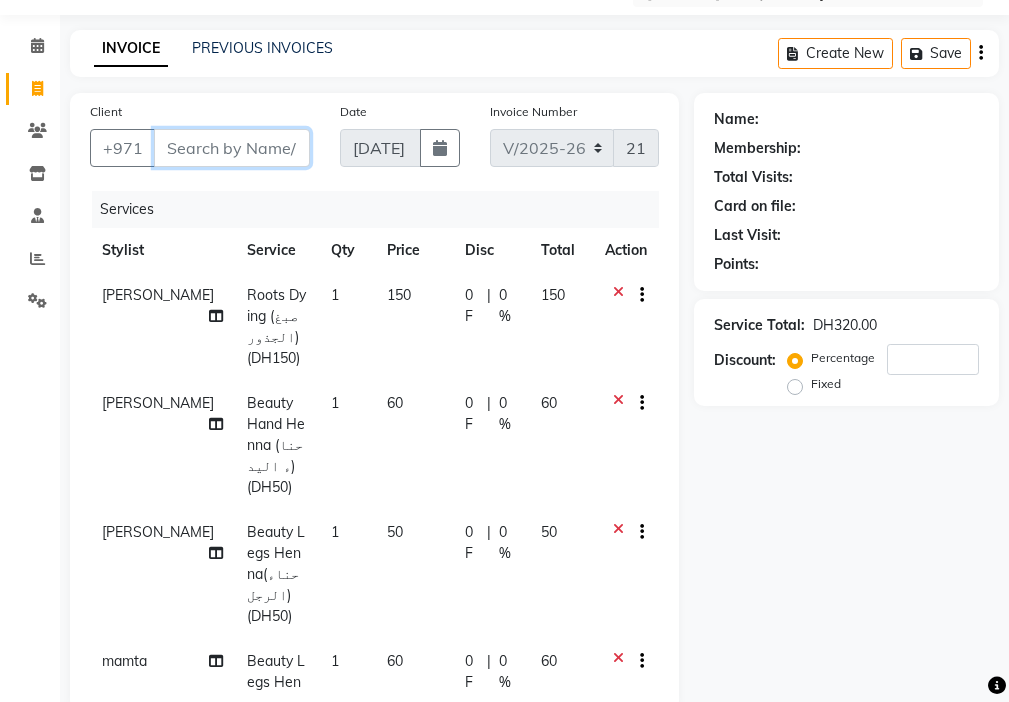 type on "5" 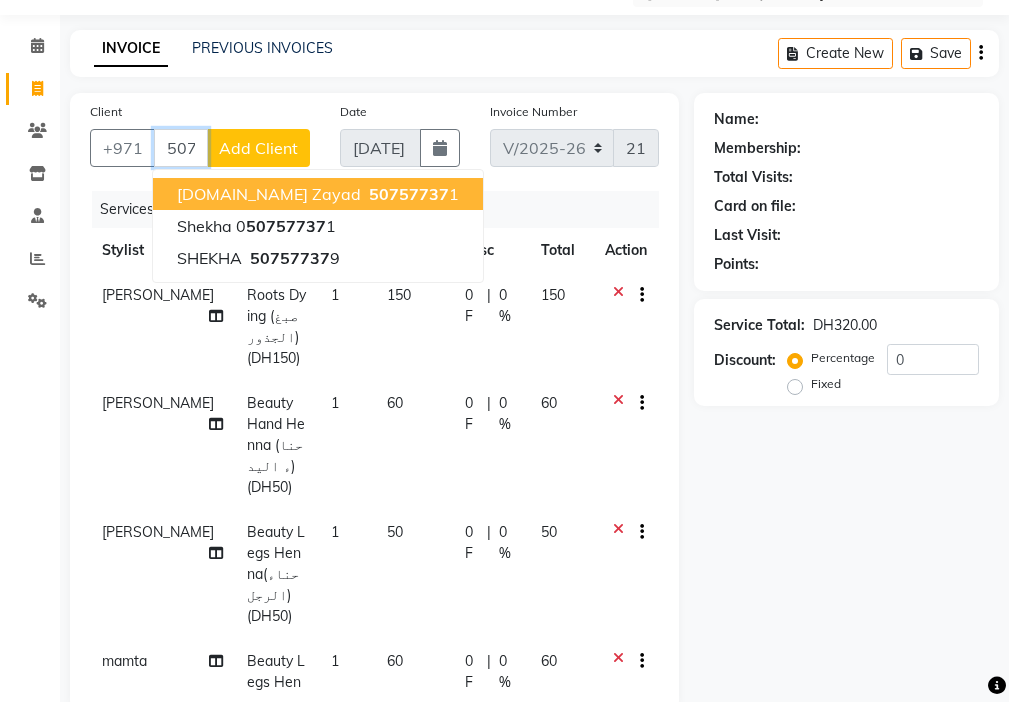 click on "50757737" at bounding box center (409, 194) 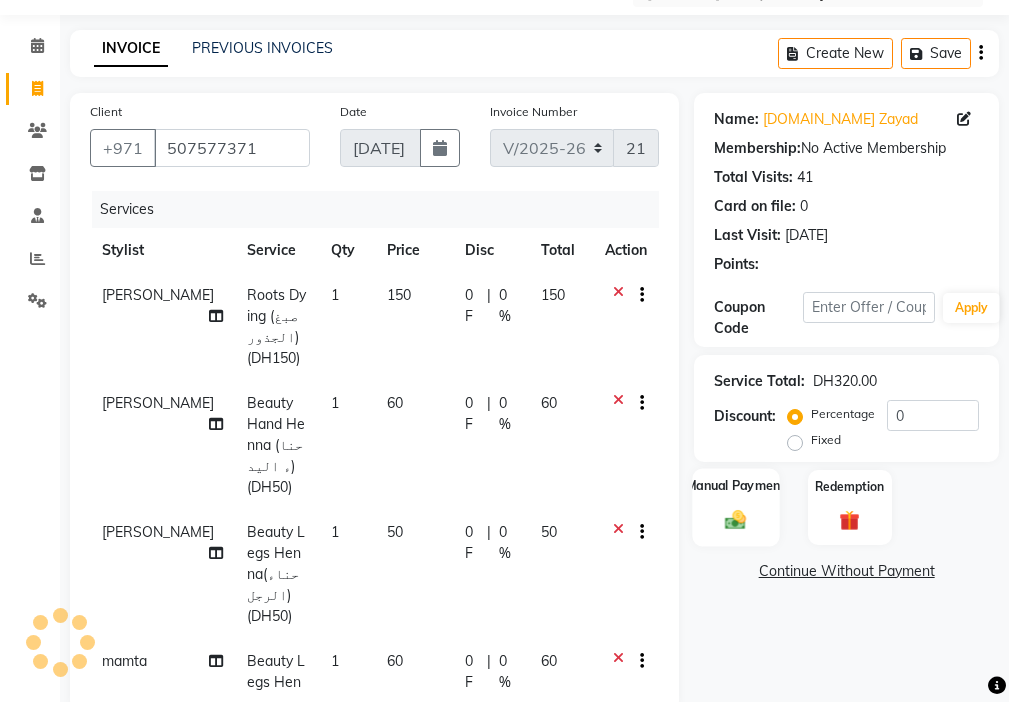click on "Manual Payment" 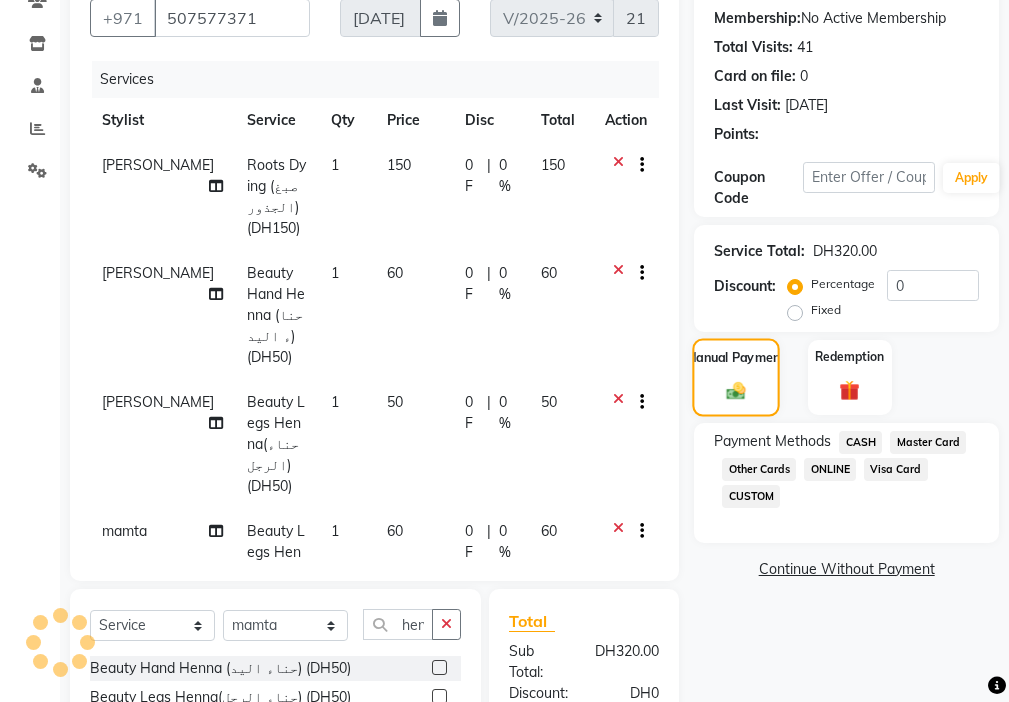 scroll, scrollTop: 449, scrollLeft: 0, axis: vertical 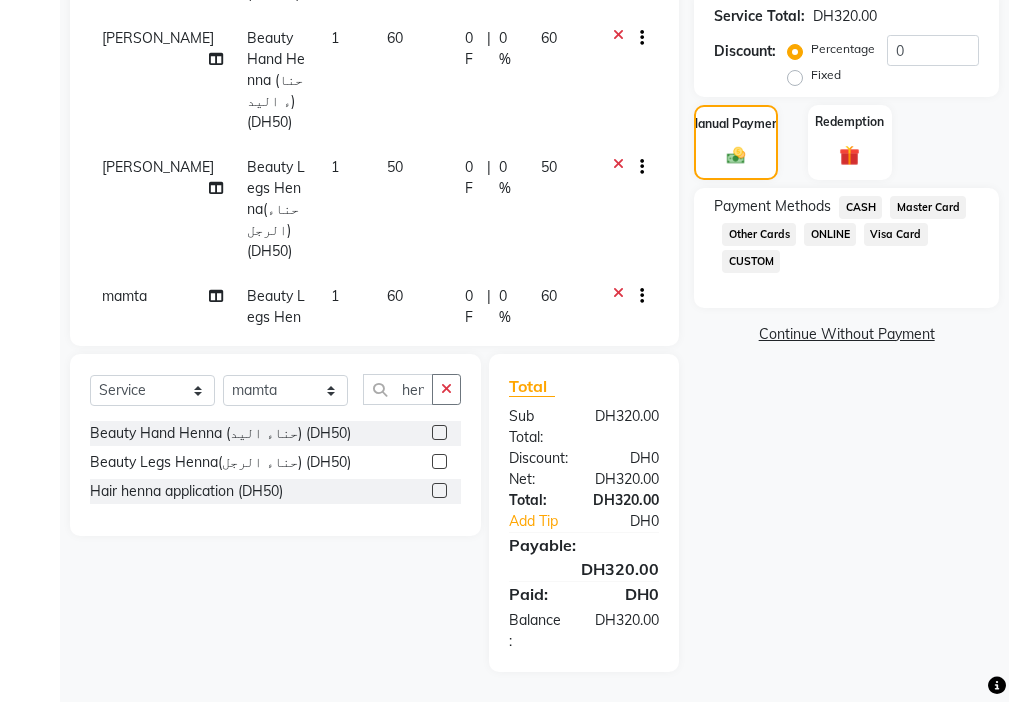 click on "Master Card" 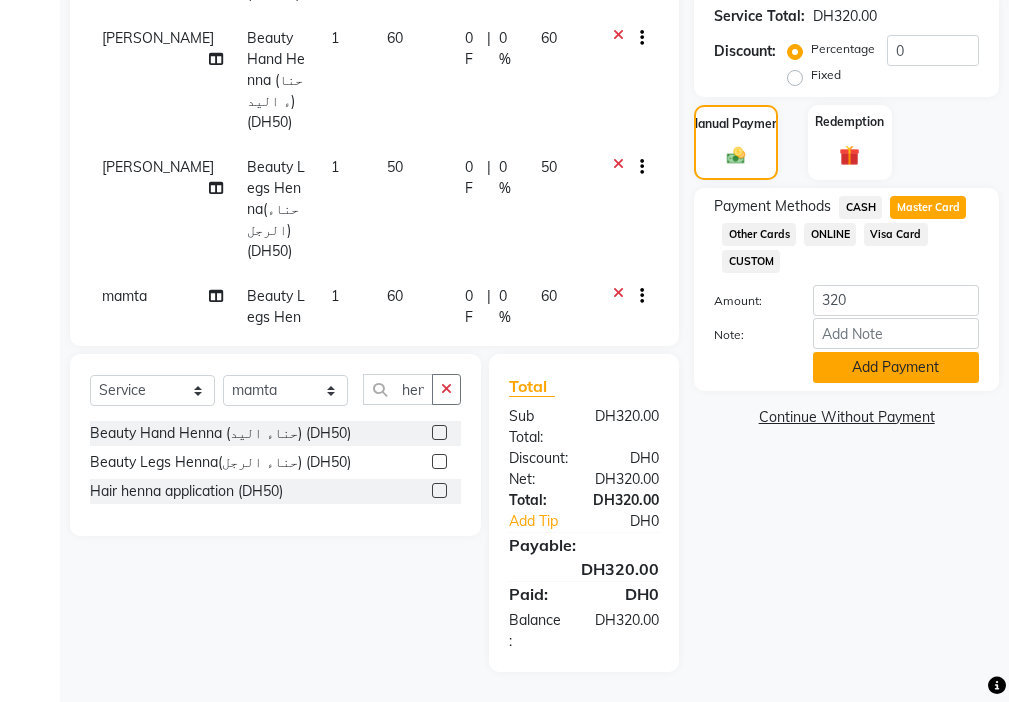 click on "Add Payment" 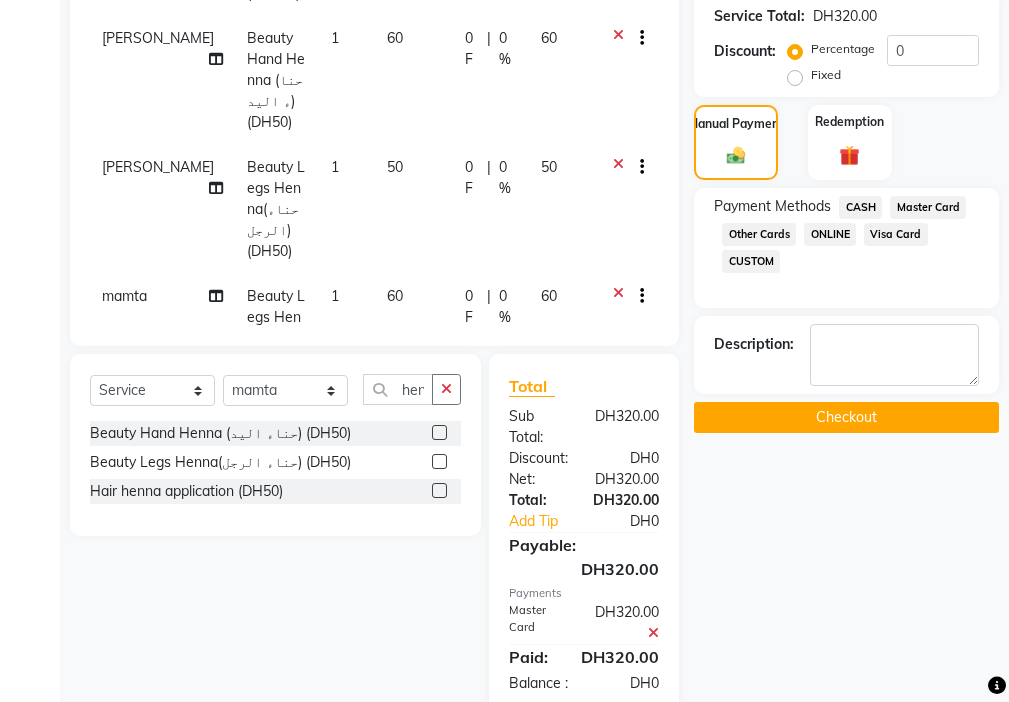 click on "Checkout" 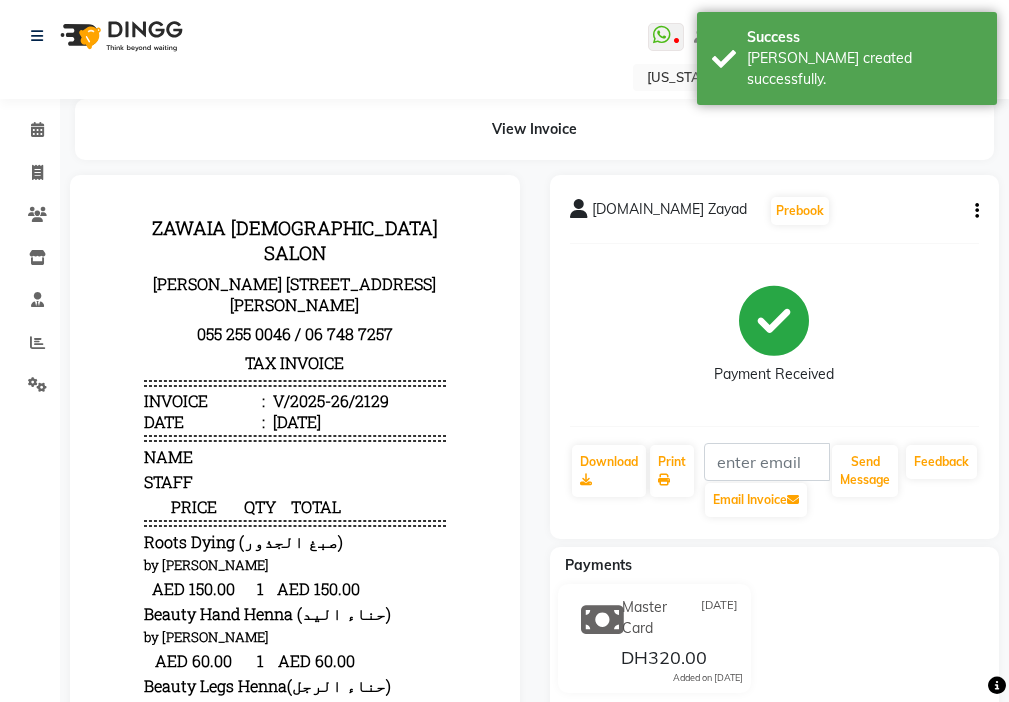scroll, scrollTop: 0, scrollLeft: 0, axis: both 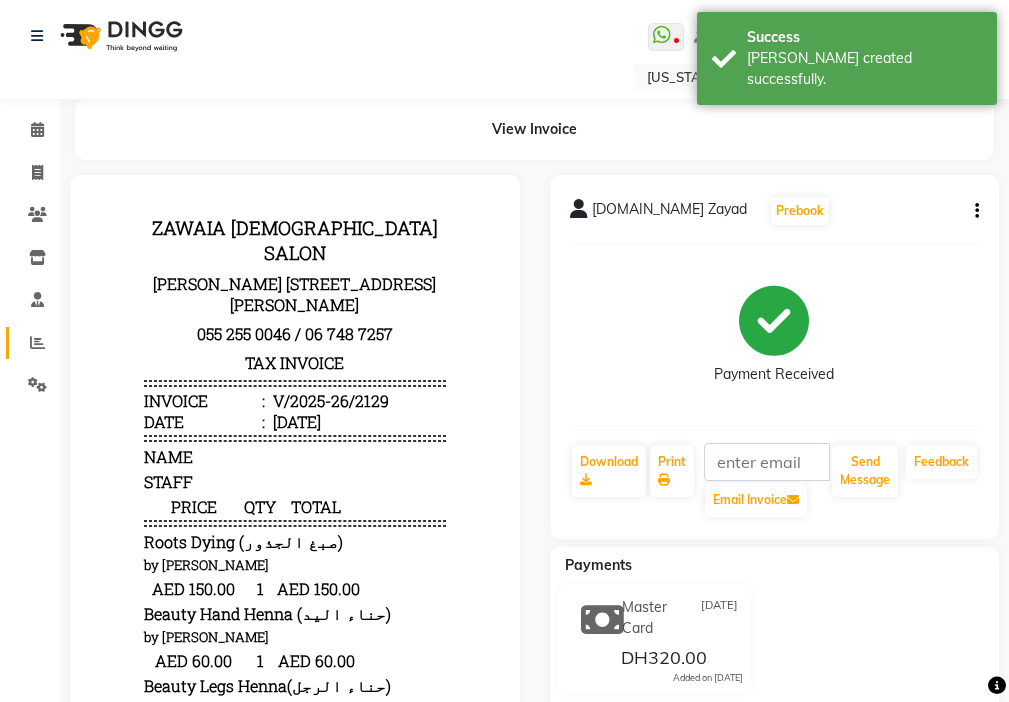 click 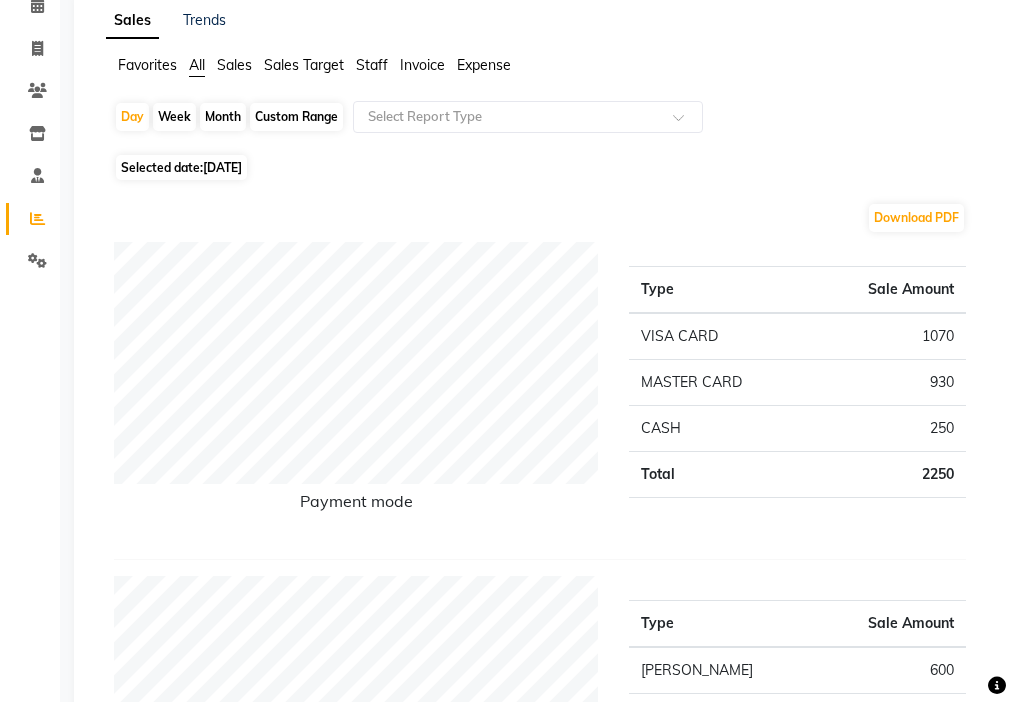 scroll, scrollTop: 119, scrollLeft: 0, axis: vertical 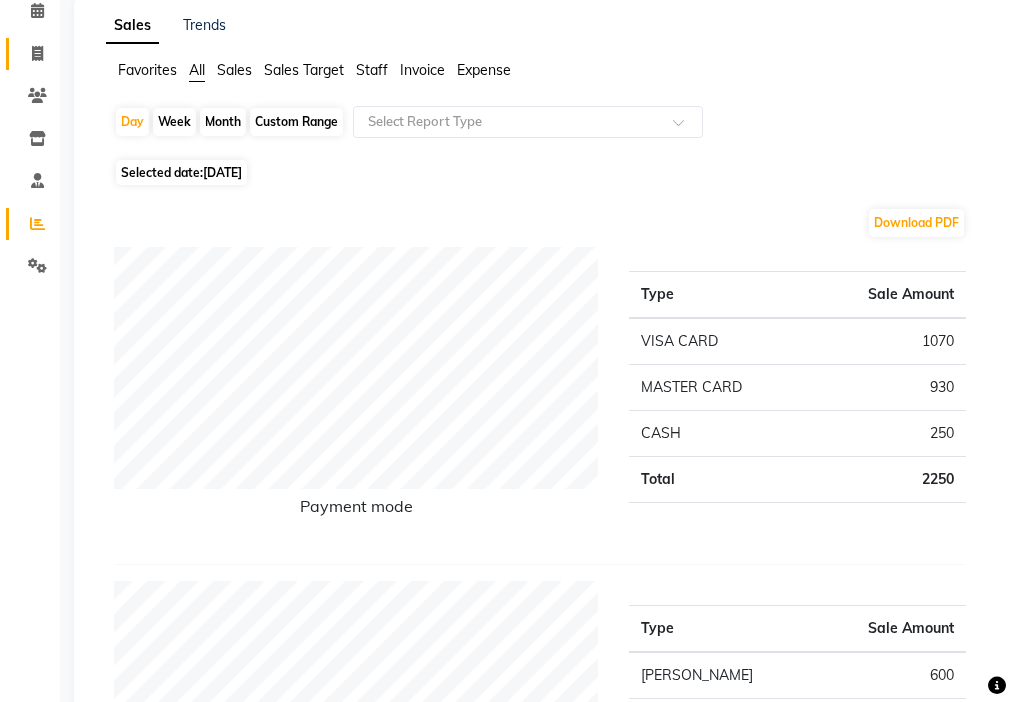 click 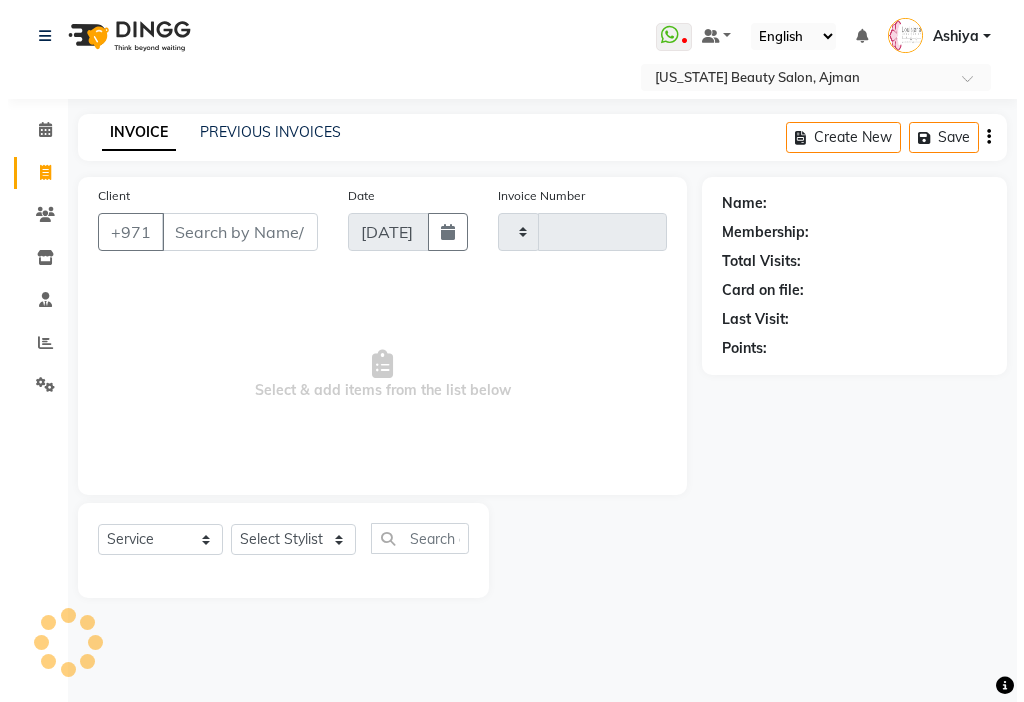 scroll, scrollTop: 0, scrollLeft: 0, axis: both 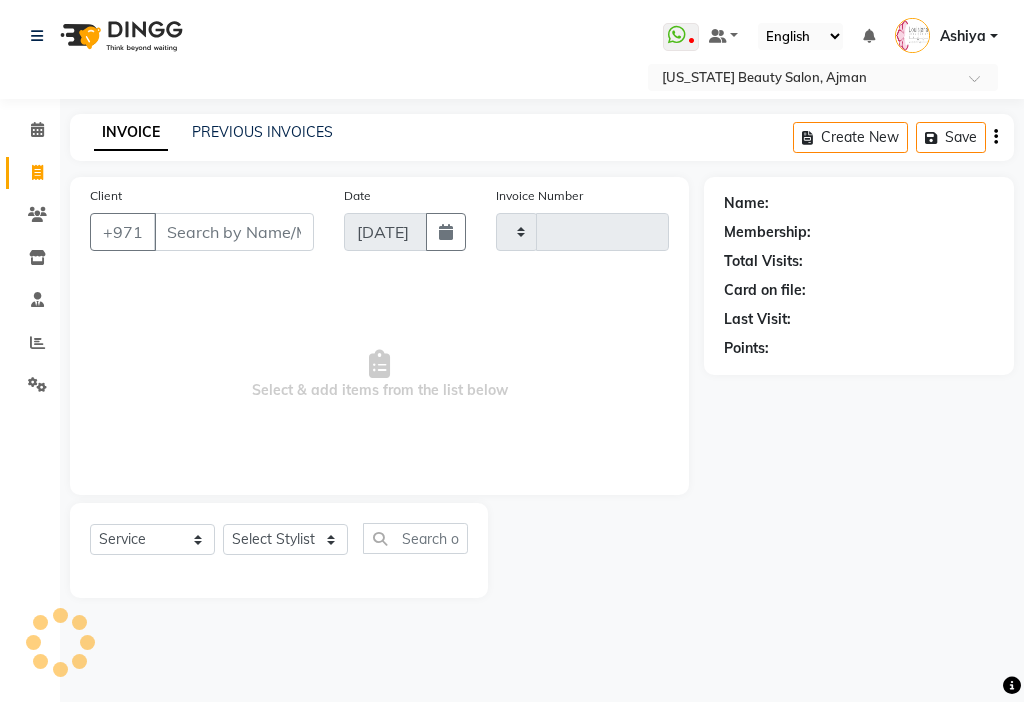 type on "2130" 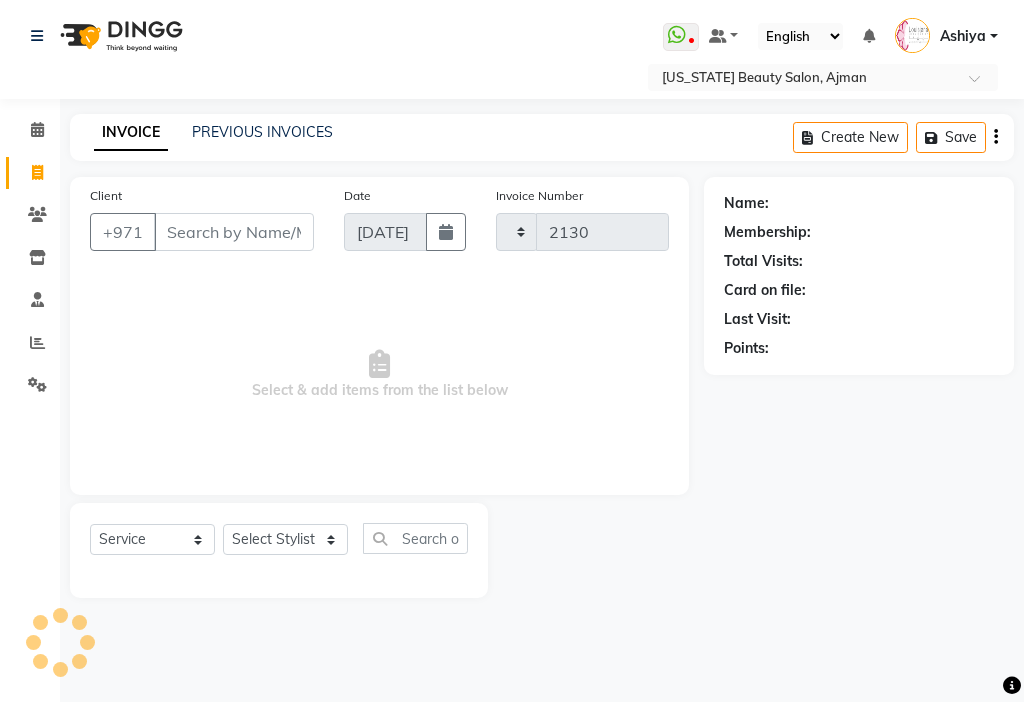 select on "637" 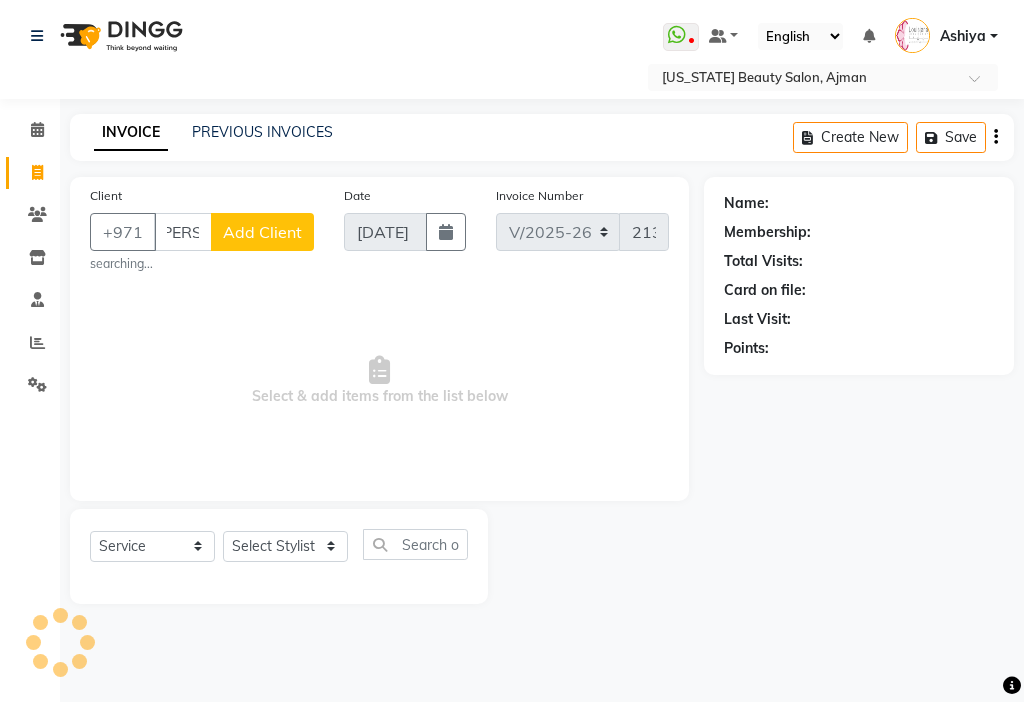 scroll, scrollTop: 0, scrollLeft: 18, axis: horizontal 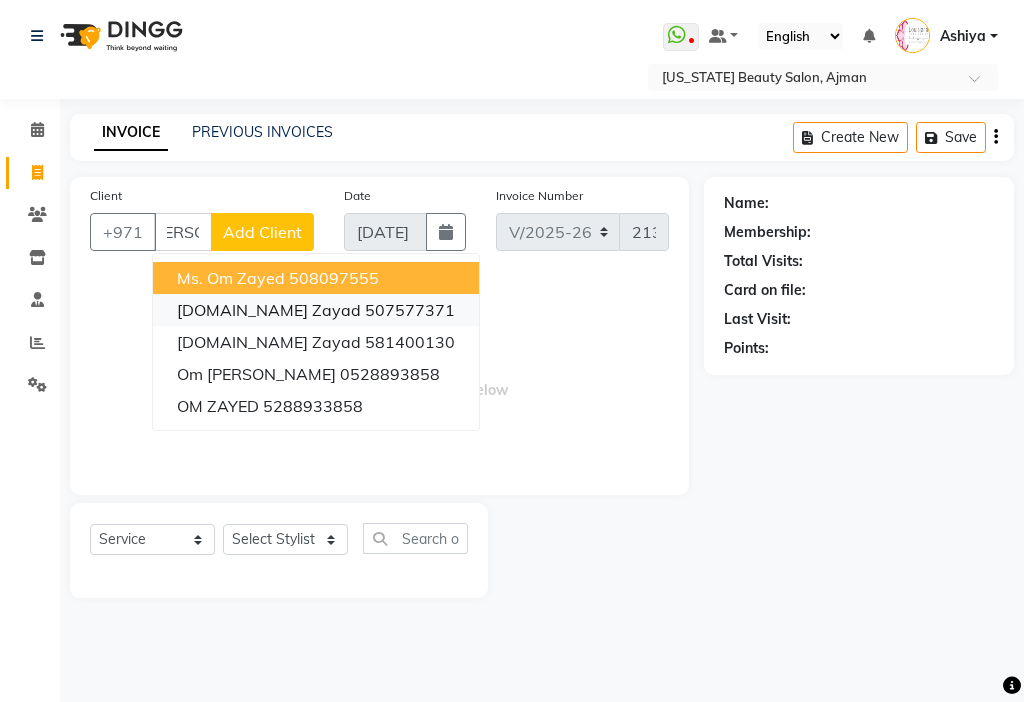 click on "507577371" at bounding box center (410, 310) 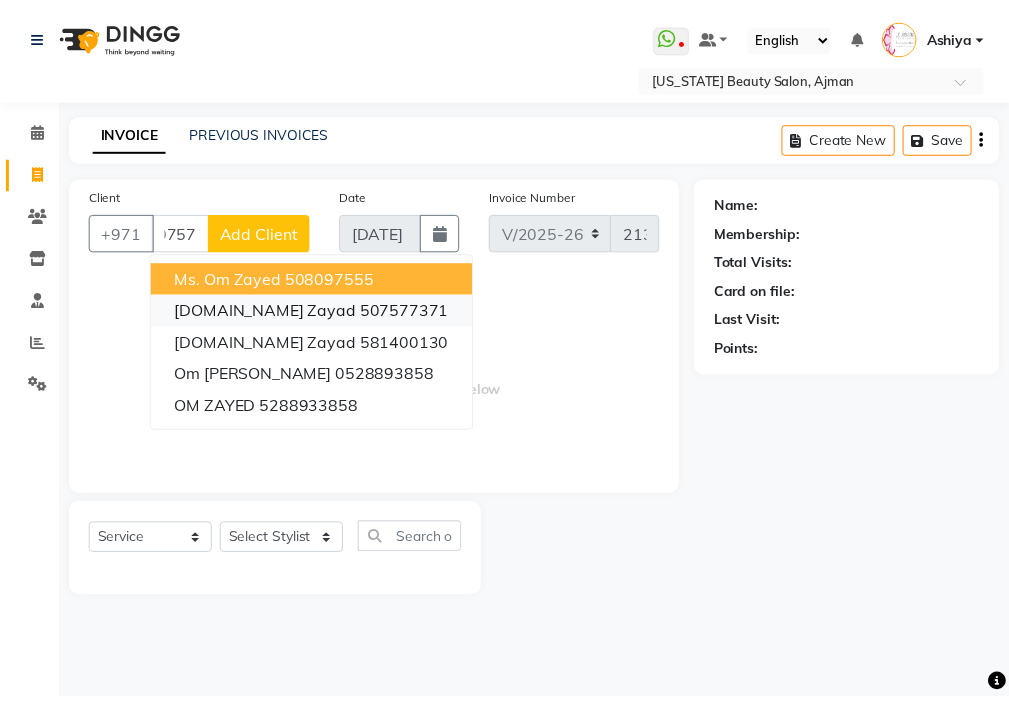 scroll, scrollTop: 0, scrollLeft: 0, axis: both 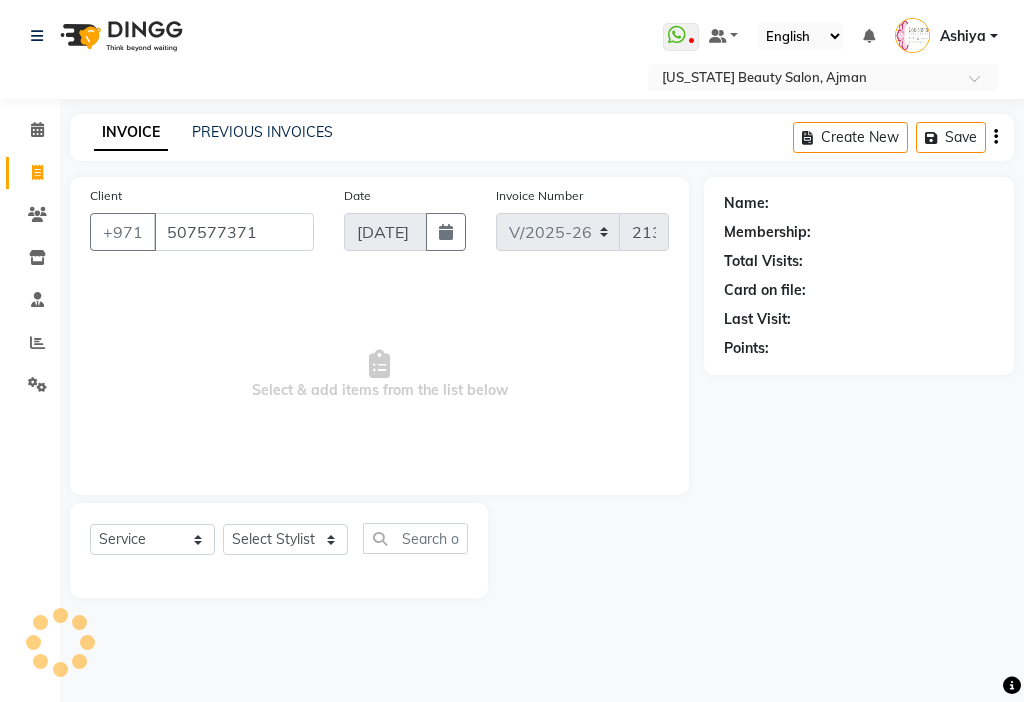 type on "507577371" 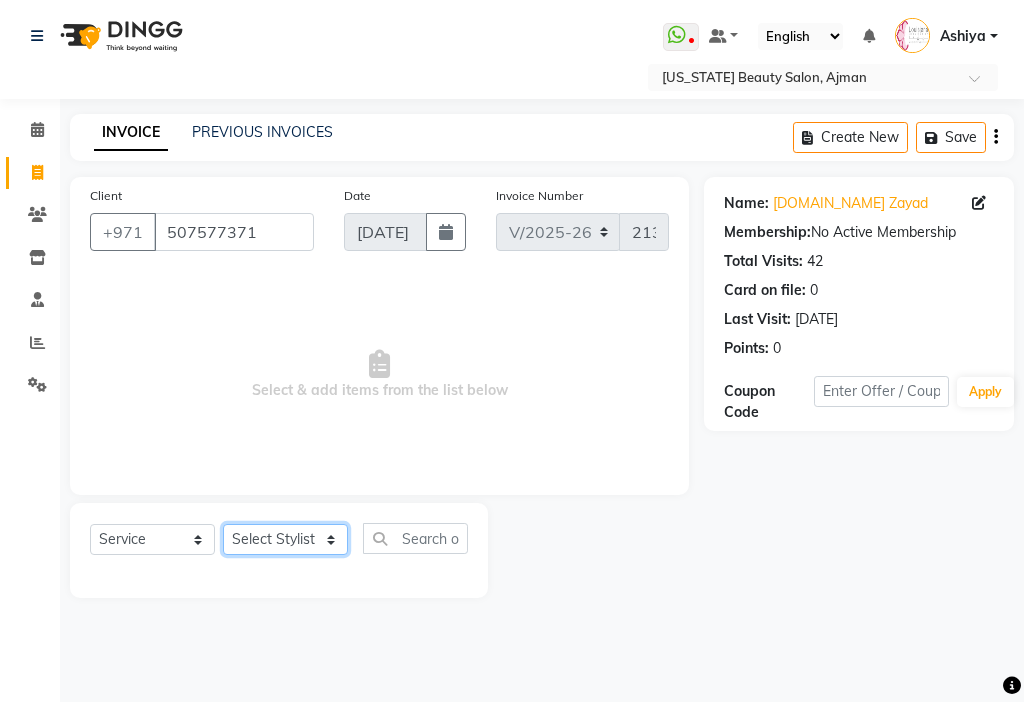 click on "Select Stylist [PERSON_NAME] [PERSON_NAME] [PERSON_NAME] [PERSON_NAME] Kbina Madam mamta [PERSON_NAME] [PERSON_NAME] [PERSON_NAME]" 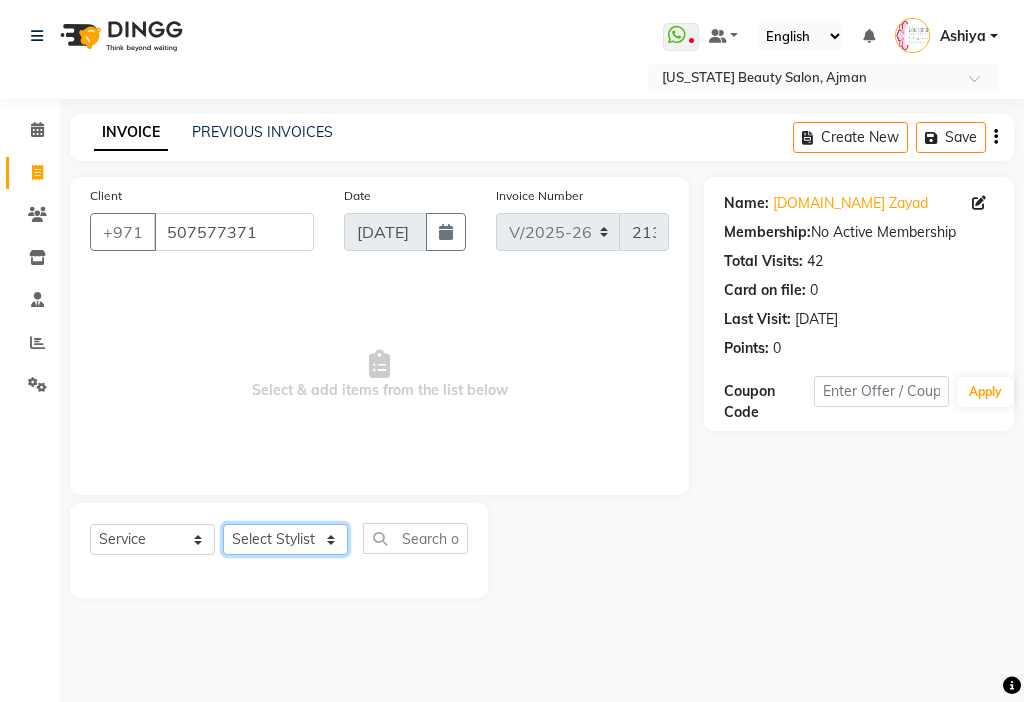 select on "9452" 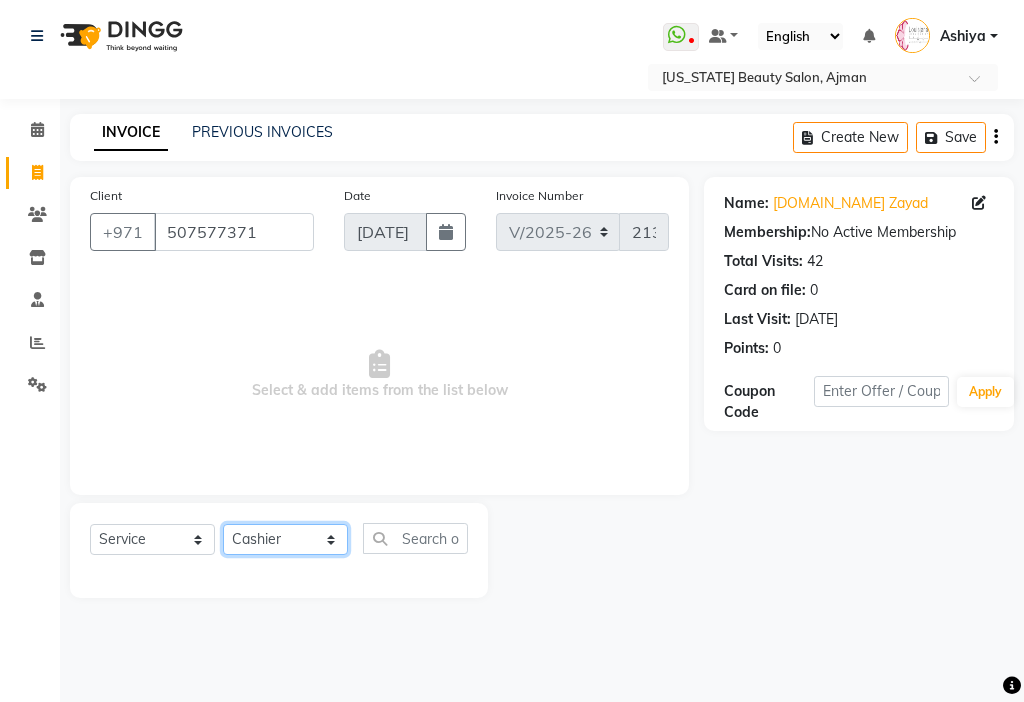 click on "Select Stylist [PERSON_NAME] [PERSON_NAME] [PERSON_NAME] [PERSON_NAME] Kbina Madam mamta [PERSON_NAME] [PERSON_NAME] [PERSON_NAME]" 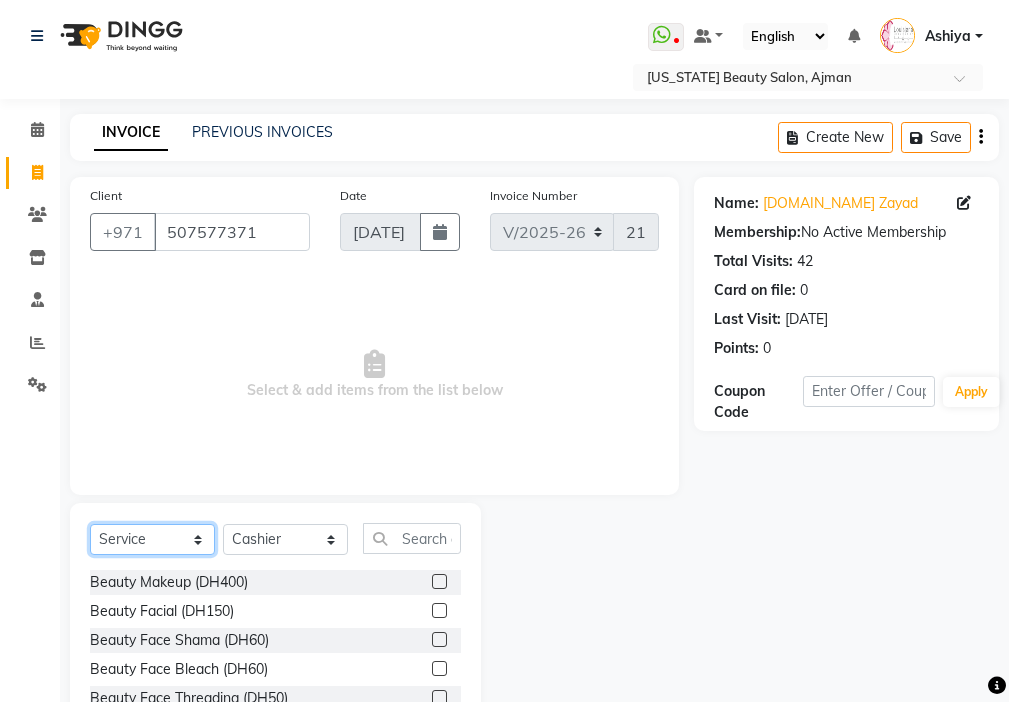 click on "Select  Service  Product  Membership  Package Voucher Prepaid Gift Card" 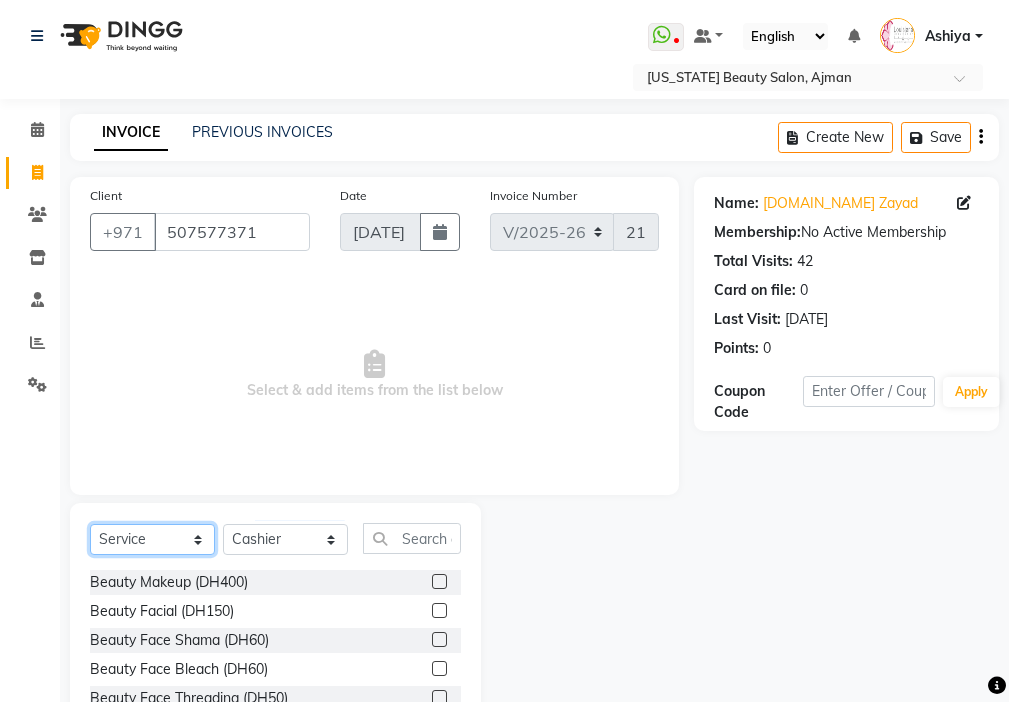 select on "product" 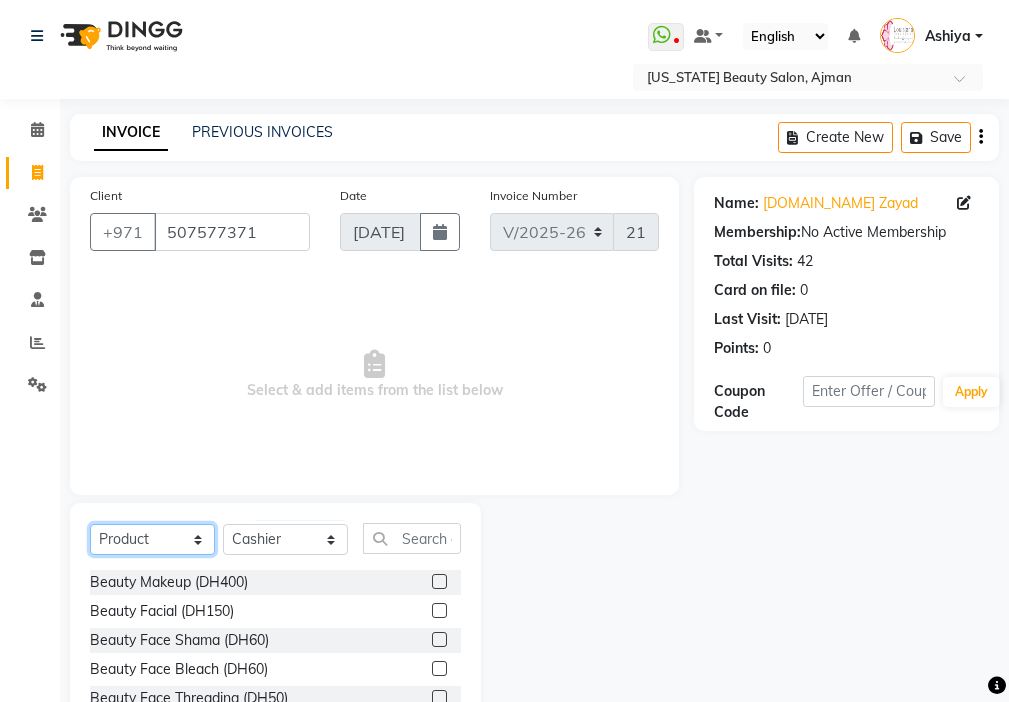 click on "Select  Service  Product  Membership  Package Voucher Prepaid Gift Card" 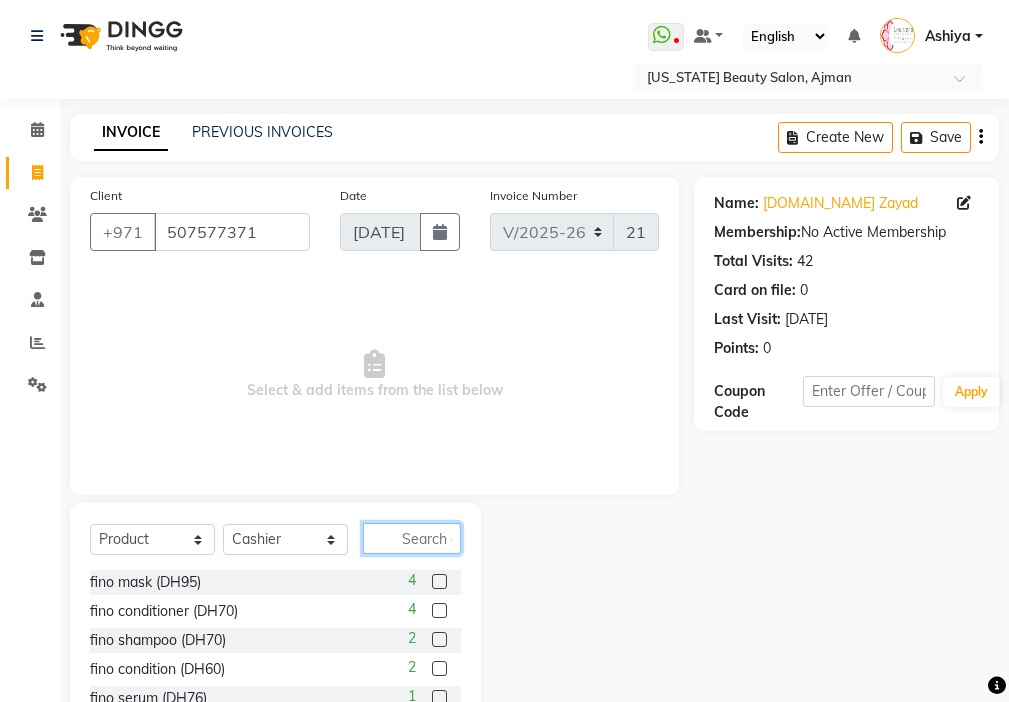 click 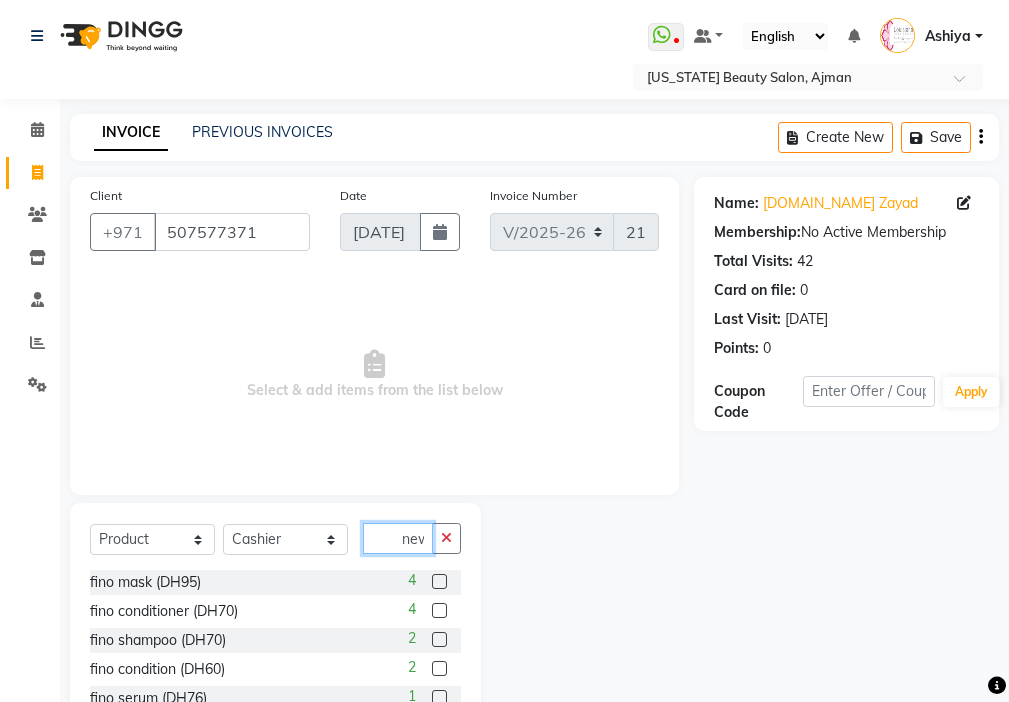 scroll, scrollTop: 0, scrollLeft: 4, axis: horizontal 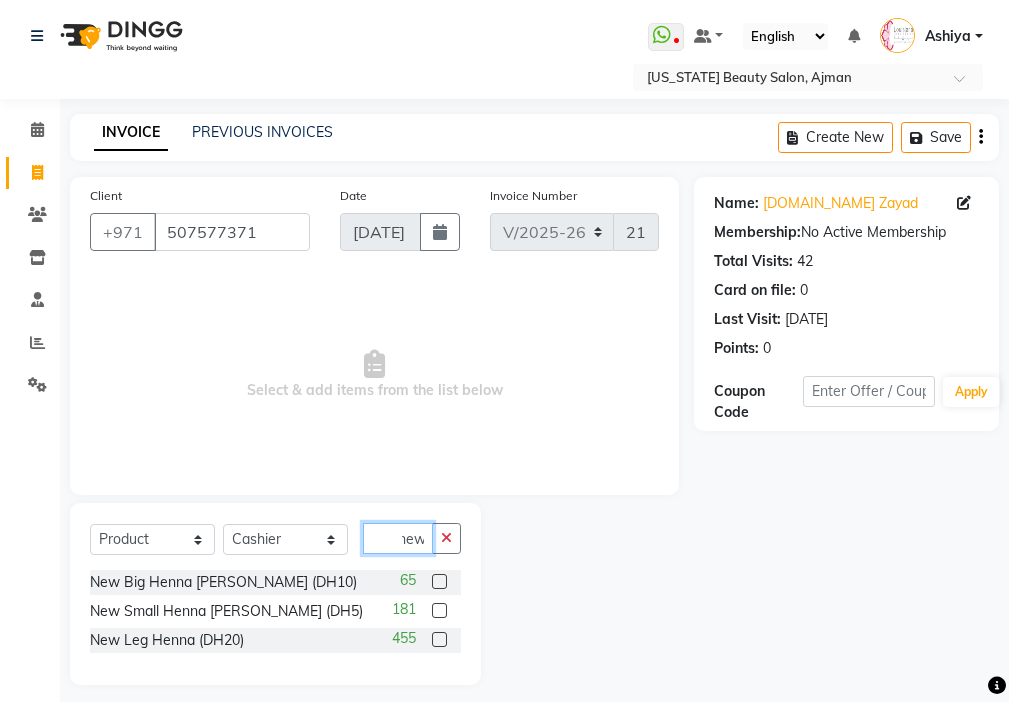 type on "new" 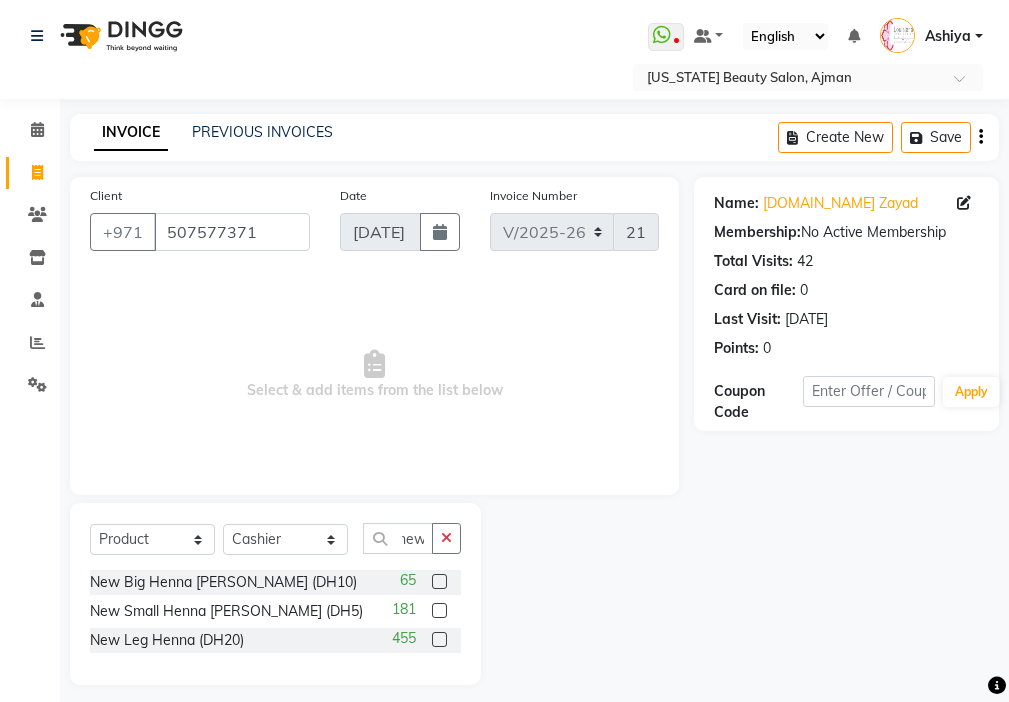 click 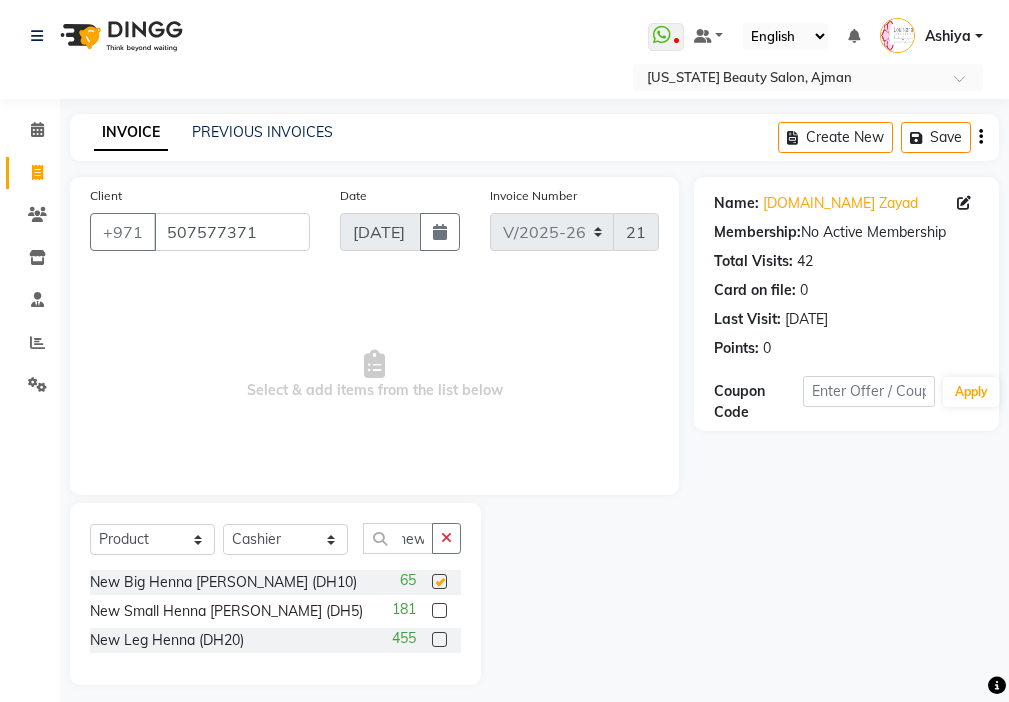 scroll, scrollTop: 0, scrollLeft: 0, axis: both 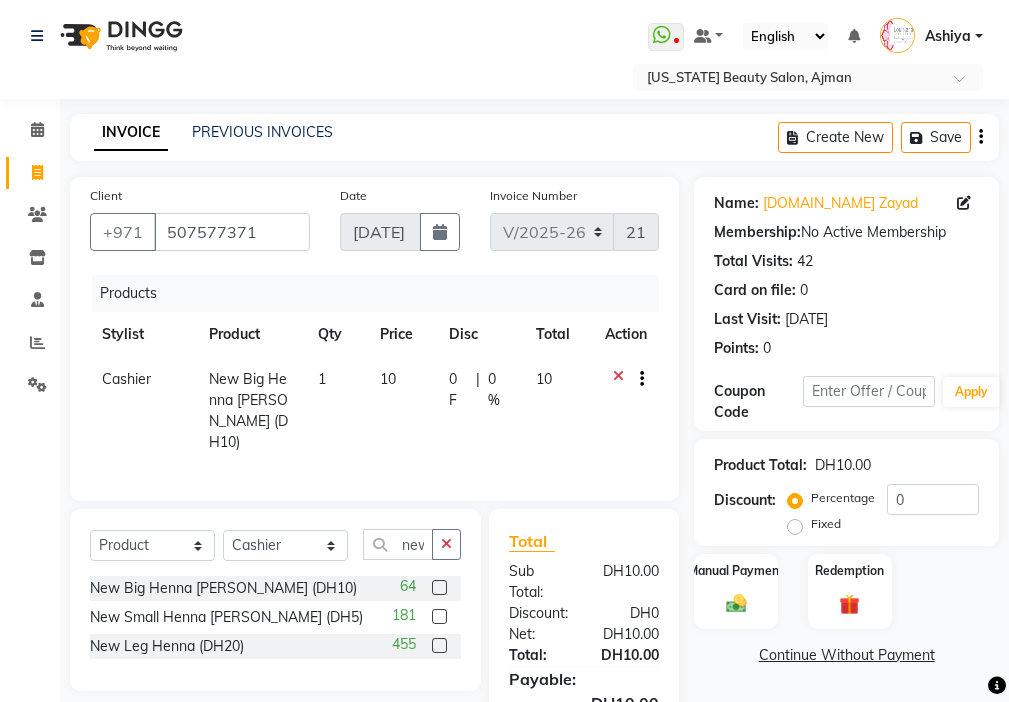 click 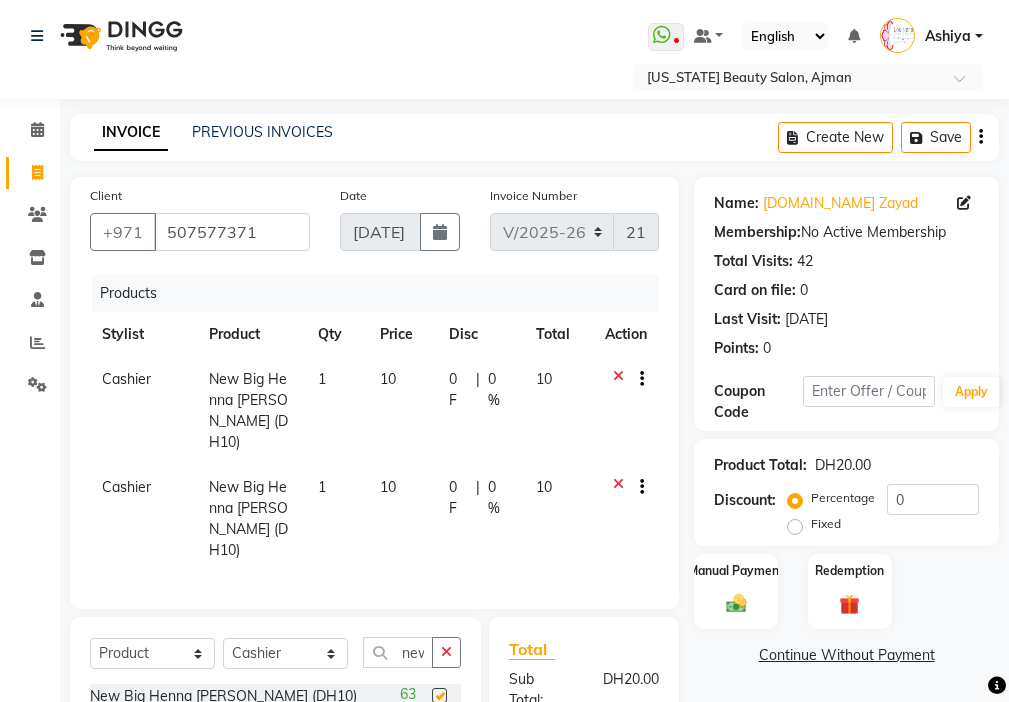 checkbox on "false" 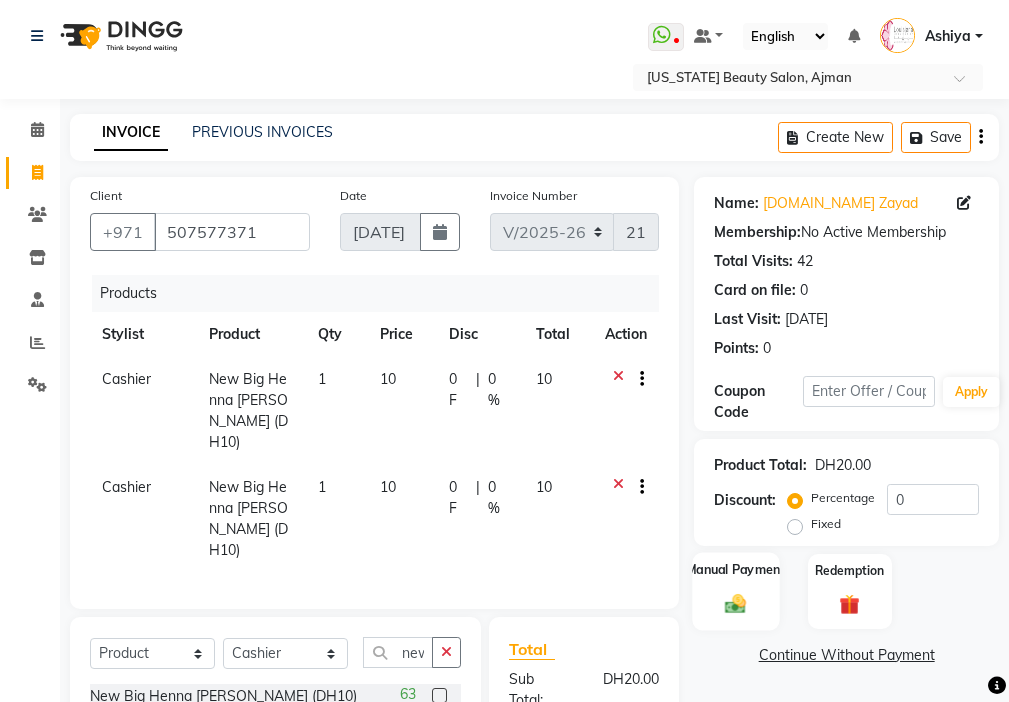 click 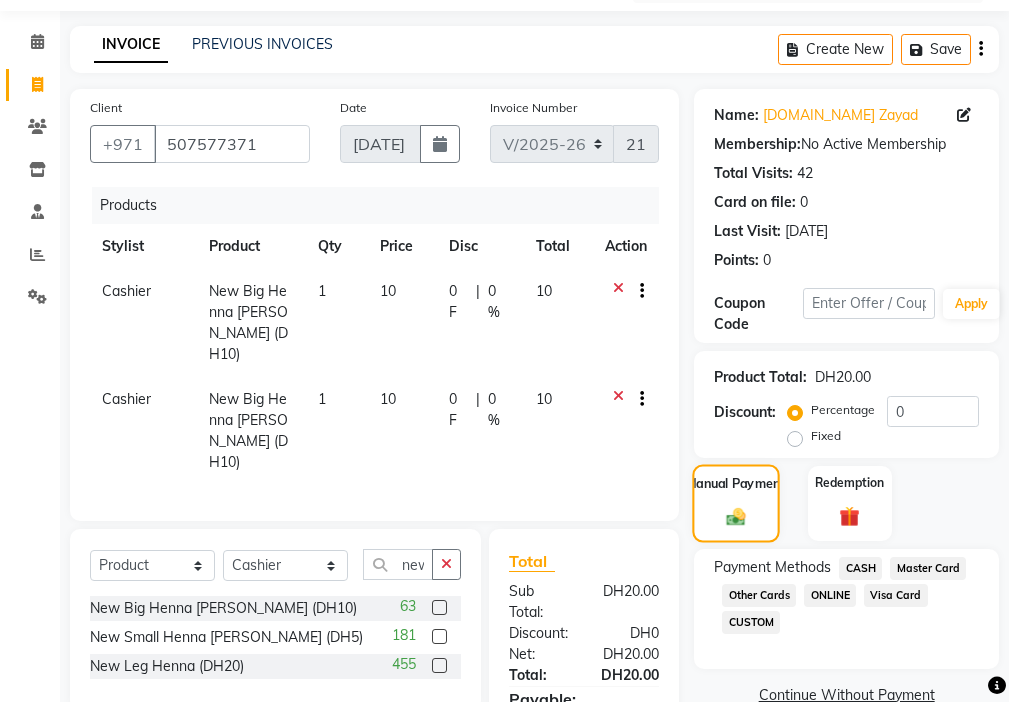 scroll, scrollTop: 215, scrollLeft: 0, axis: vertical 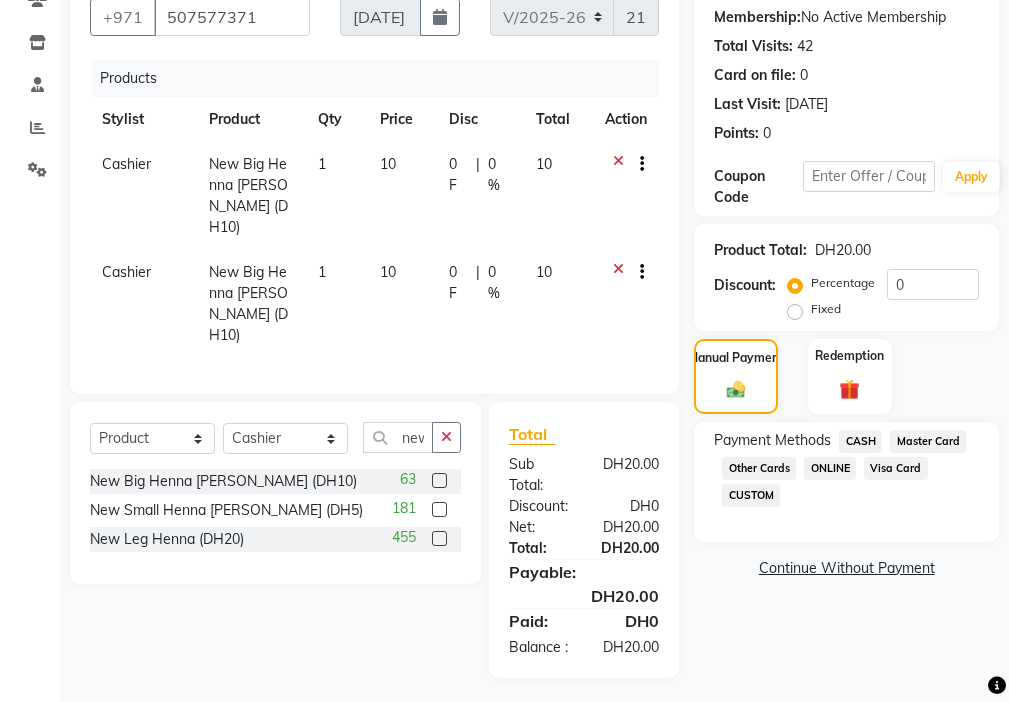 click on "Master Card" 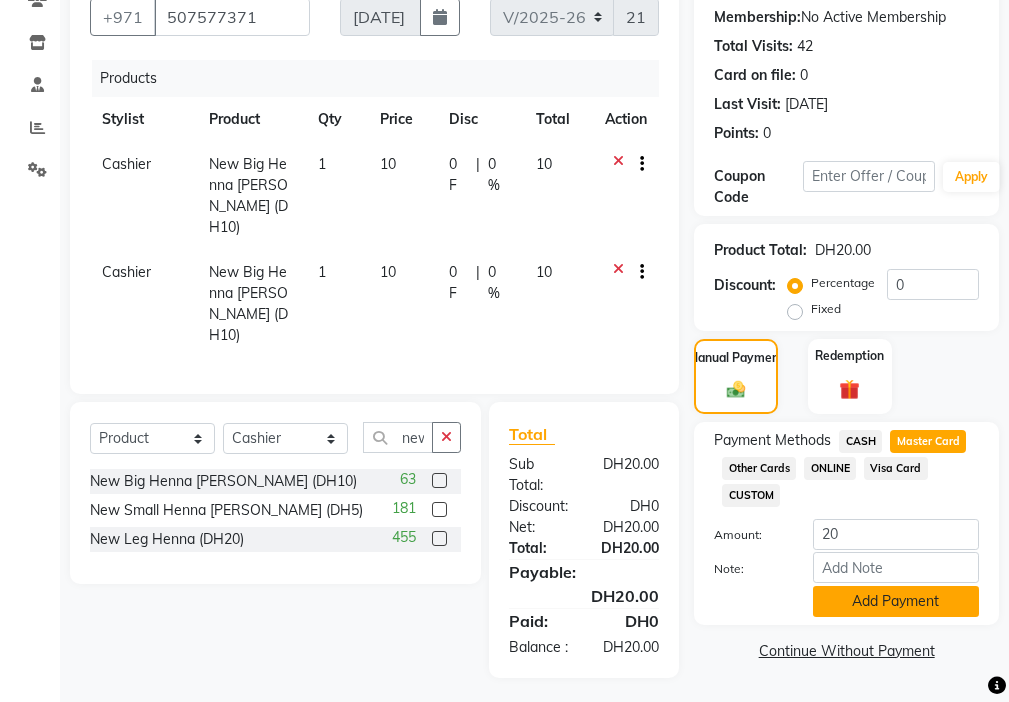 click on "Add Payment" 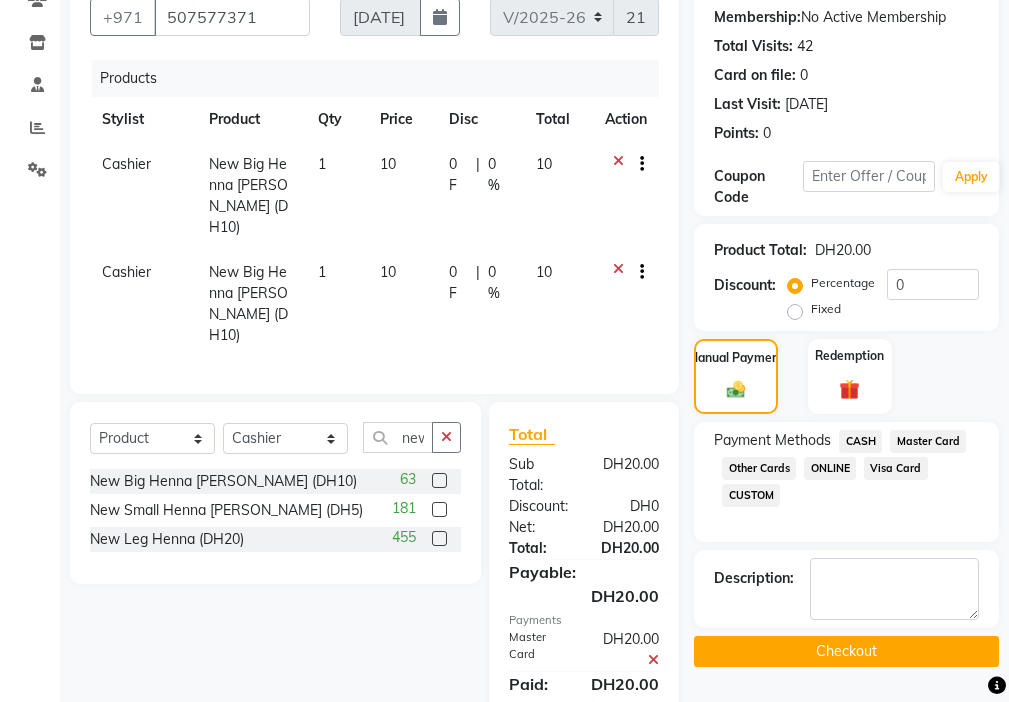 click on "Checkout" 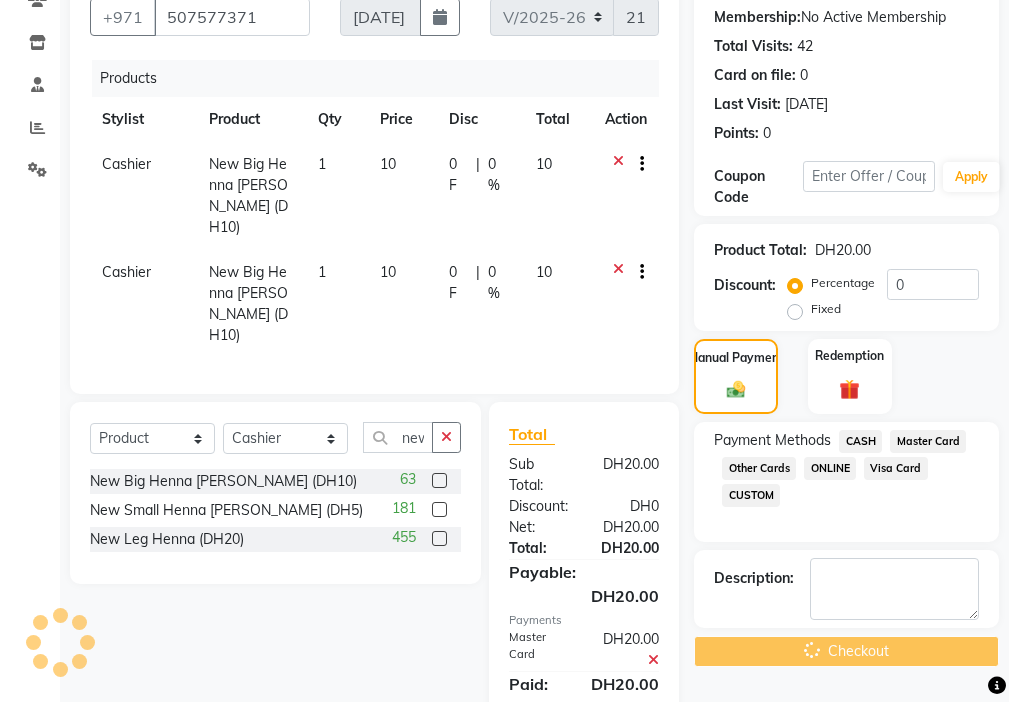 scroll, scrollTop: 0, scrollLeft: 0, axis: both 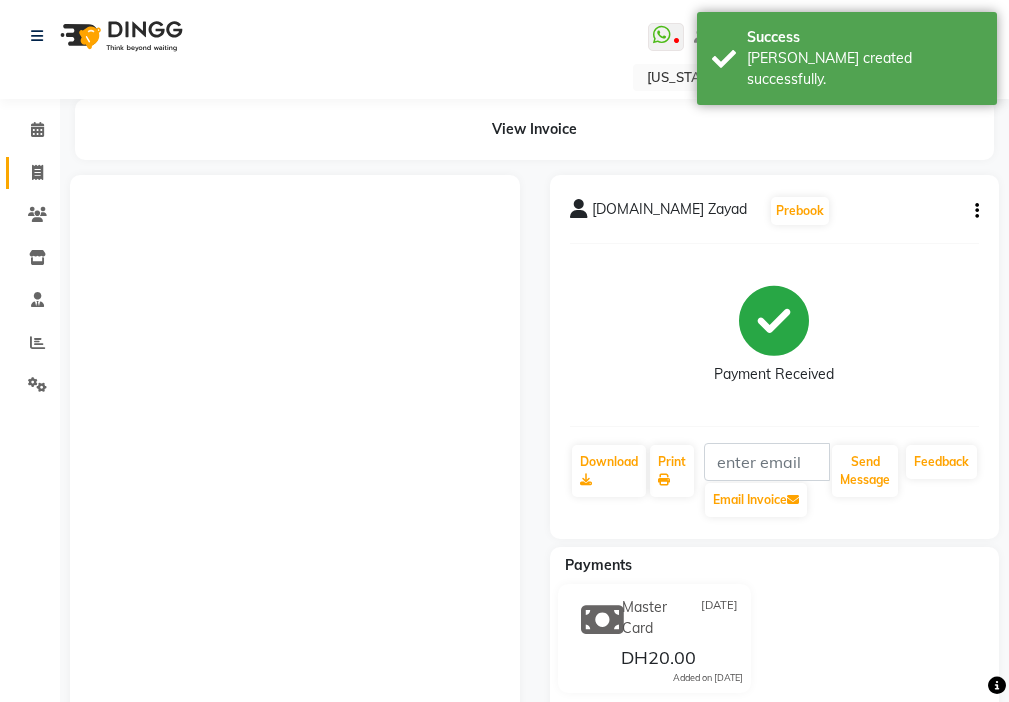 click 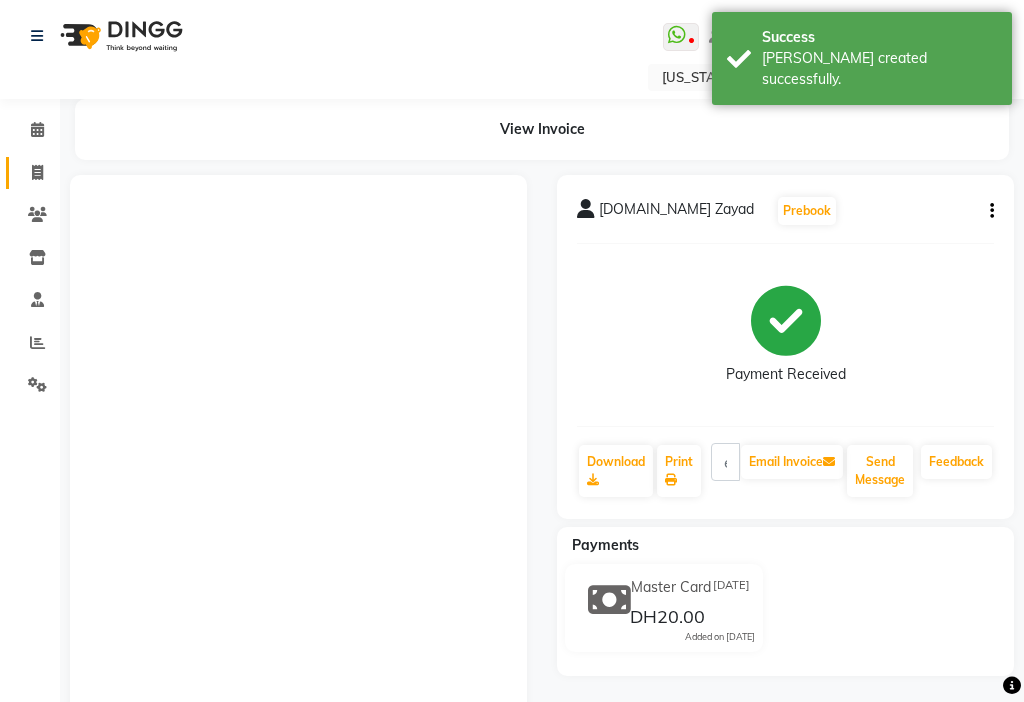 select on "service" 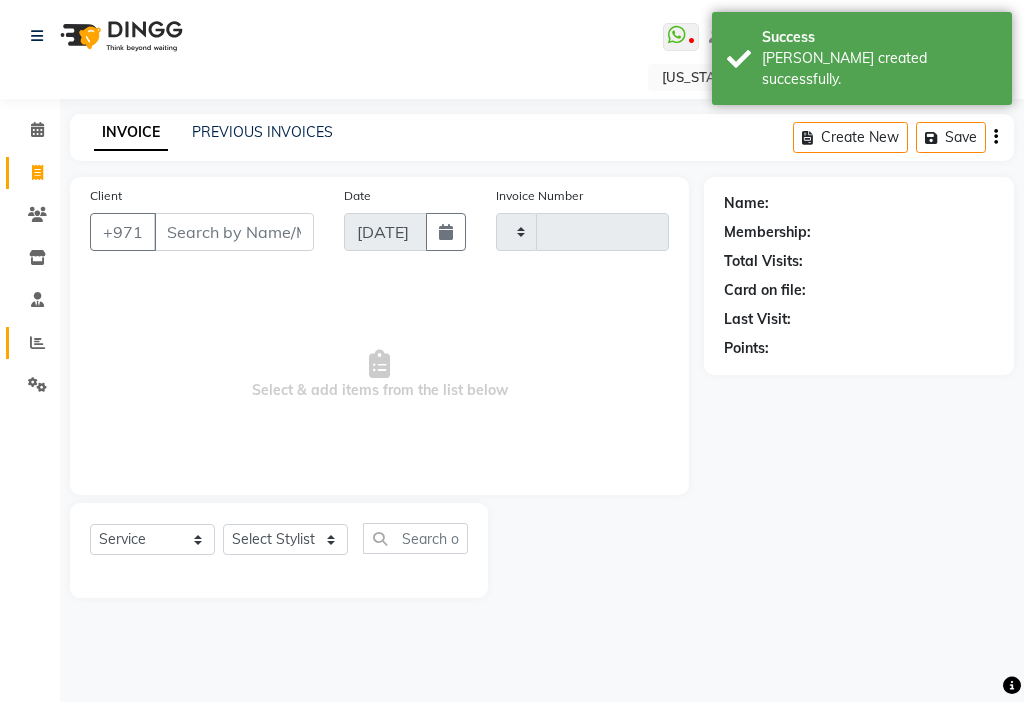 click 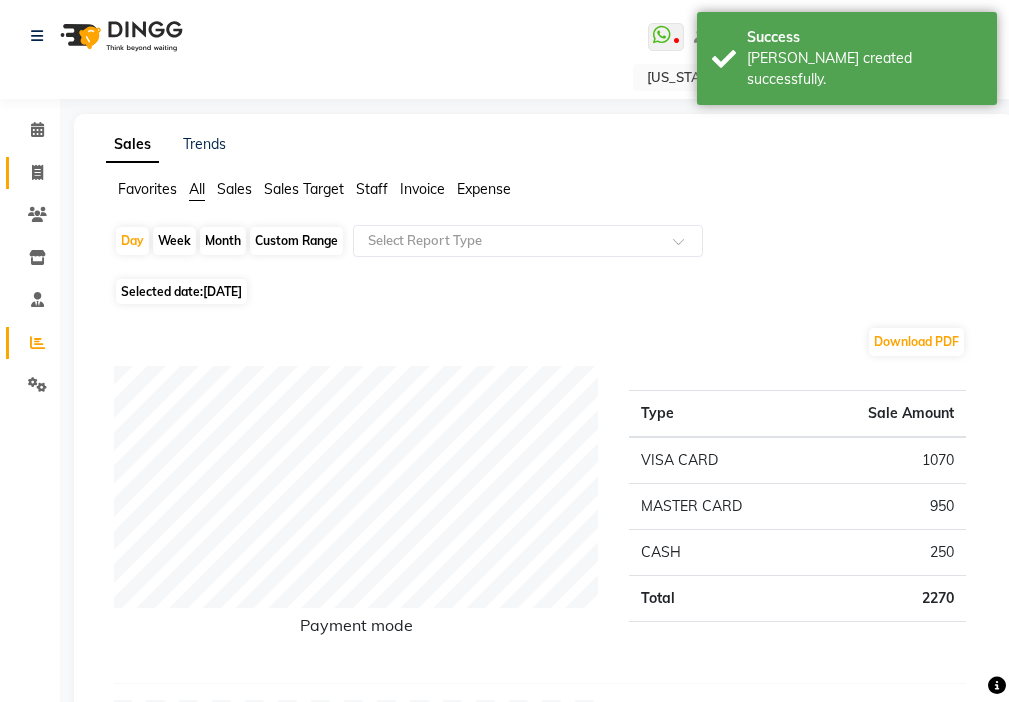 click 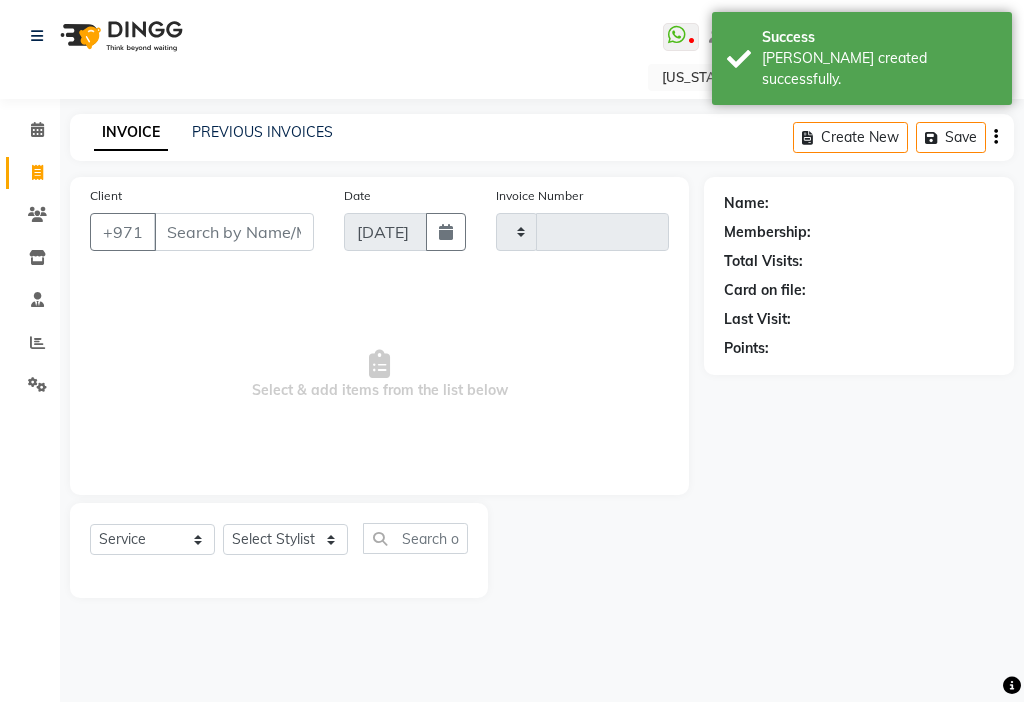 type on "2131" 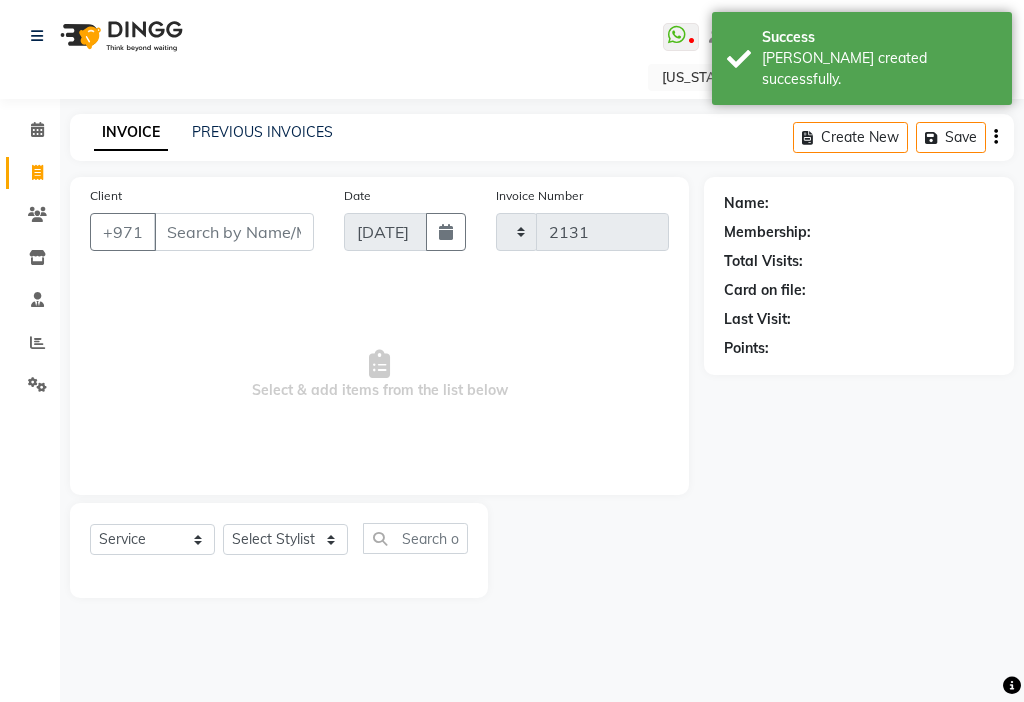 select on "637" 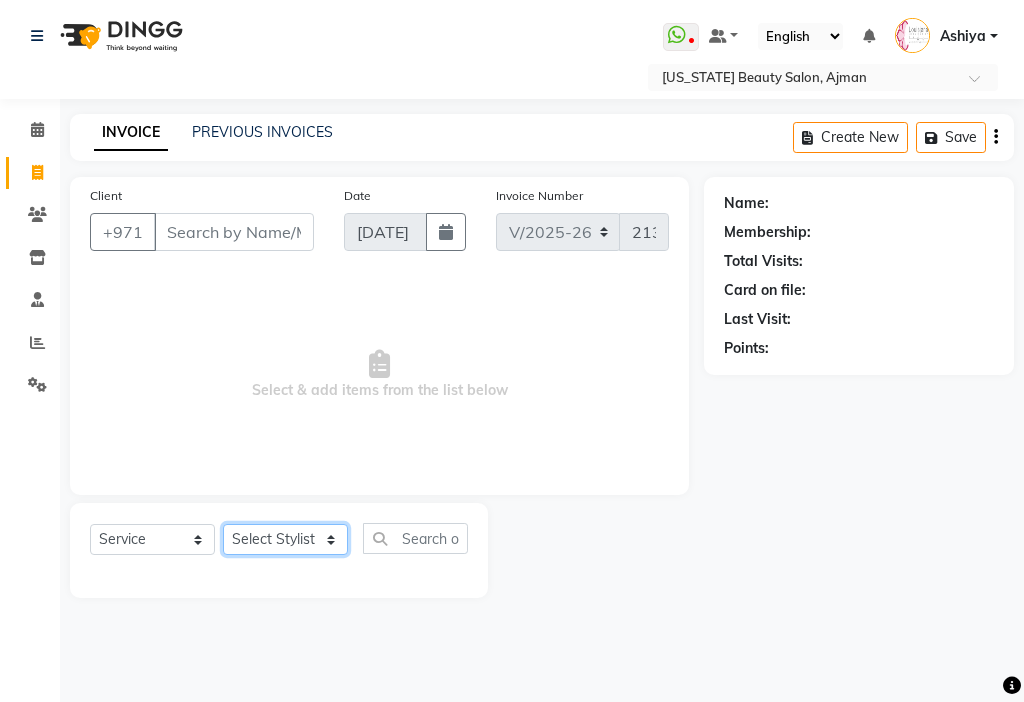 click on "Select Stylist [PERSON_NAME] [PERSON_NAME] [PERSON_NAME] [PERSON_NAME] Kbina Madam mamta [PERSON_NAME] [PERSON_NAME] [PERSON_NAME]" 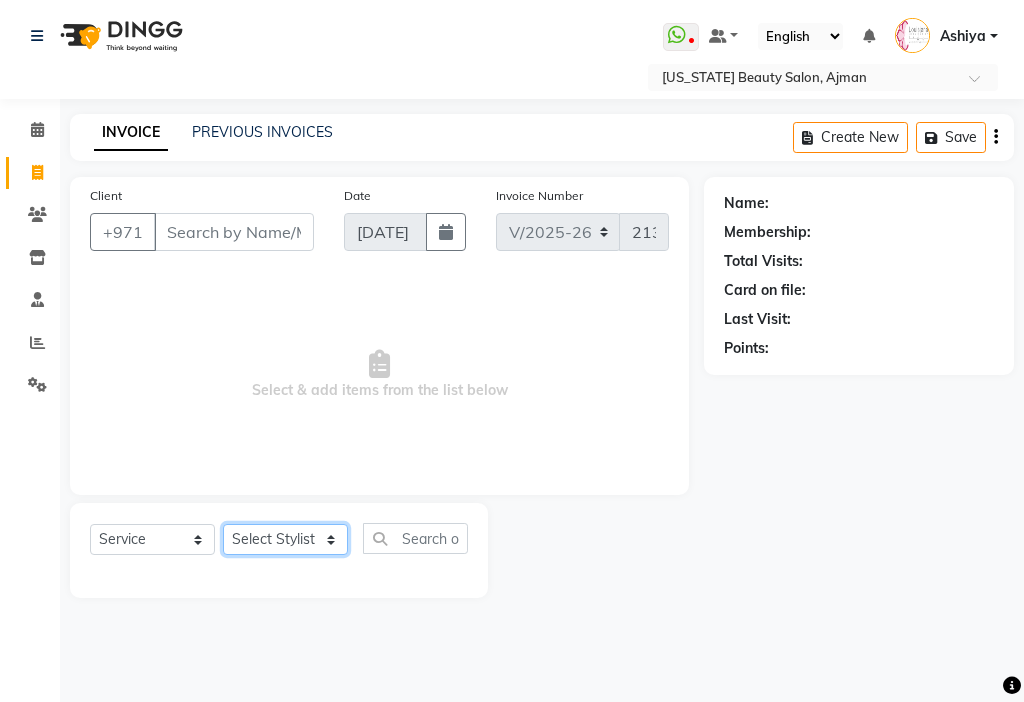 select on "48084" 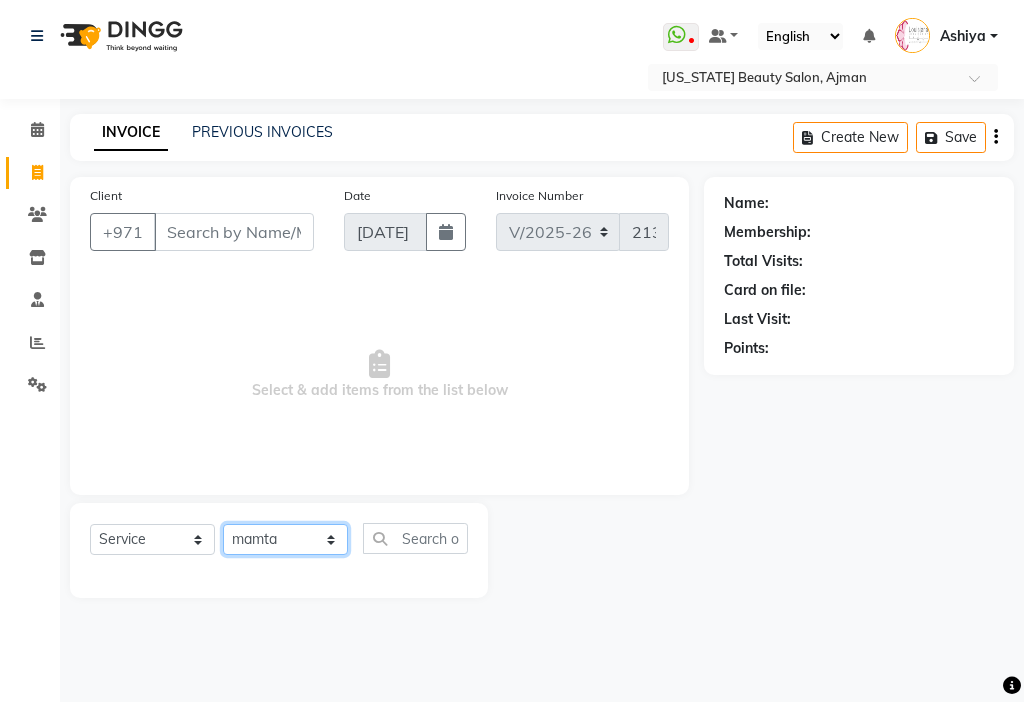 click on "Select Stylist [PERSON_NAME] [PERSON_NAME] [PERSON_NAME] [PERSON_NAME] Kbina Madam mamta [PERSON_NAME] [PERSON_NAME] [PERSON_NAME]" 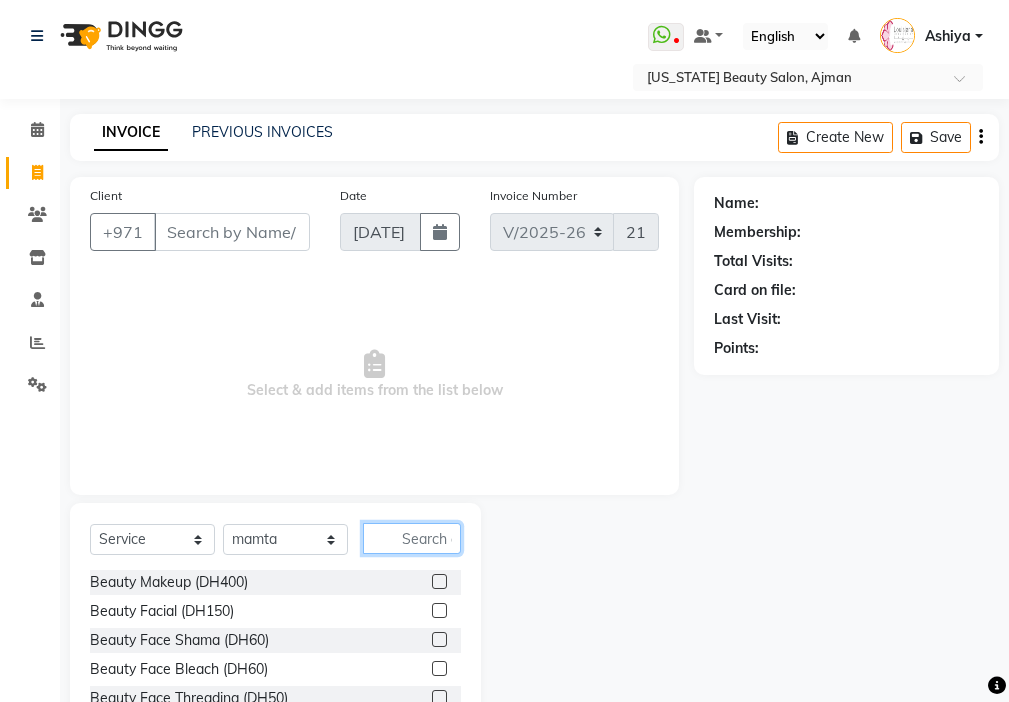 click 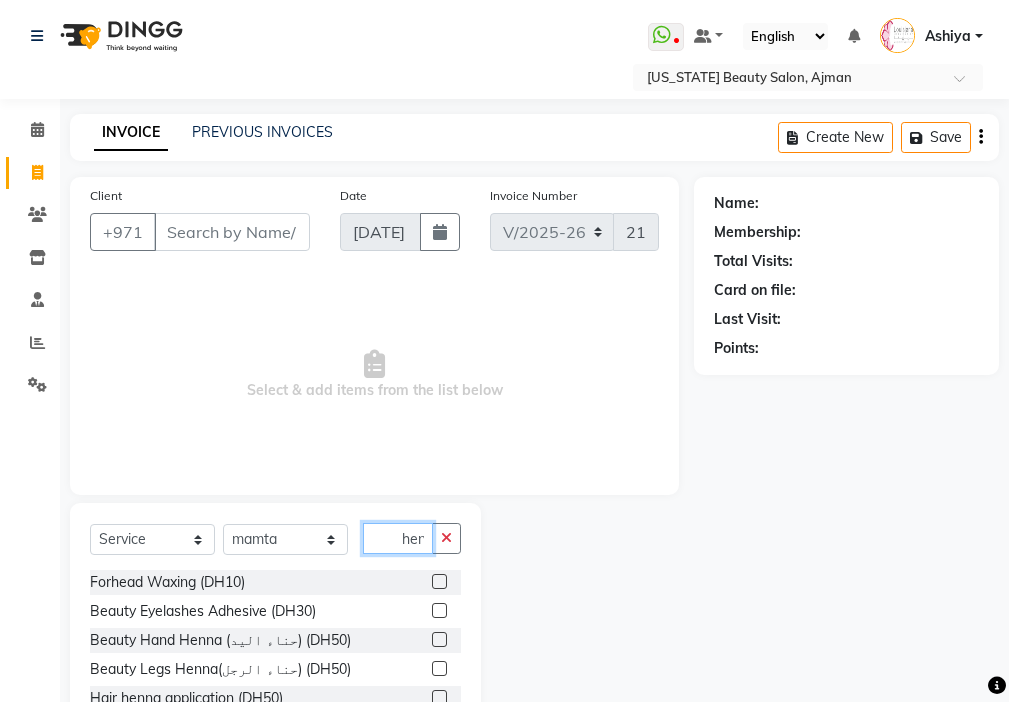 scroll, scrollTop: 0, scrollLeft: 1, axis: horizontal 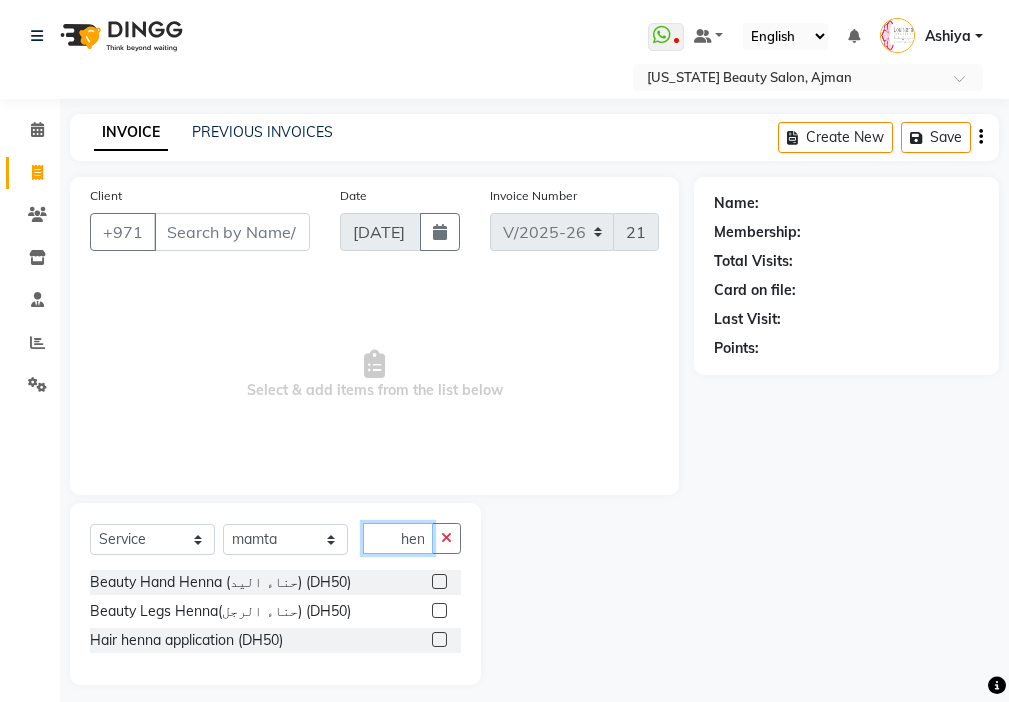 type on "hen" 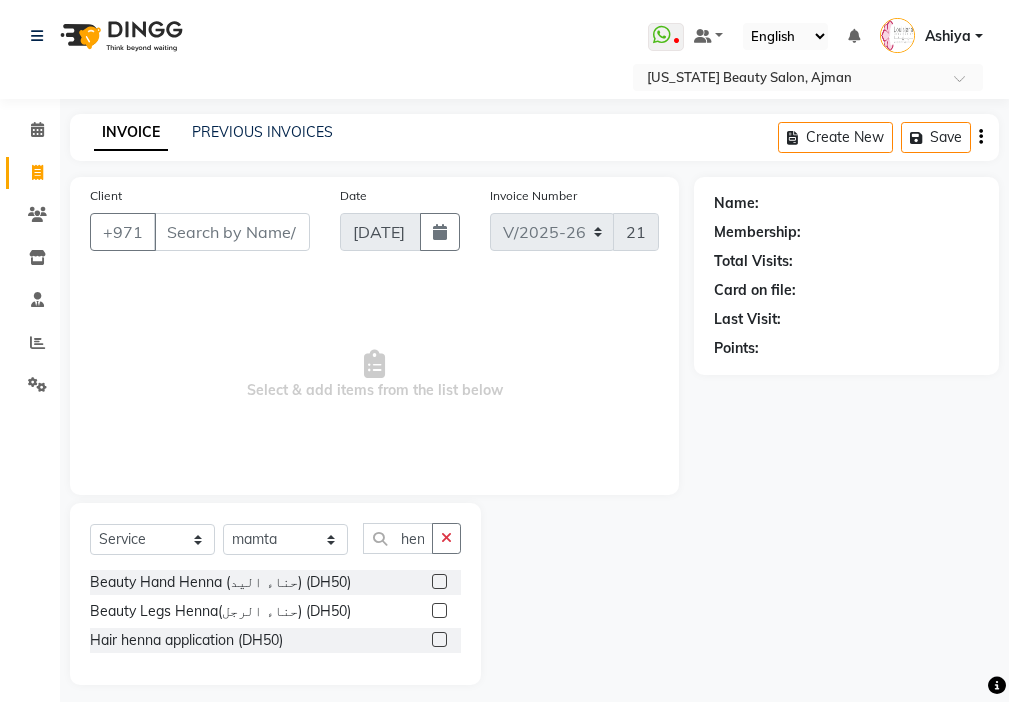 click 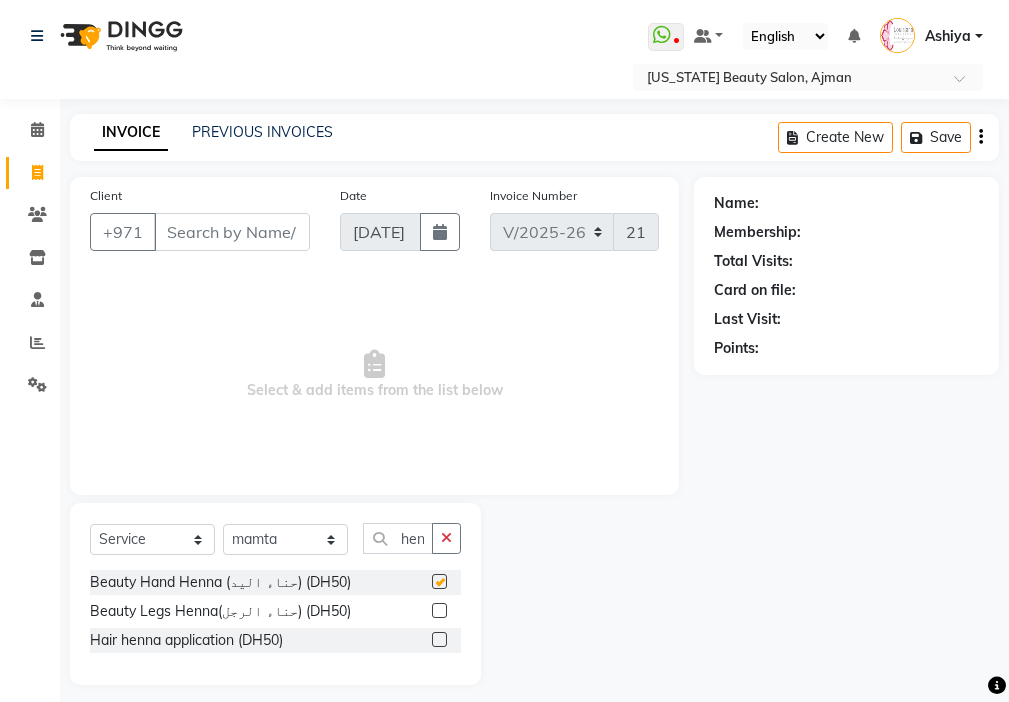 scroll, scrollTop: 0, scrollLeft: 0, axis: both 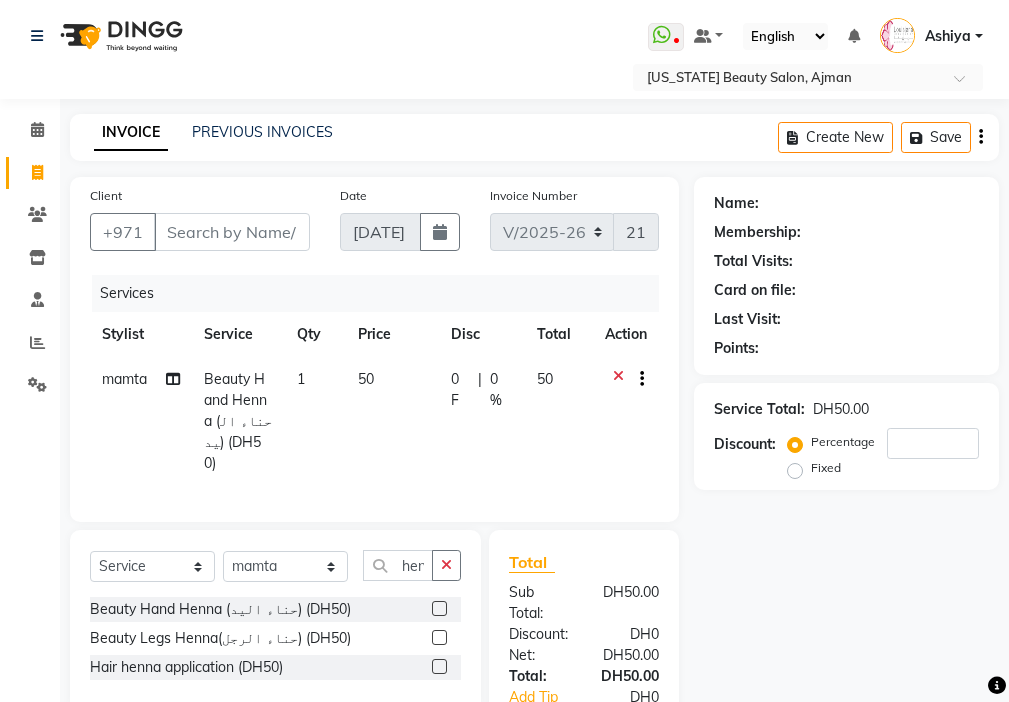 checkbox on "false" 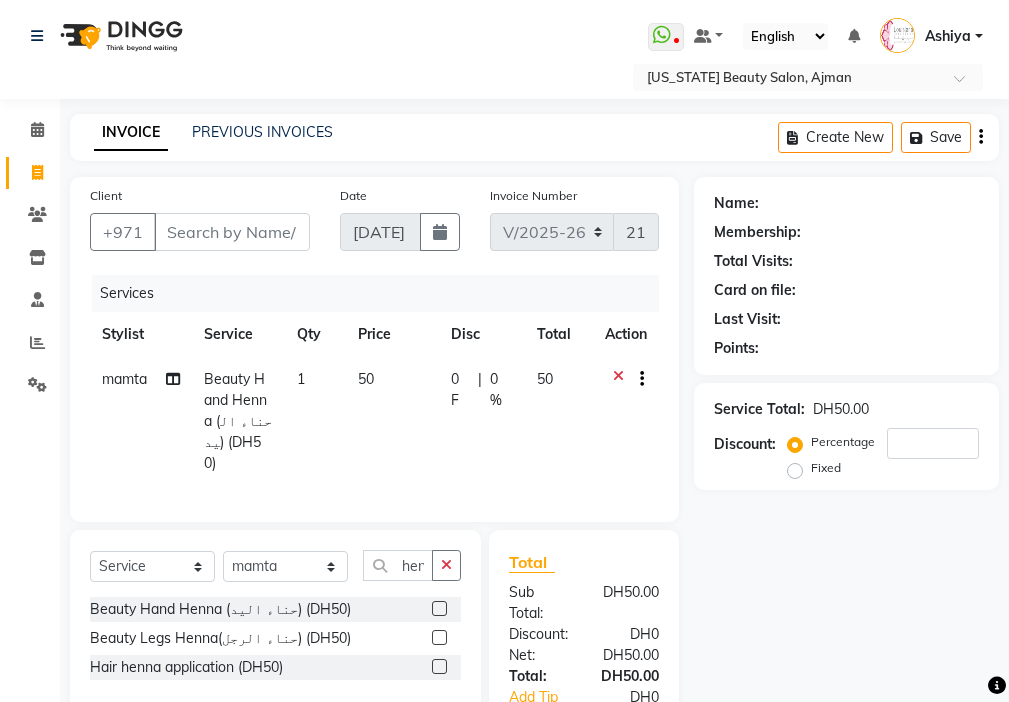 click on "50" 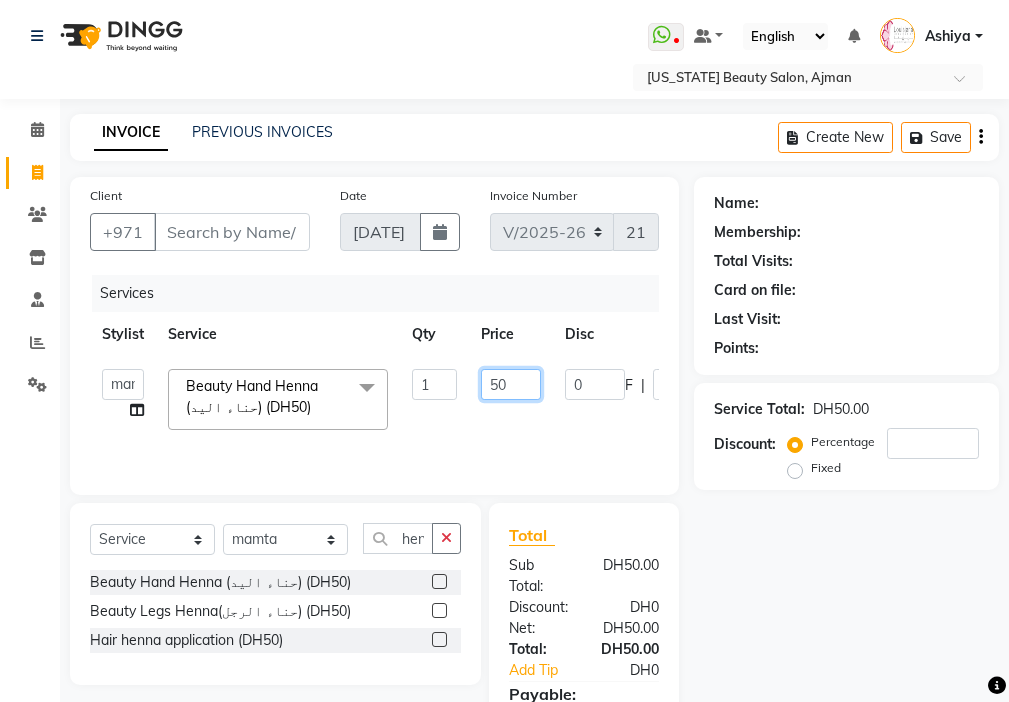 click on "50" 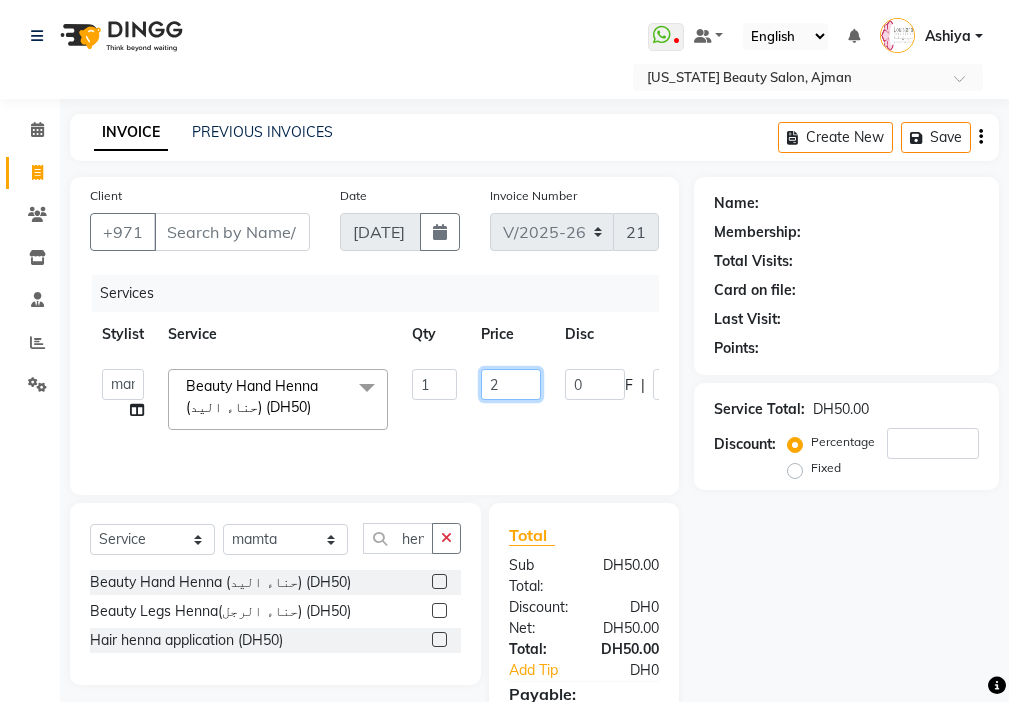 type on "20" 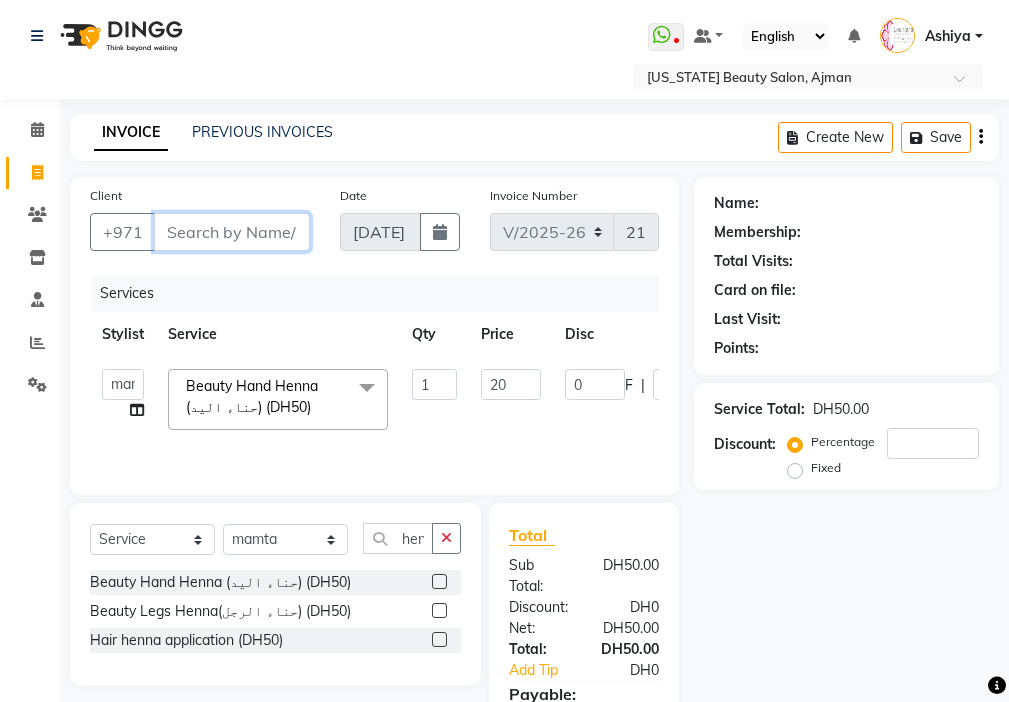 click on "Client" at bounding box center [232, 232] 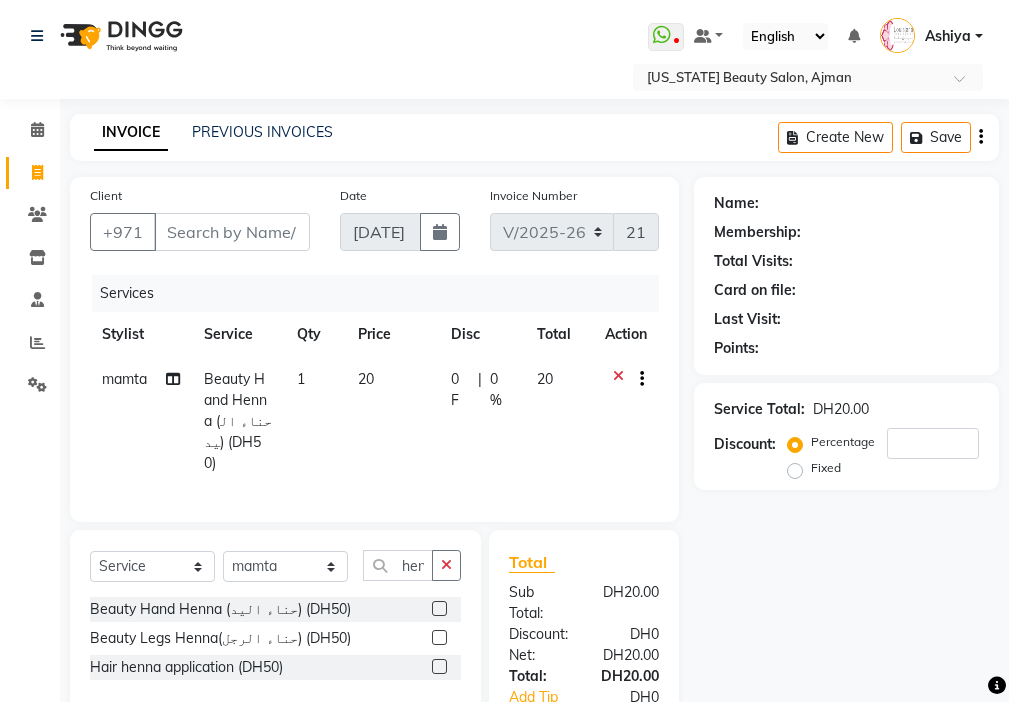 click on "20" 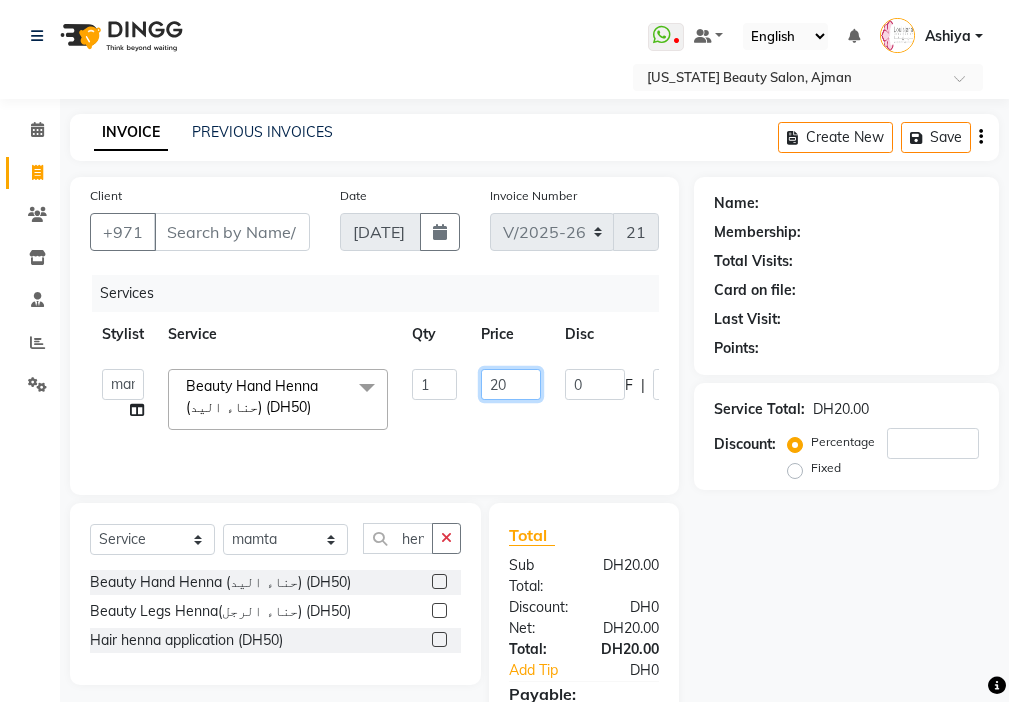 click on "20" 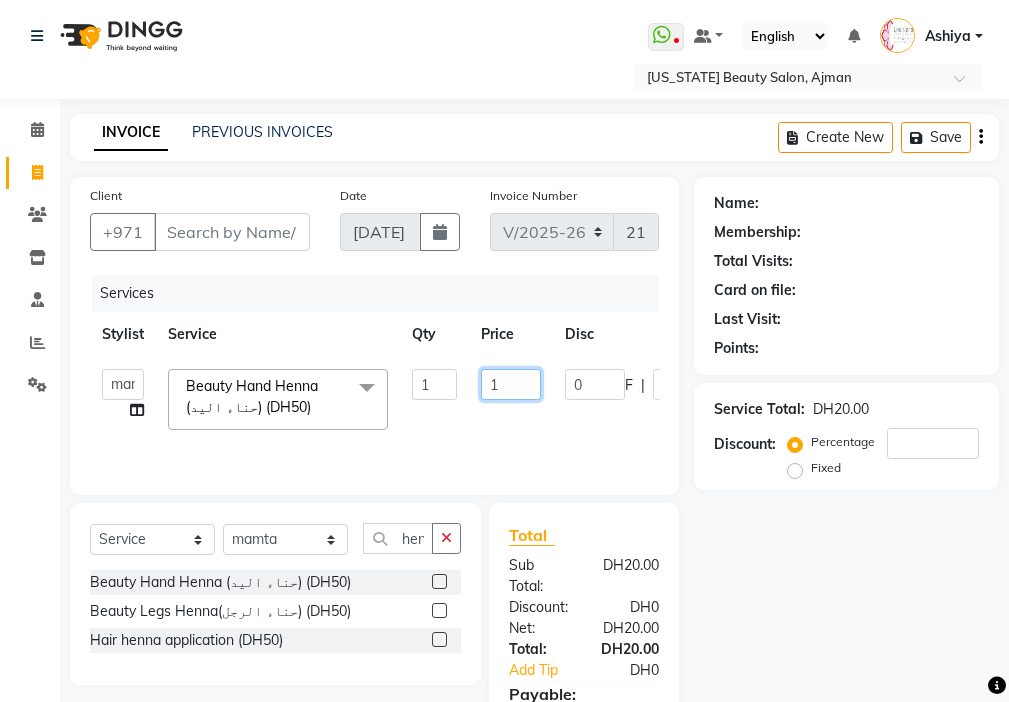 type on "19" 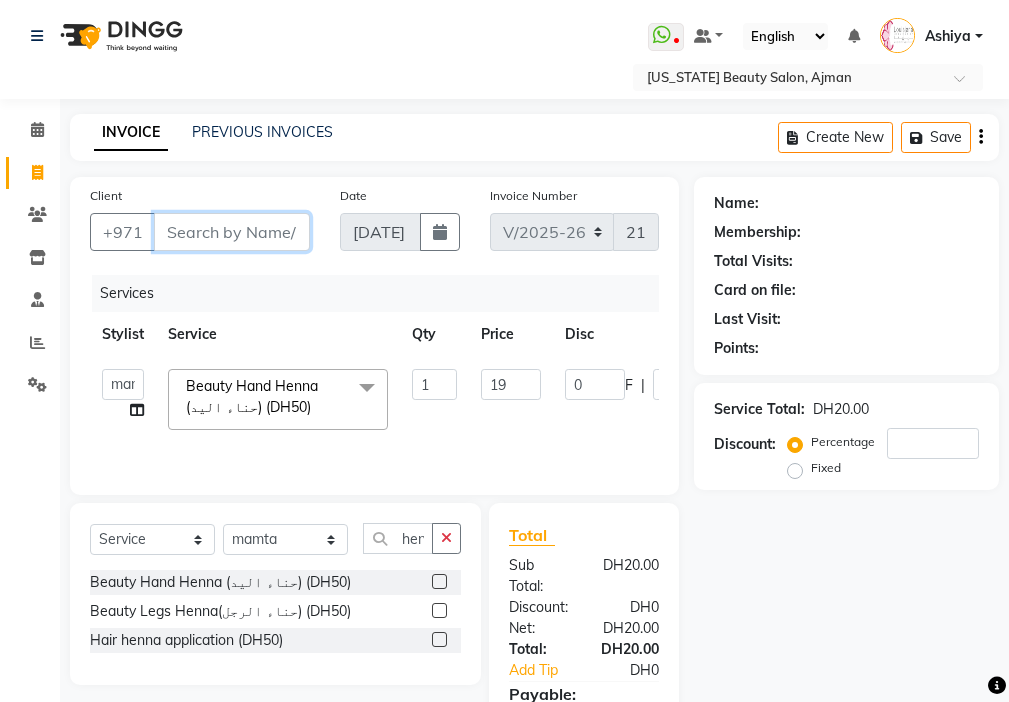 click on "Client" at bounding box center [232, 232] 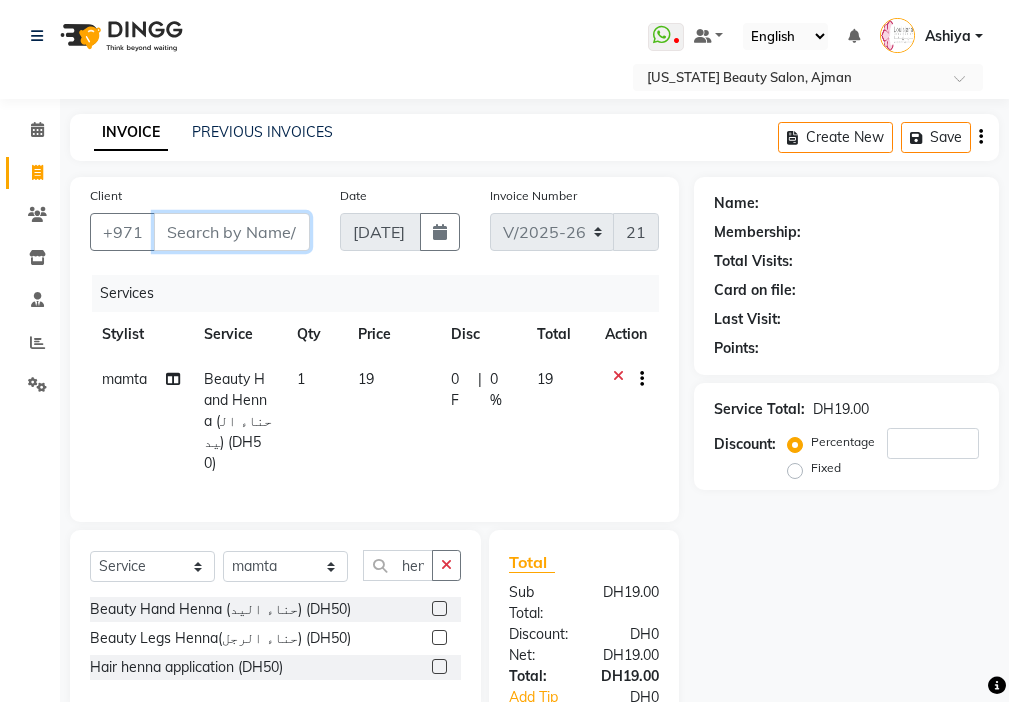 type on "a" 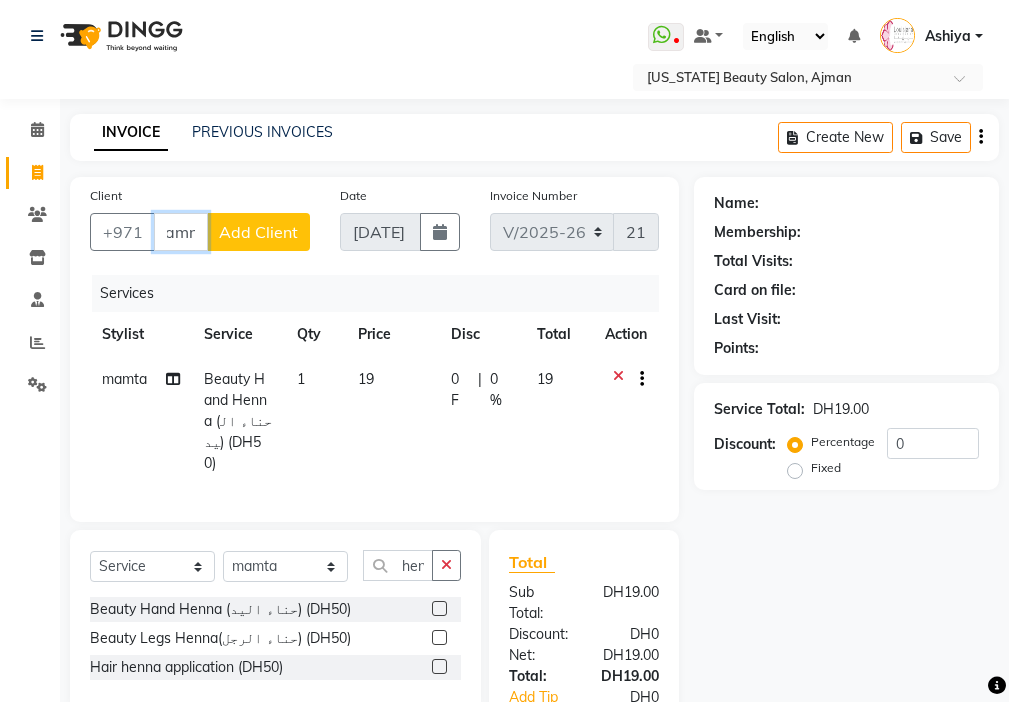 scroll, scrollTop: 0, scrollLeft: 12, axis: horizontal 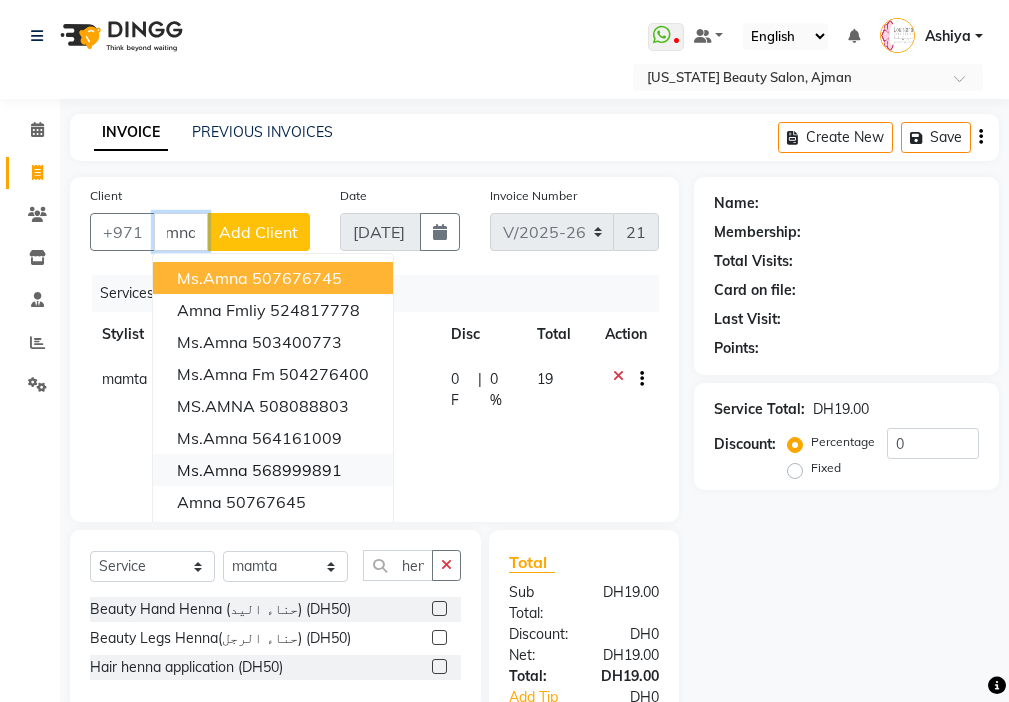 click on "568999891" at bounding box center (297, 470) 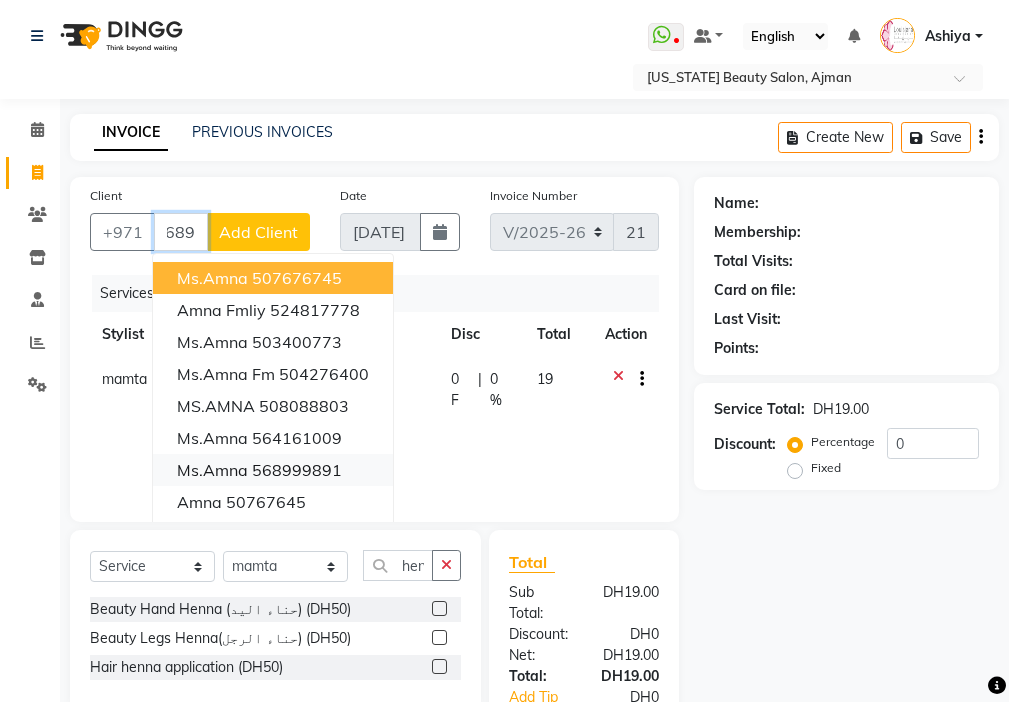 scroll, scrollTop: 0, scrollLeft: 0, axis: both 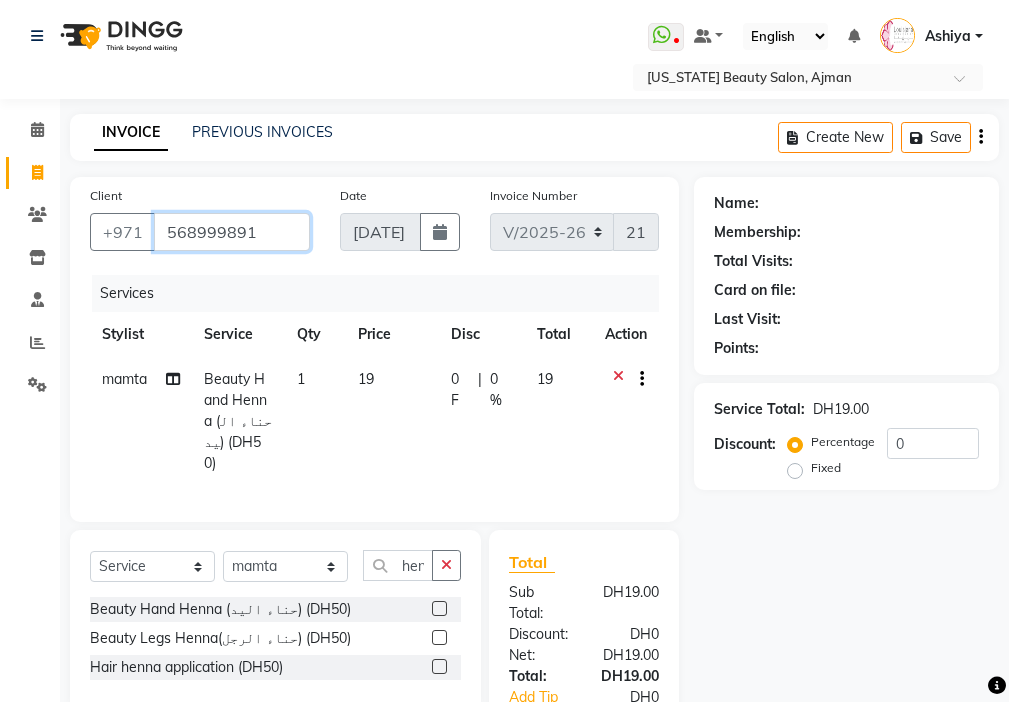 type on "568999891" 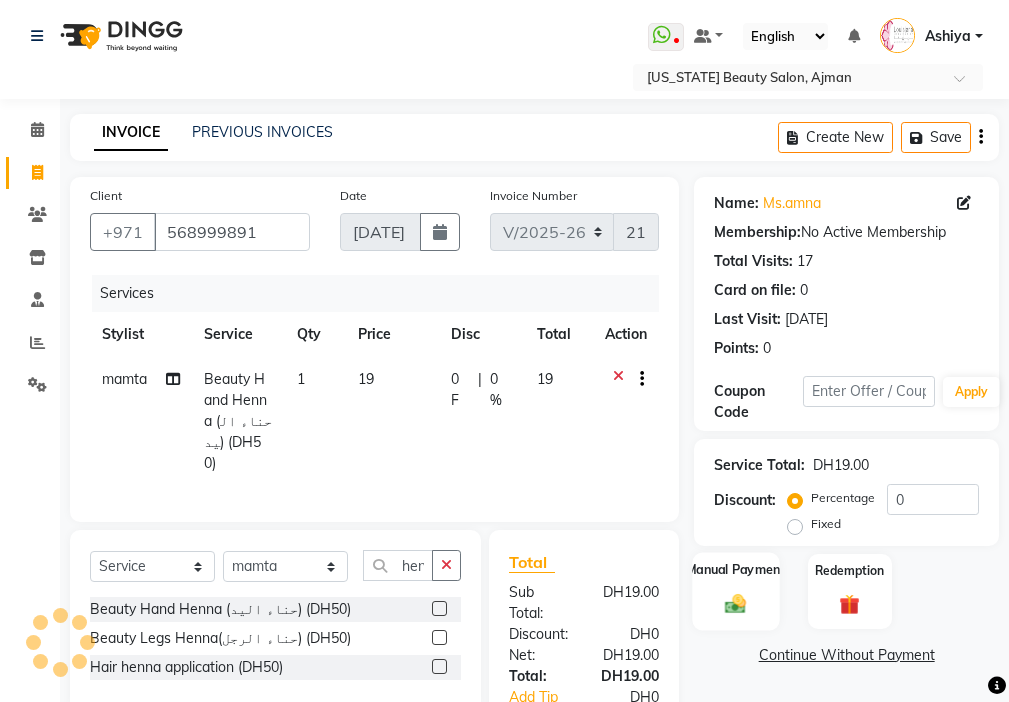 click on "Manual Payment" 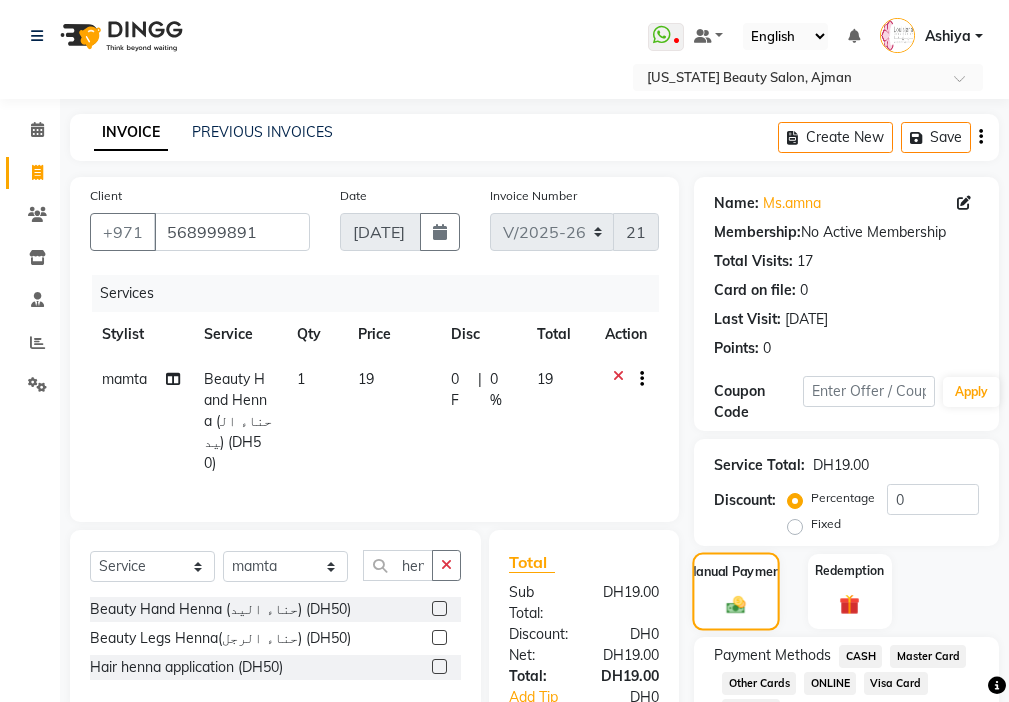 scroll, scrollTop: 170, scrollLeft: 0, axis: vertical 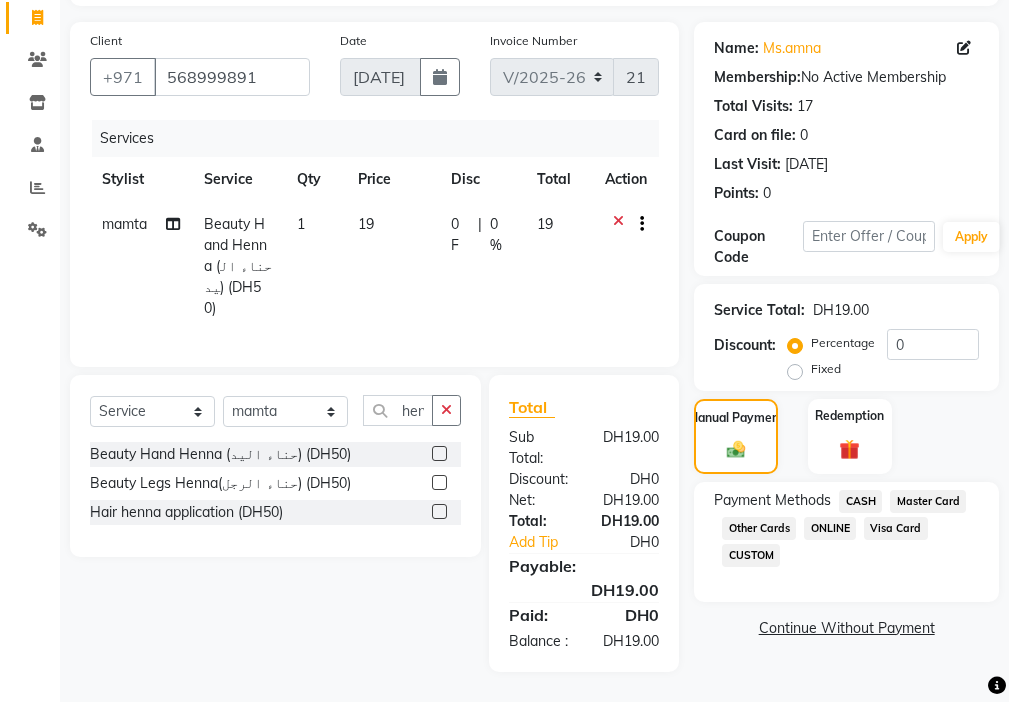 click on "CASH" 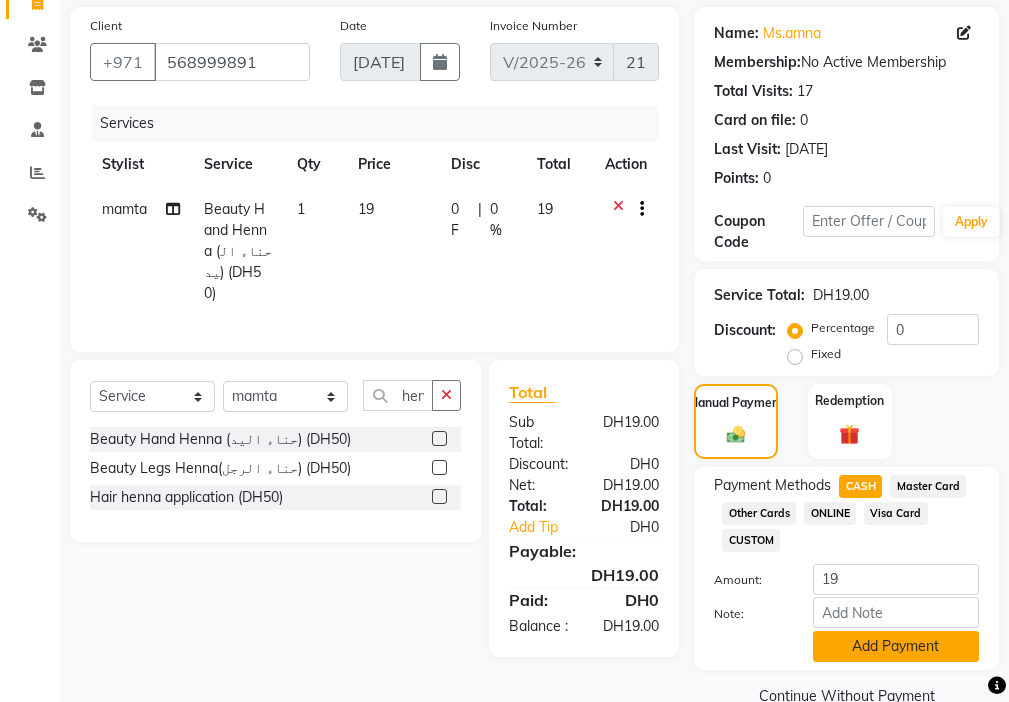 click on "Add Payment" 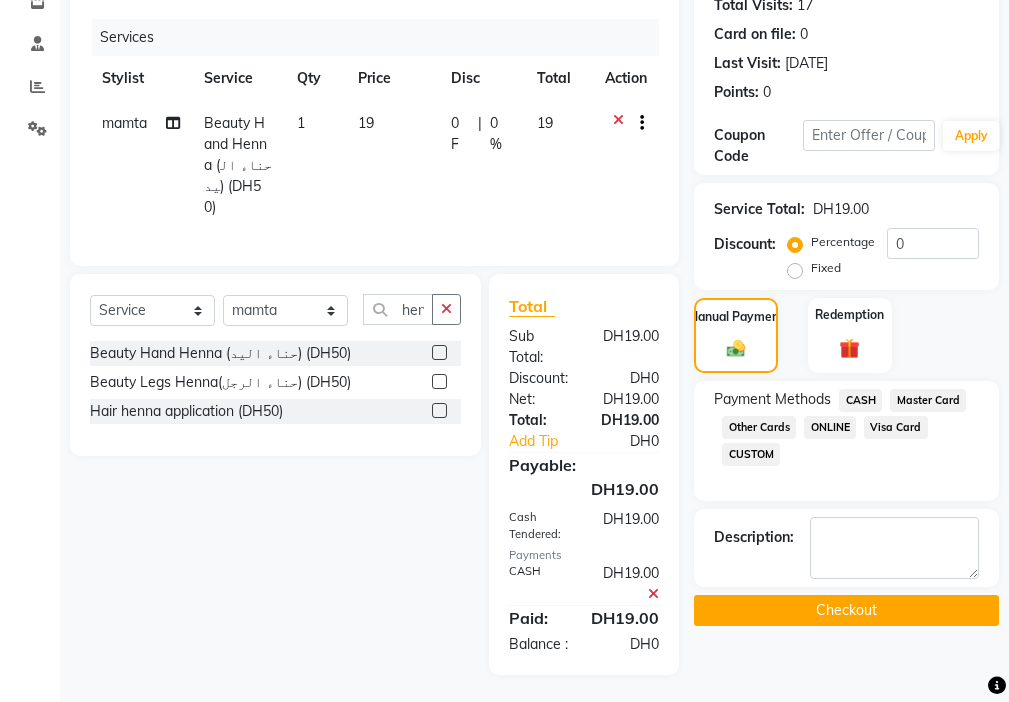 scroll, scrollTop: 274, scrollLeft: 0, axis: vertical 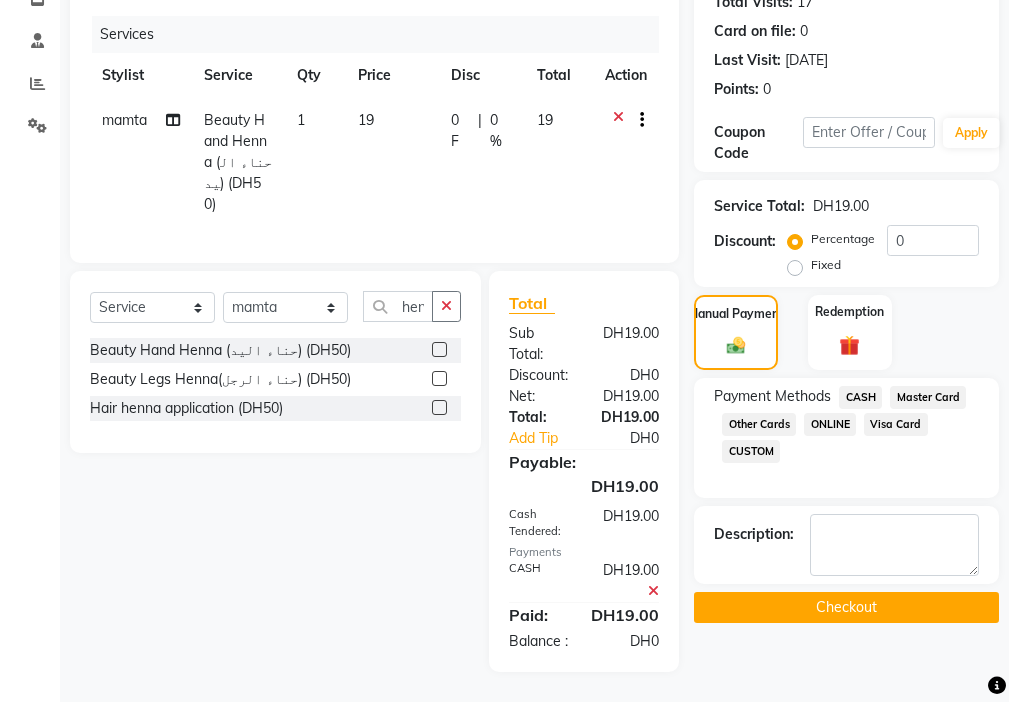 click on "Checkout" 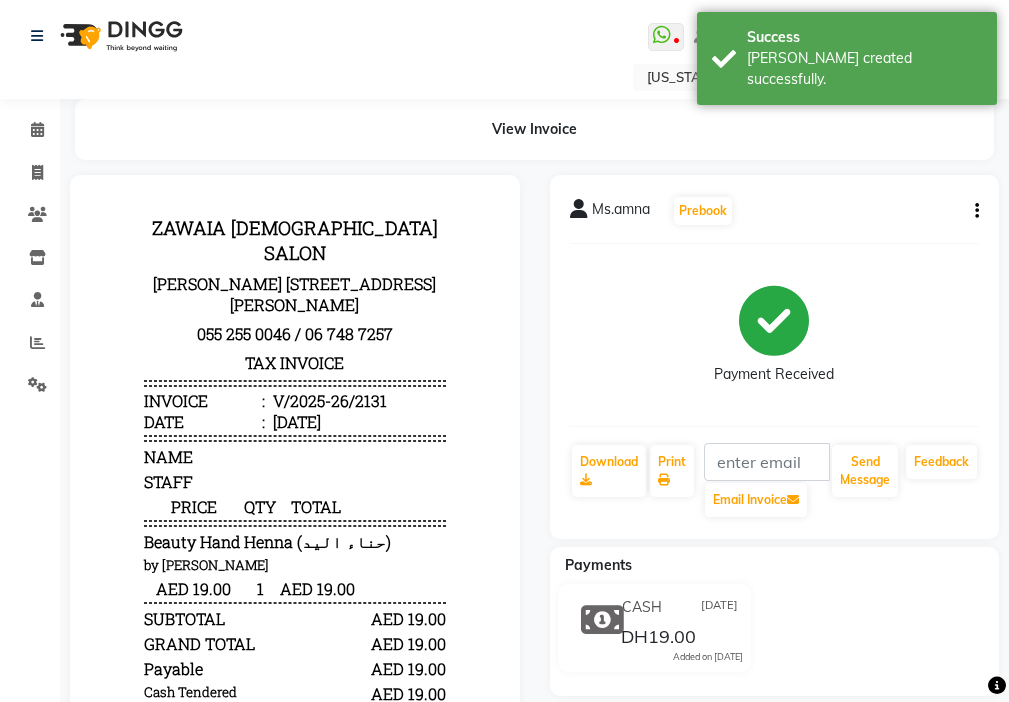 scroll, scrollTop: 0, scrollLeft: 0, axis: both 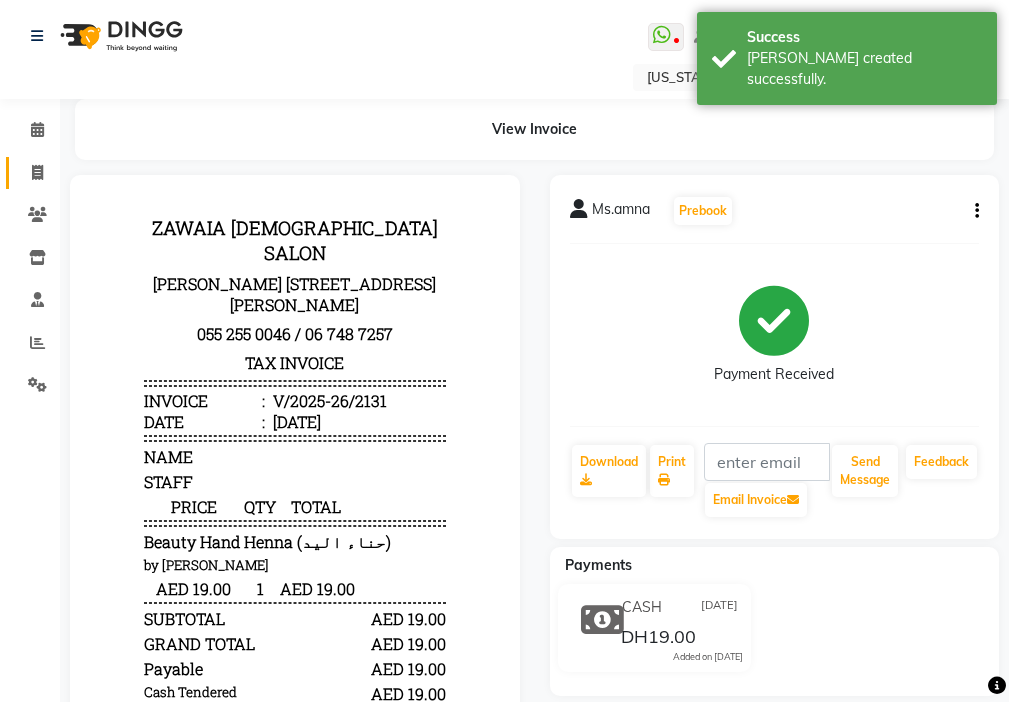 click 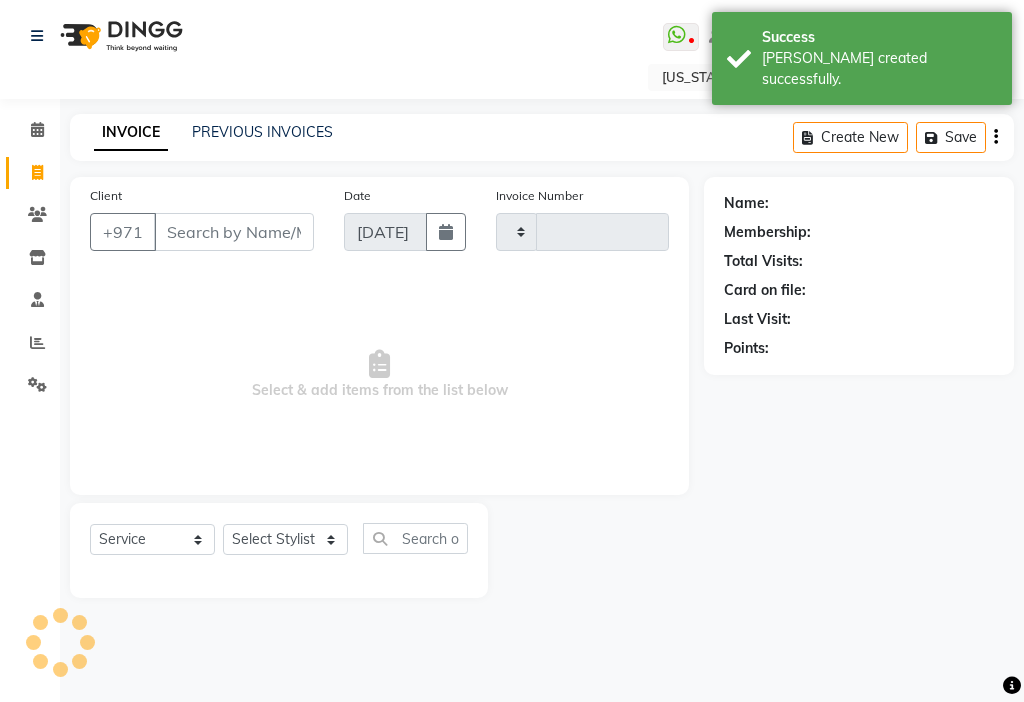 type on "2132" 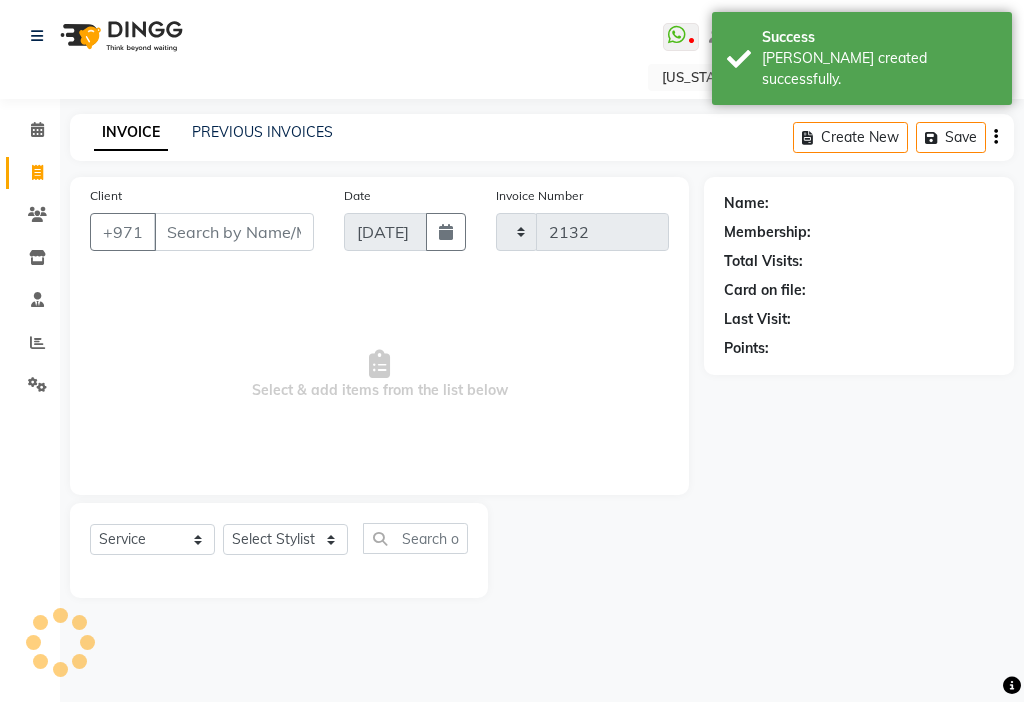 select on "637" 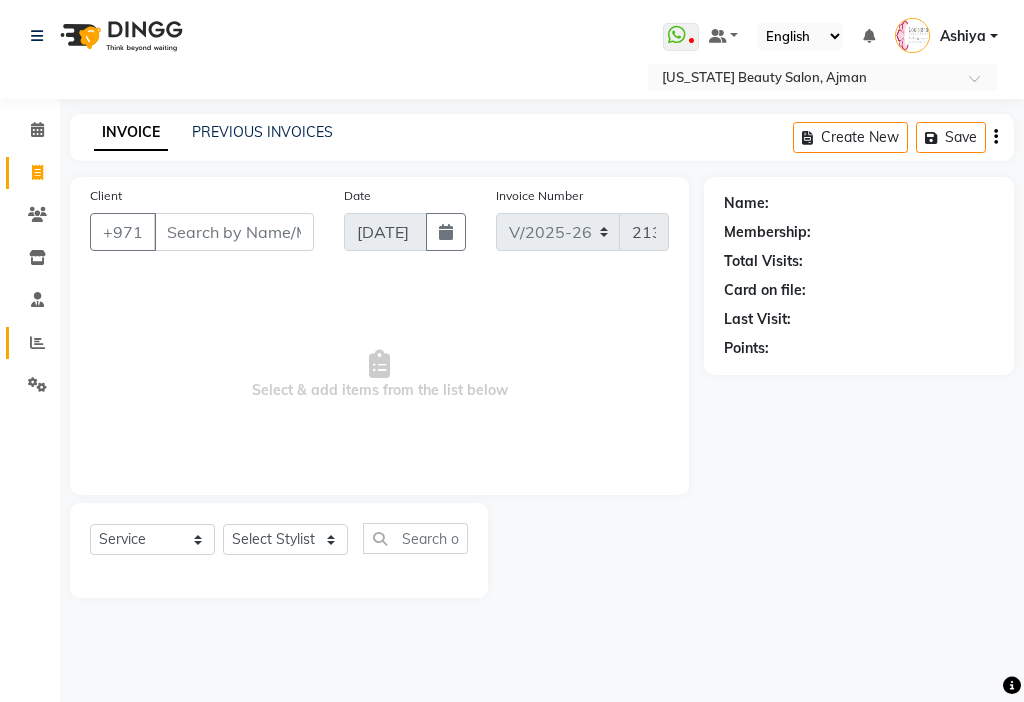 click 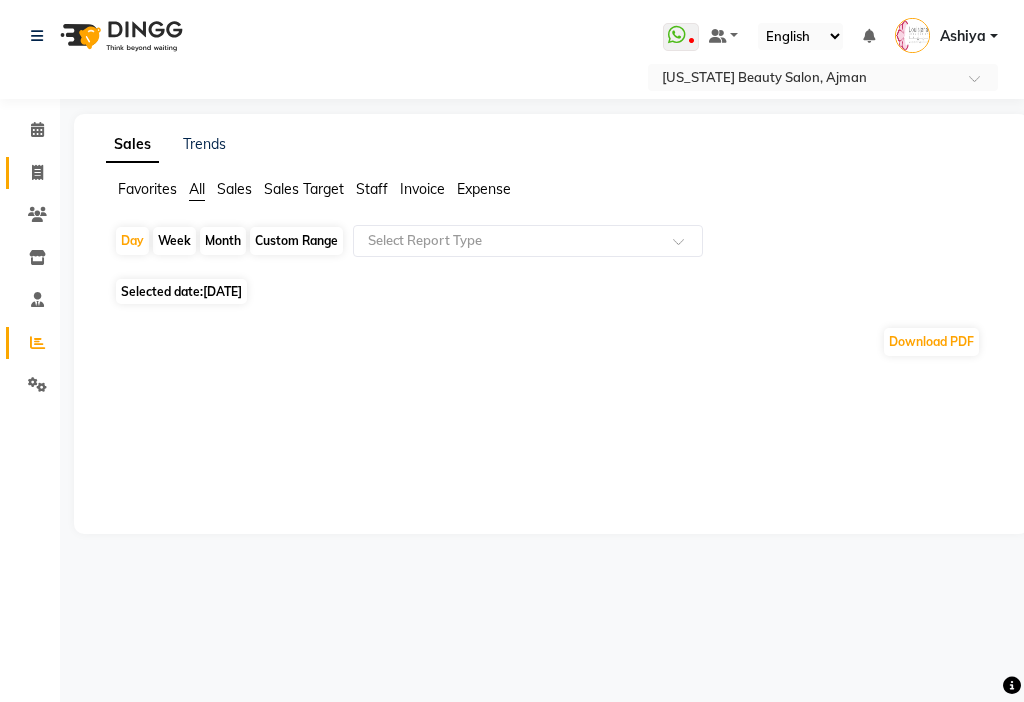 click 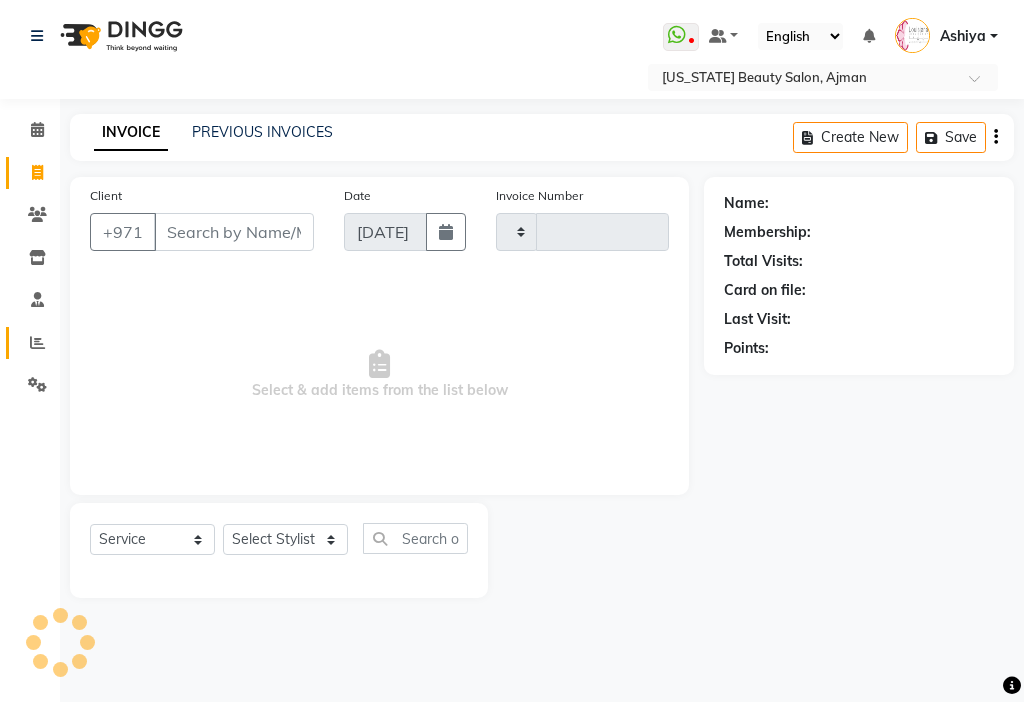 click 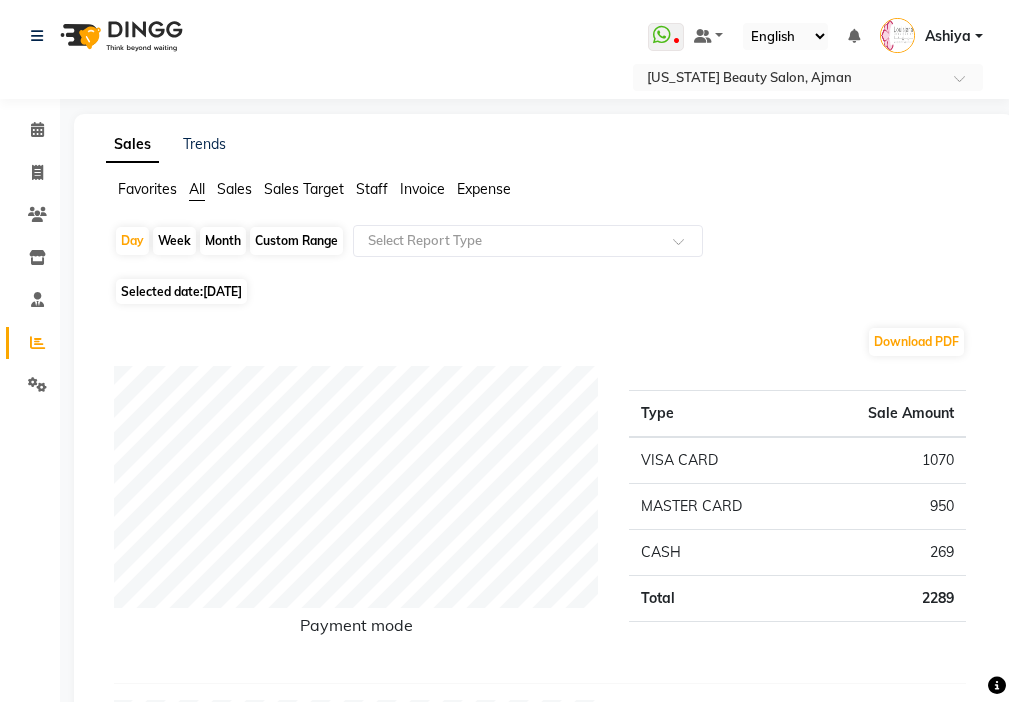 click on "Payment mode Type Sale Amount VISA CARD 1070 MASTER CARD 950 CASH 269 Total 2289" 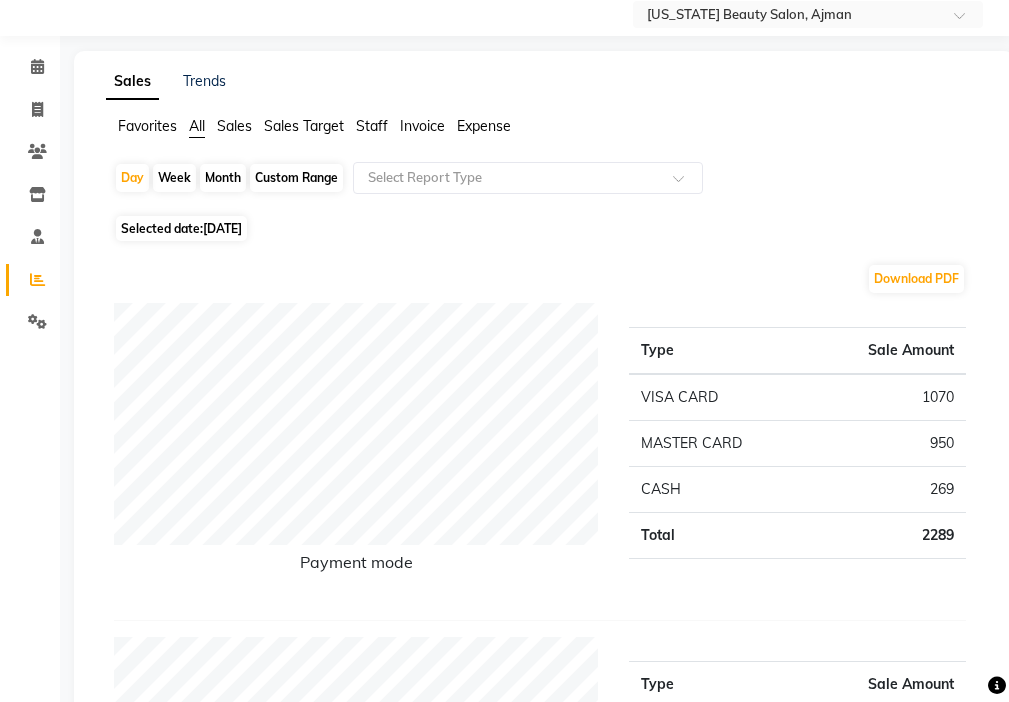 scroll, scrollTop: 62, scrollLeft: 0, axis: vertical 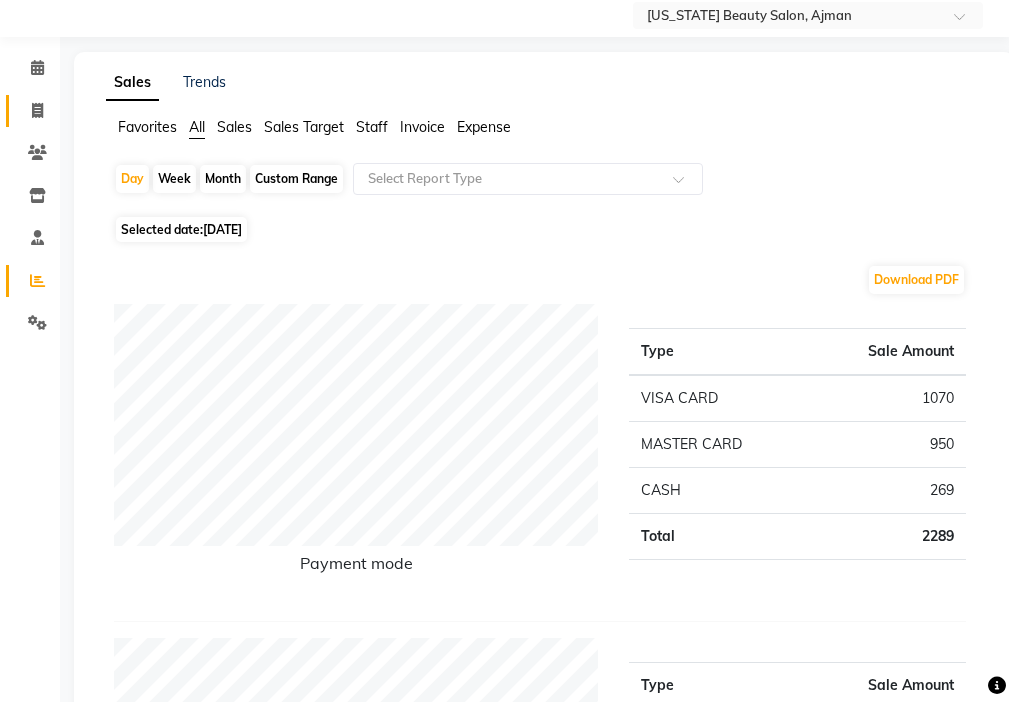 click 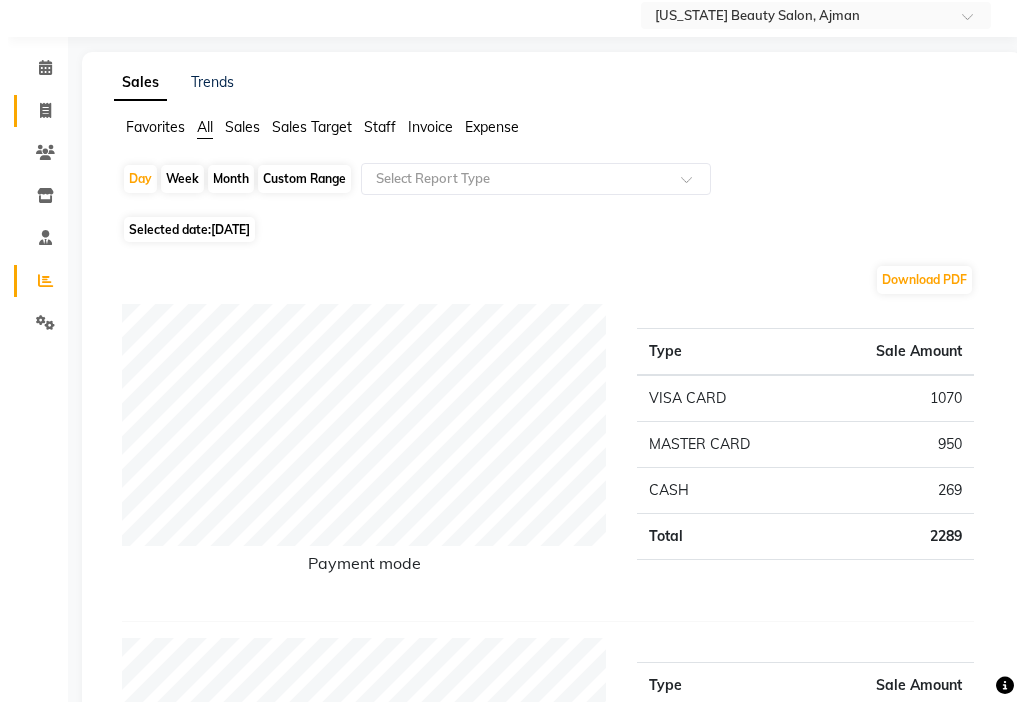 scroll, scrollTop: 0, scrollLeft: 0, axis: both 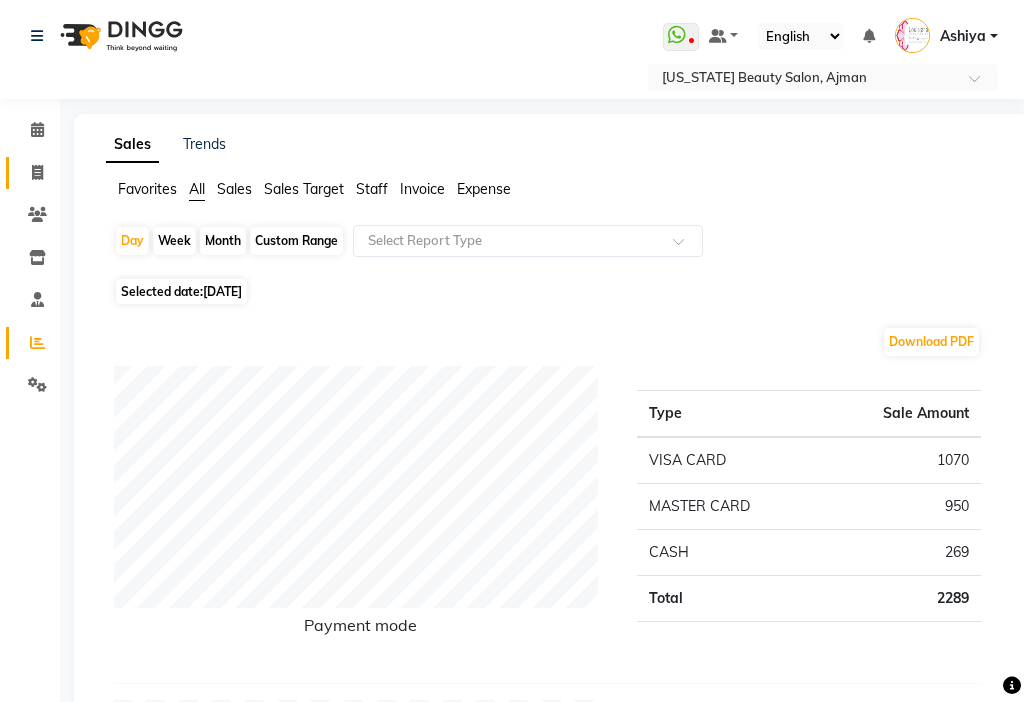 select on "service" 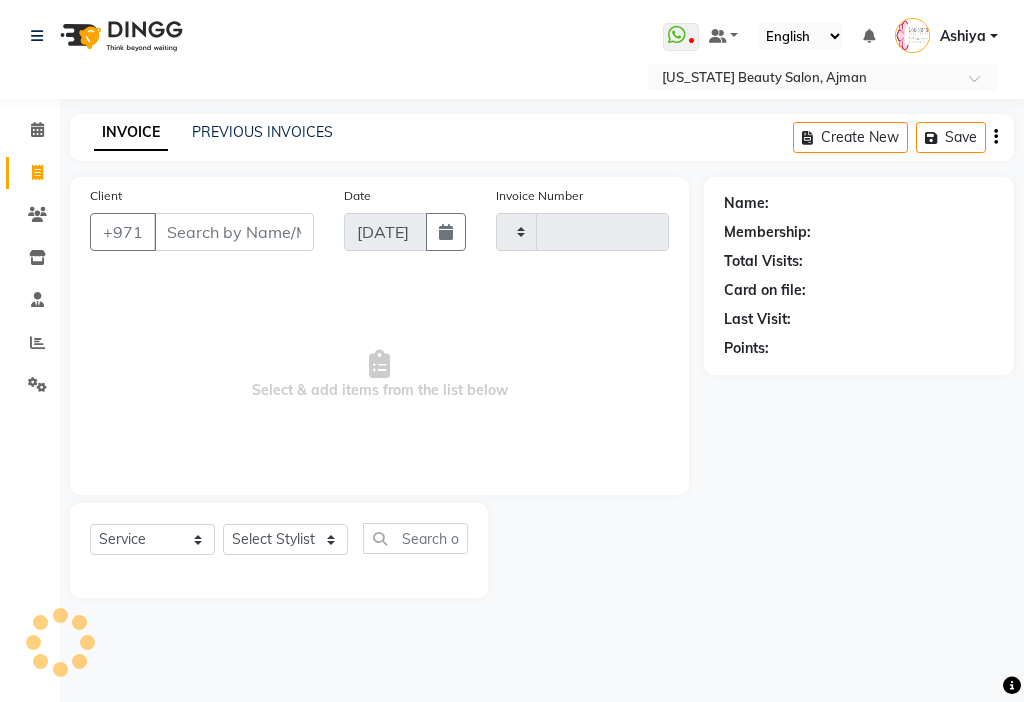type on "2132" 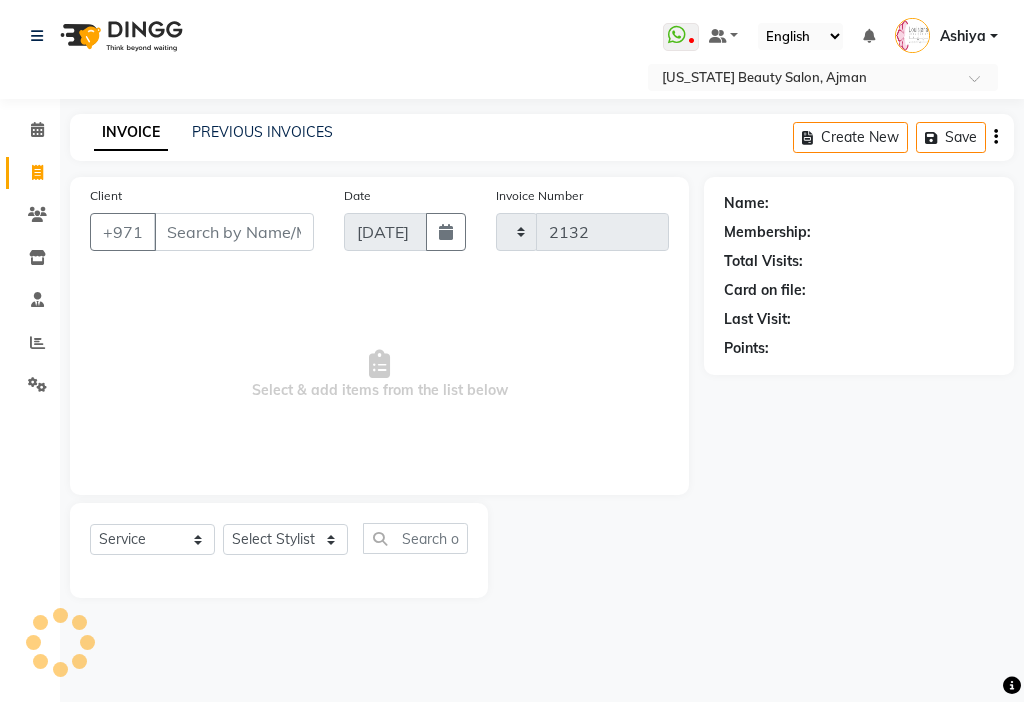 select on "637" 